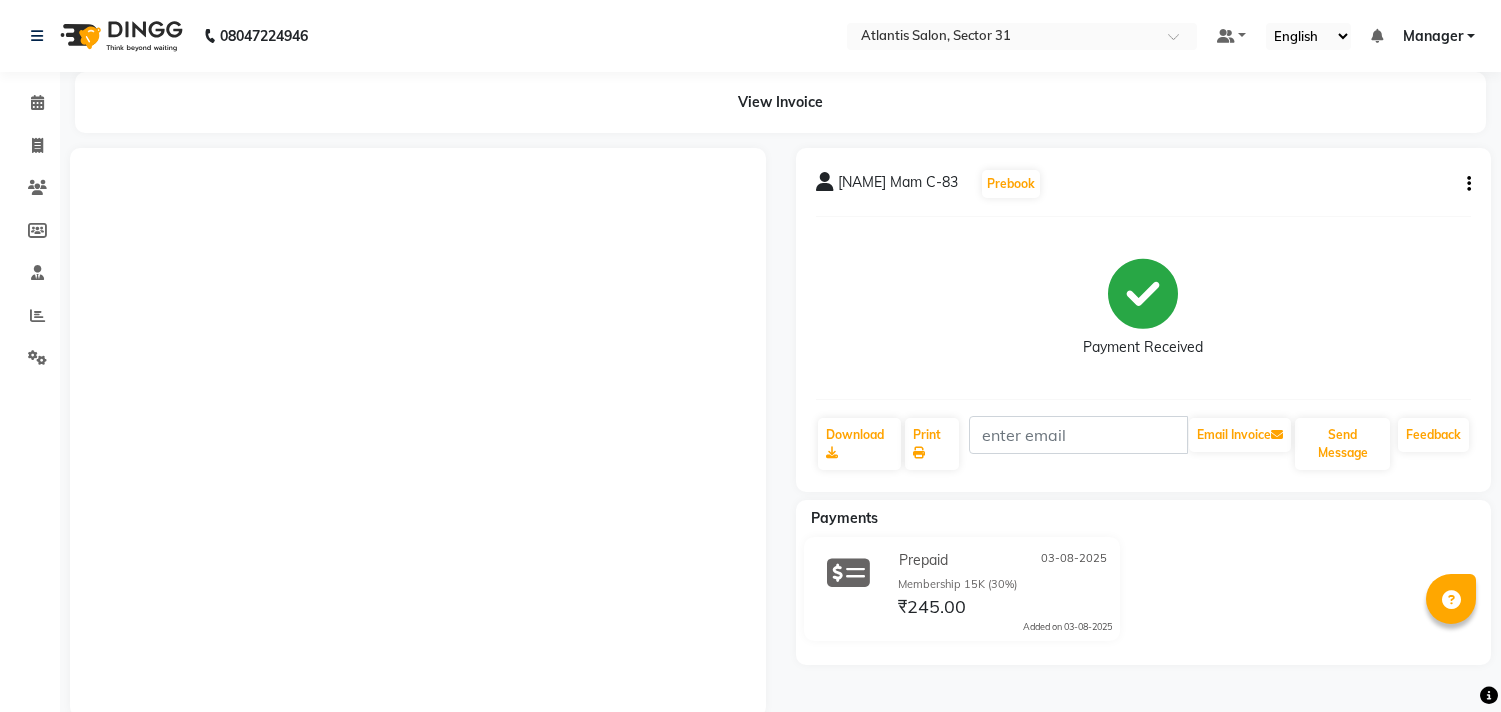 scroll, scrollTop: 0, scrollLeft: 0, axis: both 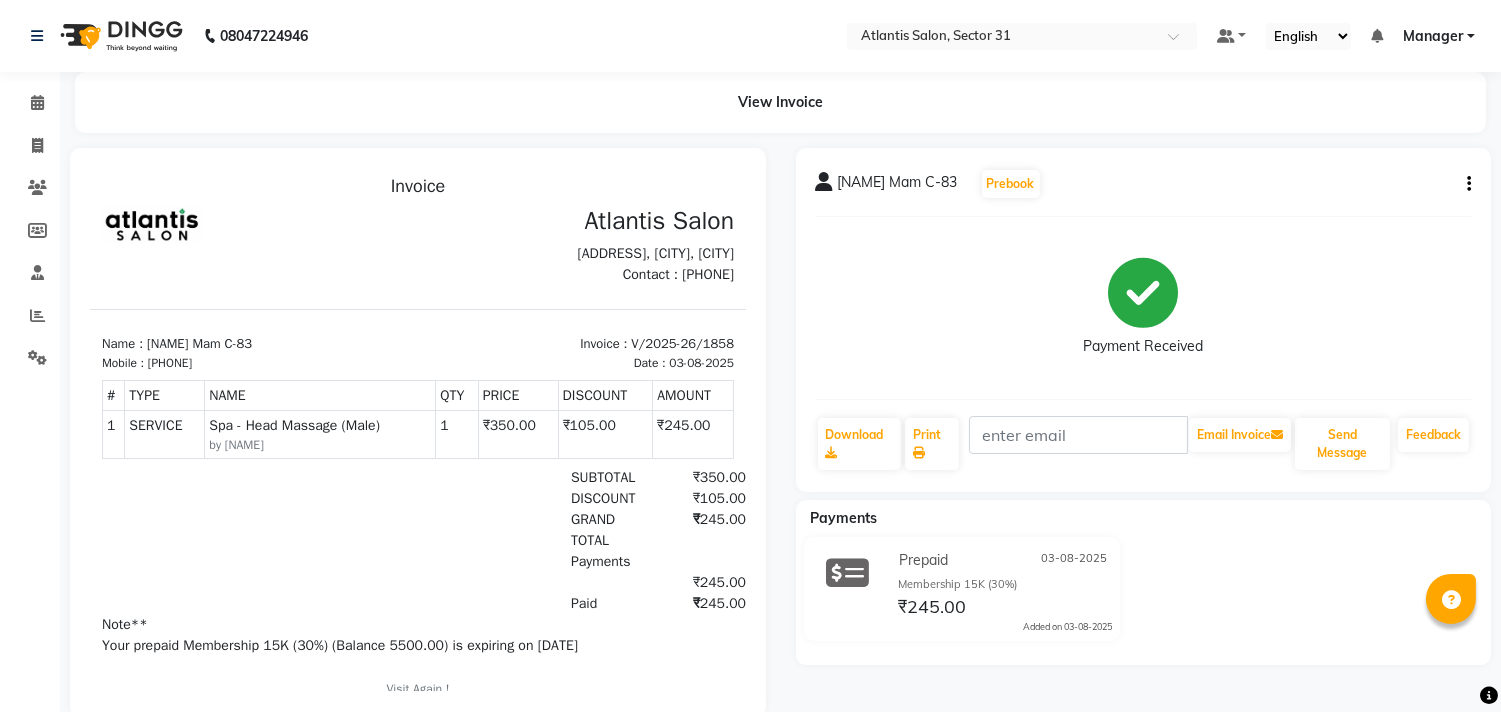 click on "Invoice" 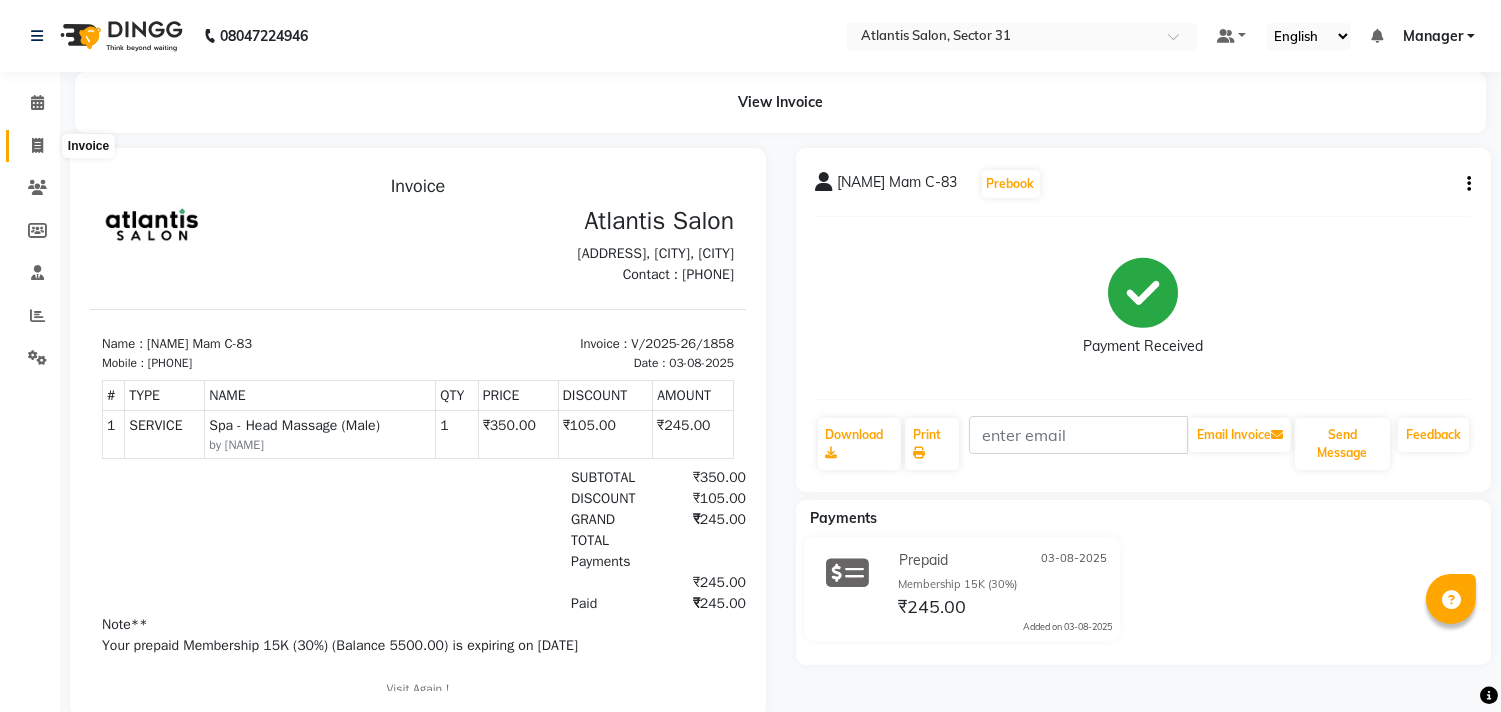 click 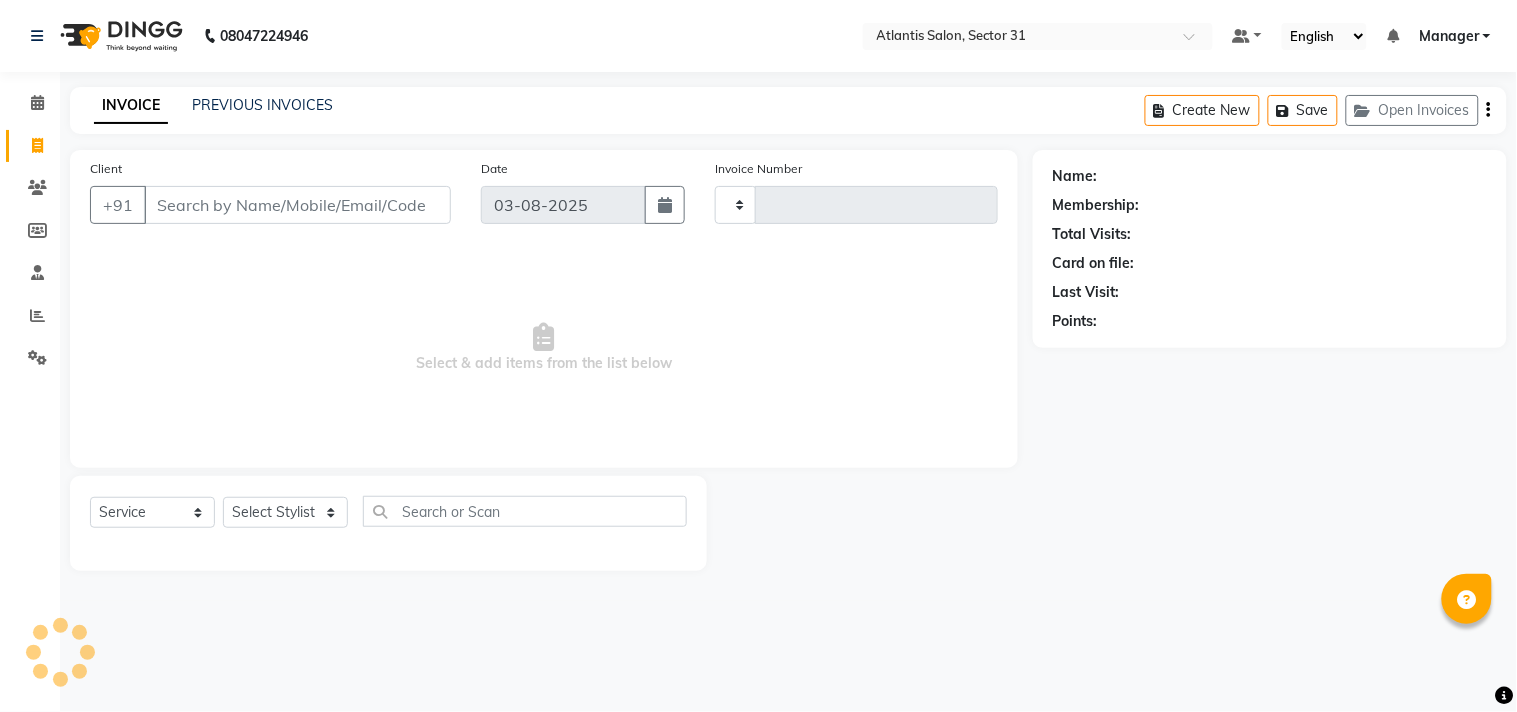 type on "1859" 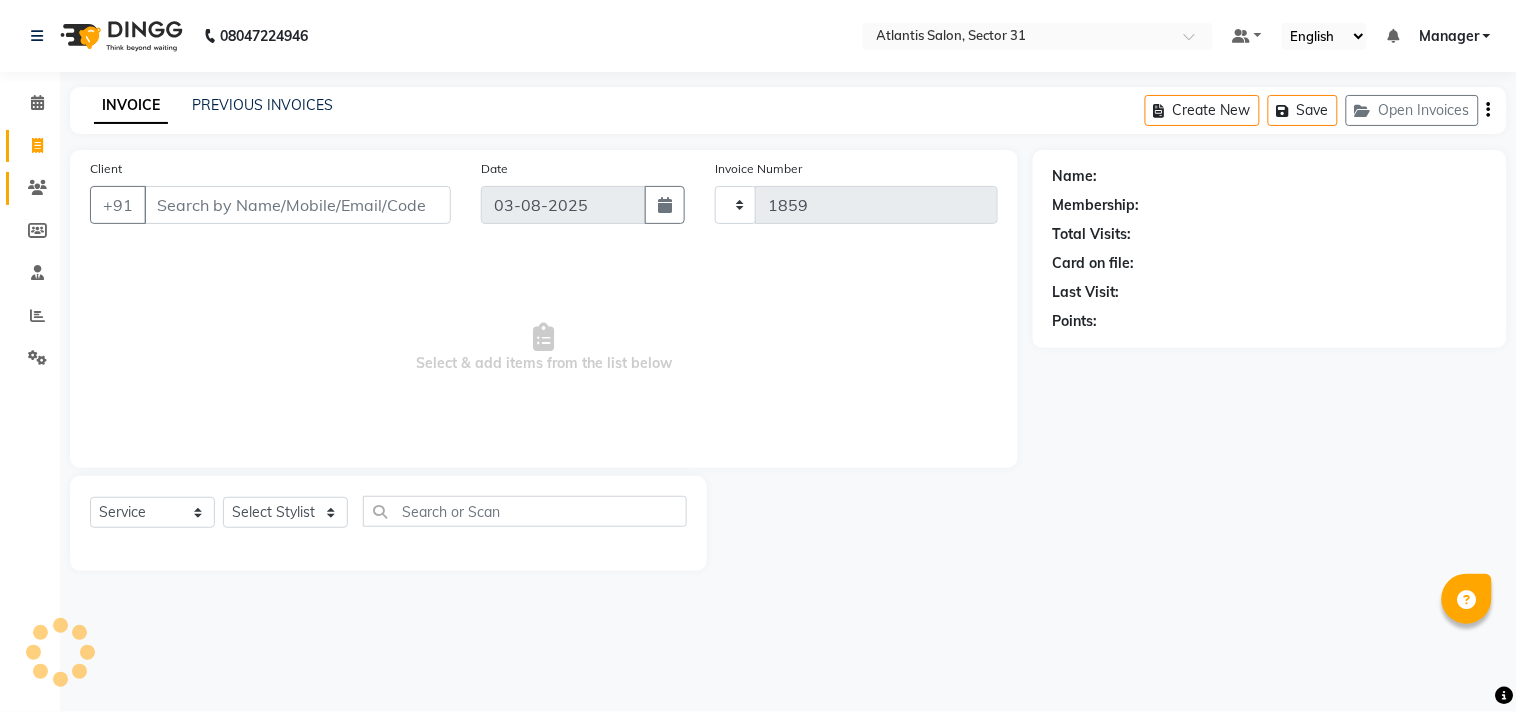 select on "4391" 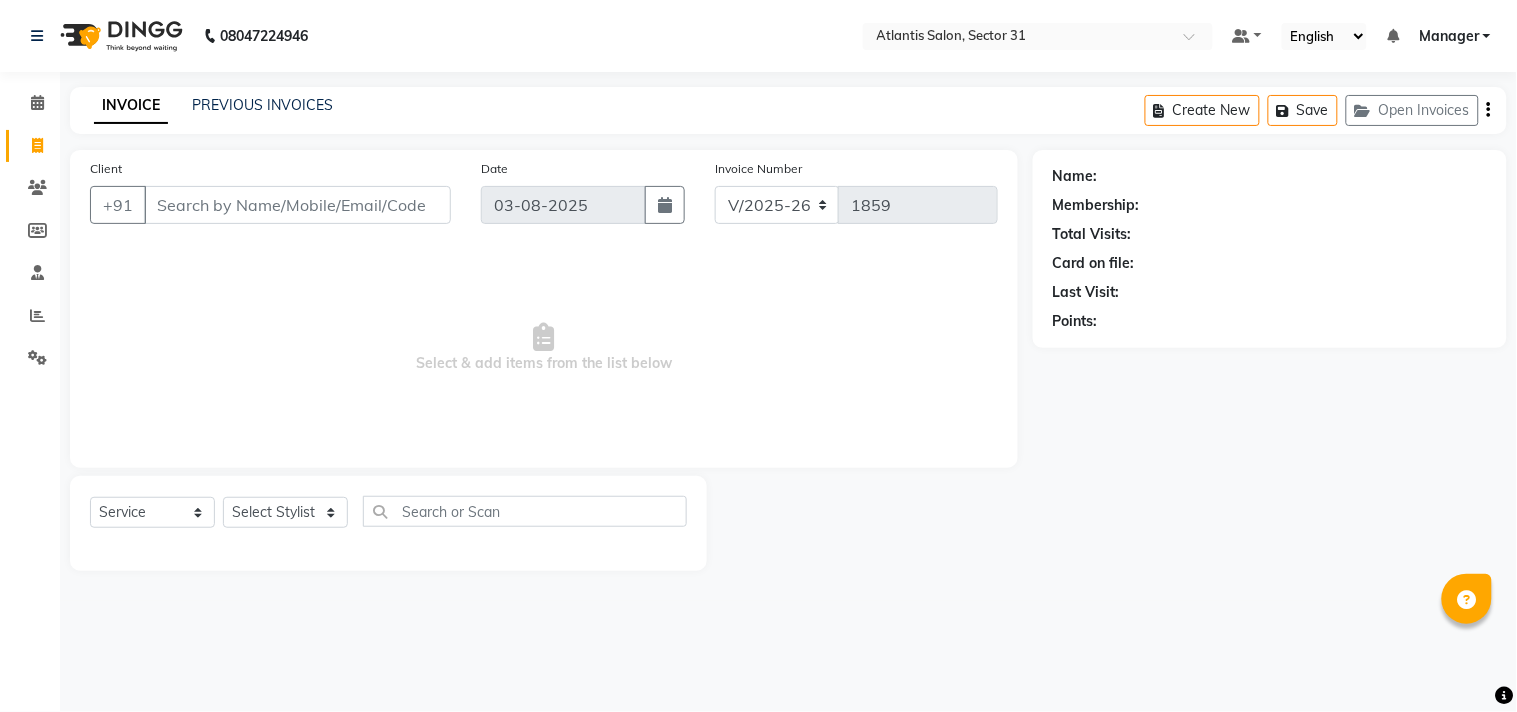 click on "Client" at bounding box center [297, 205] 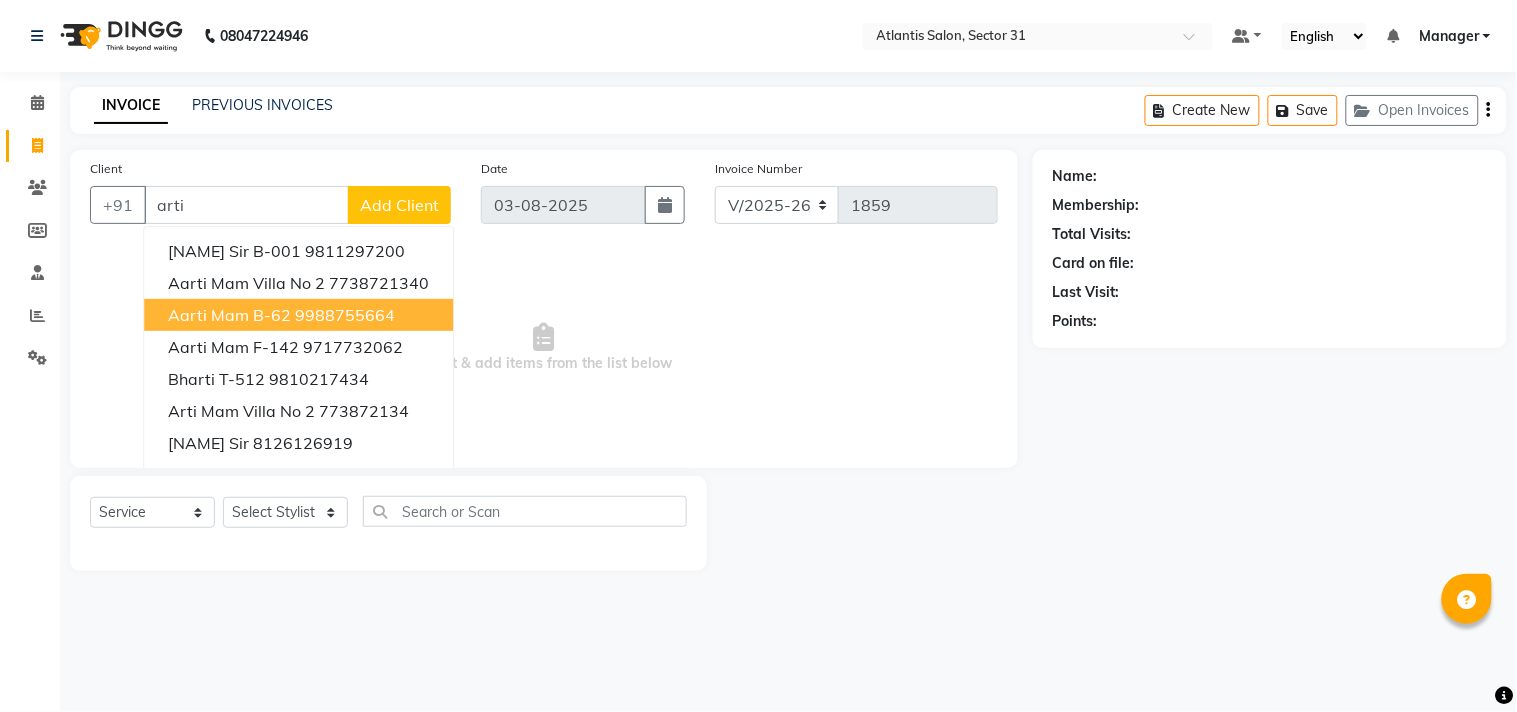 click on "Aarti Mam B-62" at bounding box center (229, 315) 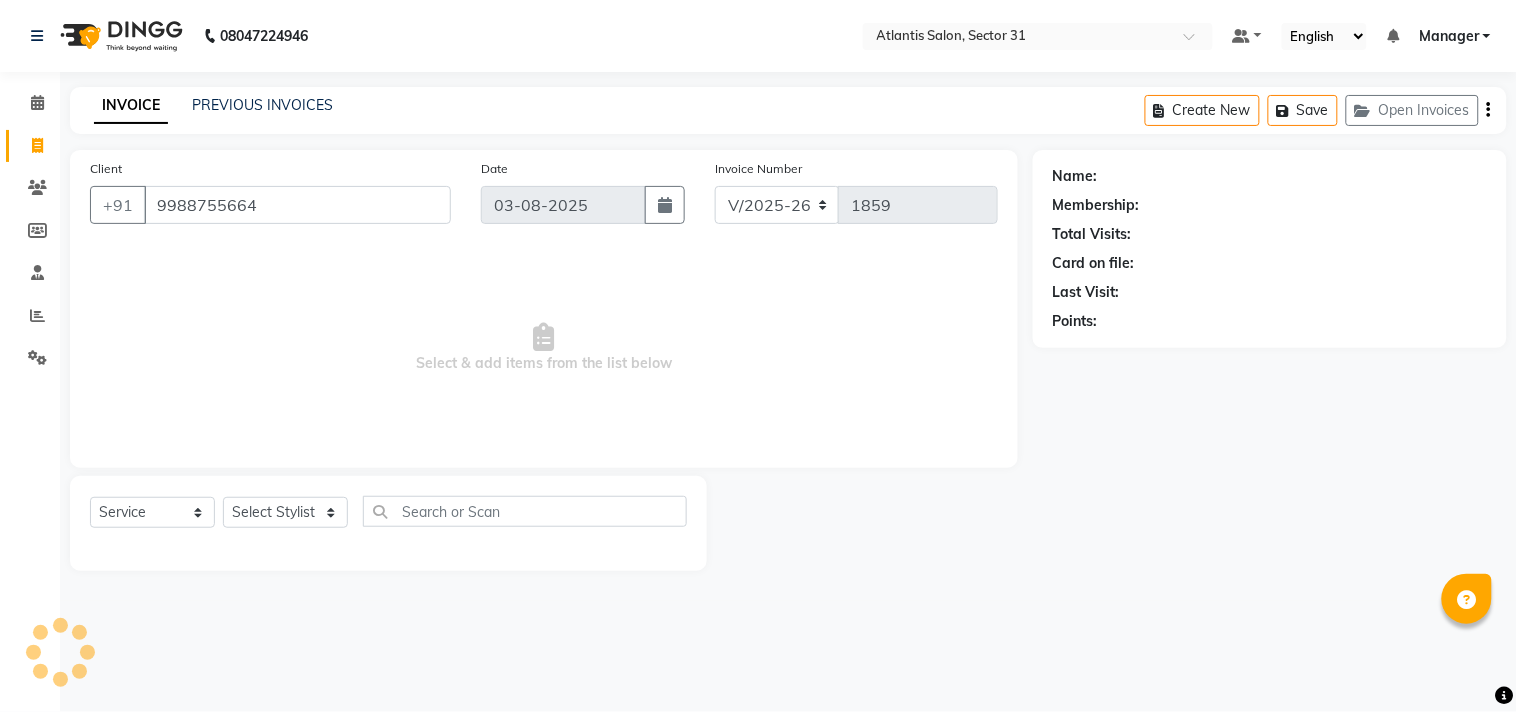 type on "9988755664" 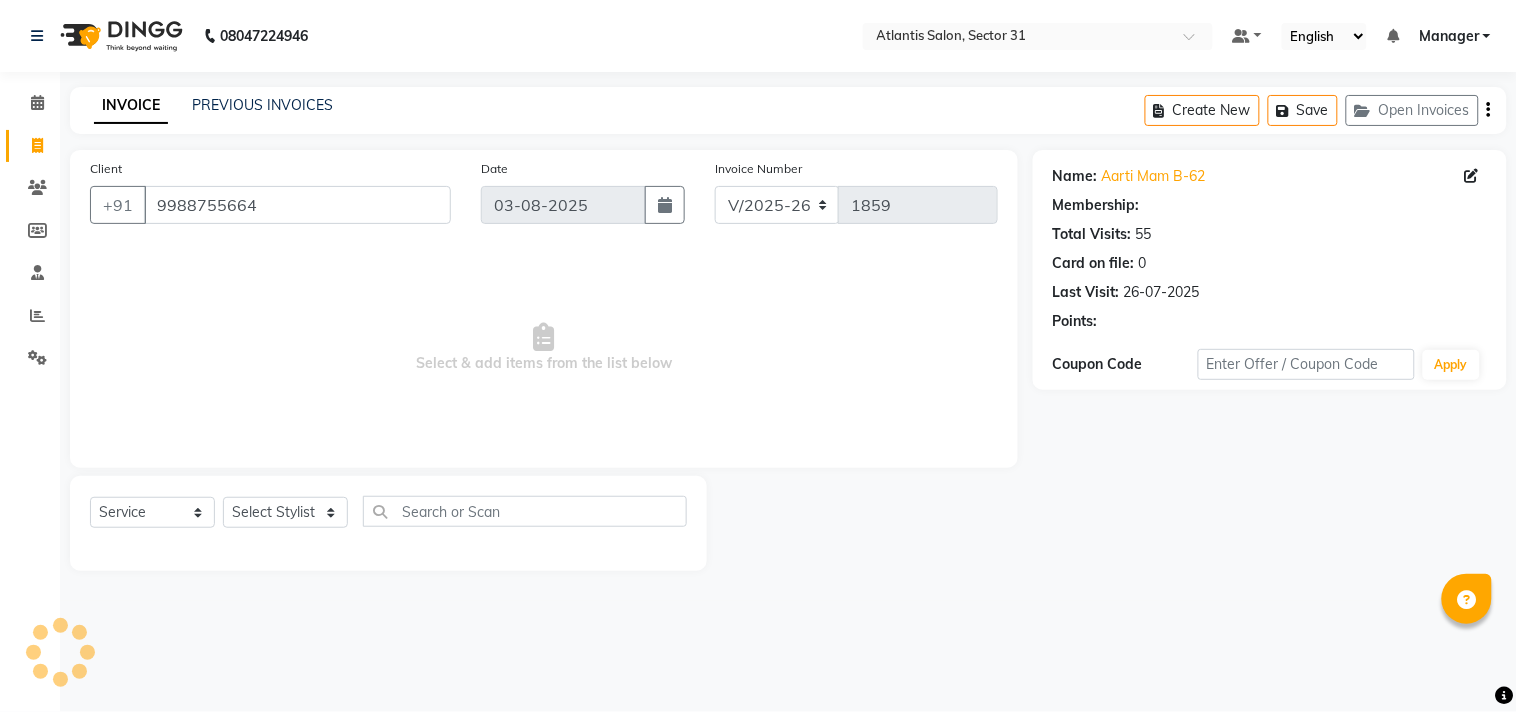 select on "1: Object" 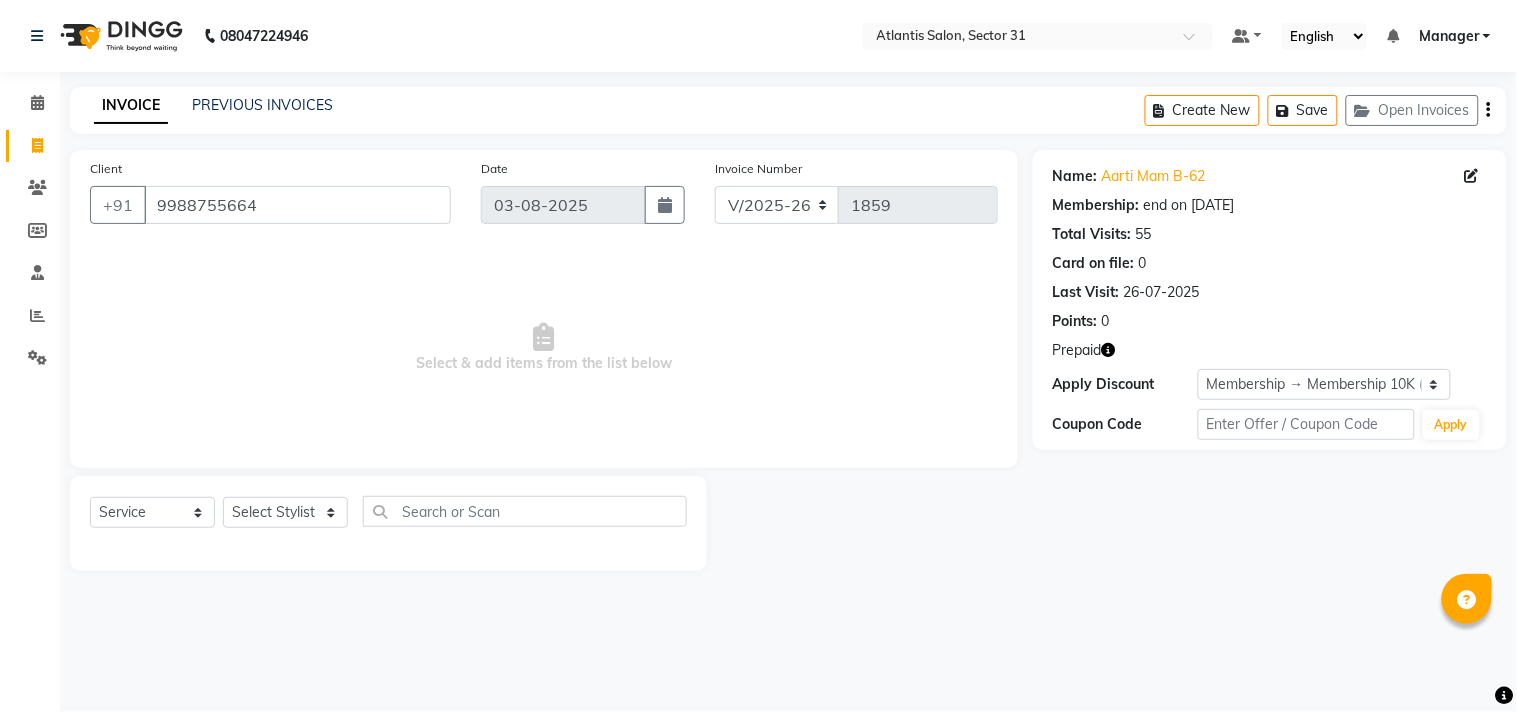 click on "Prepaid" 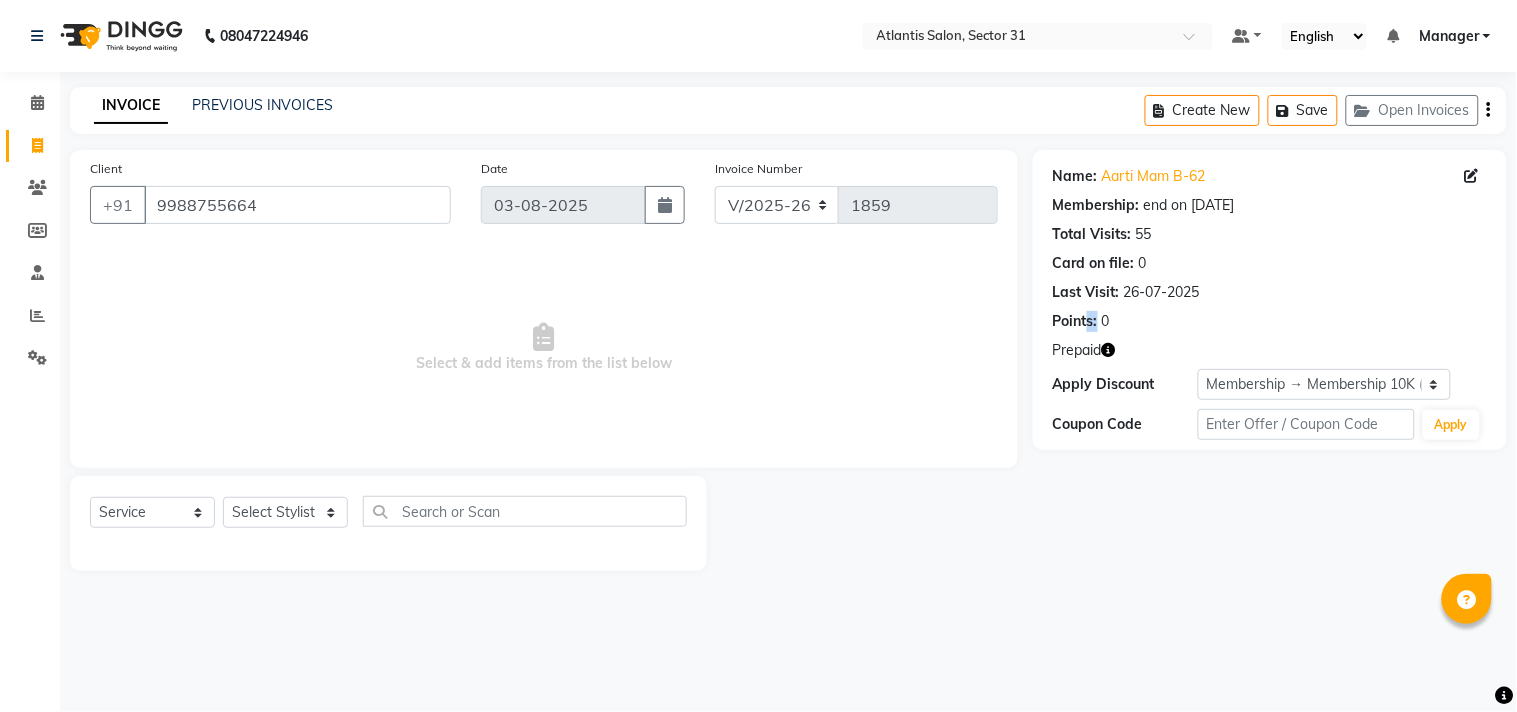 drag, startPoint x: 1088, startPoint y: 327, endPoint x: 1097, endPoint y: 334, distance: 11.401754 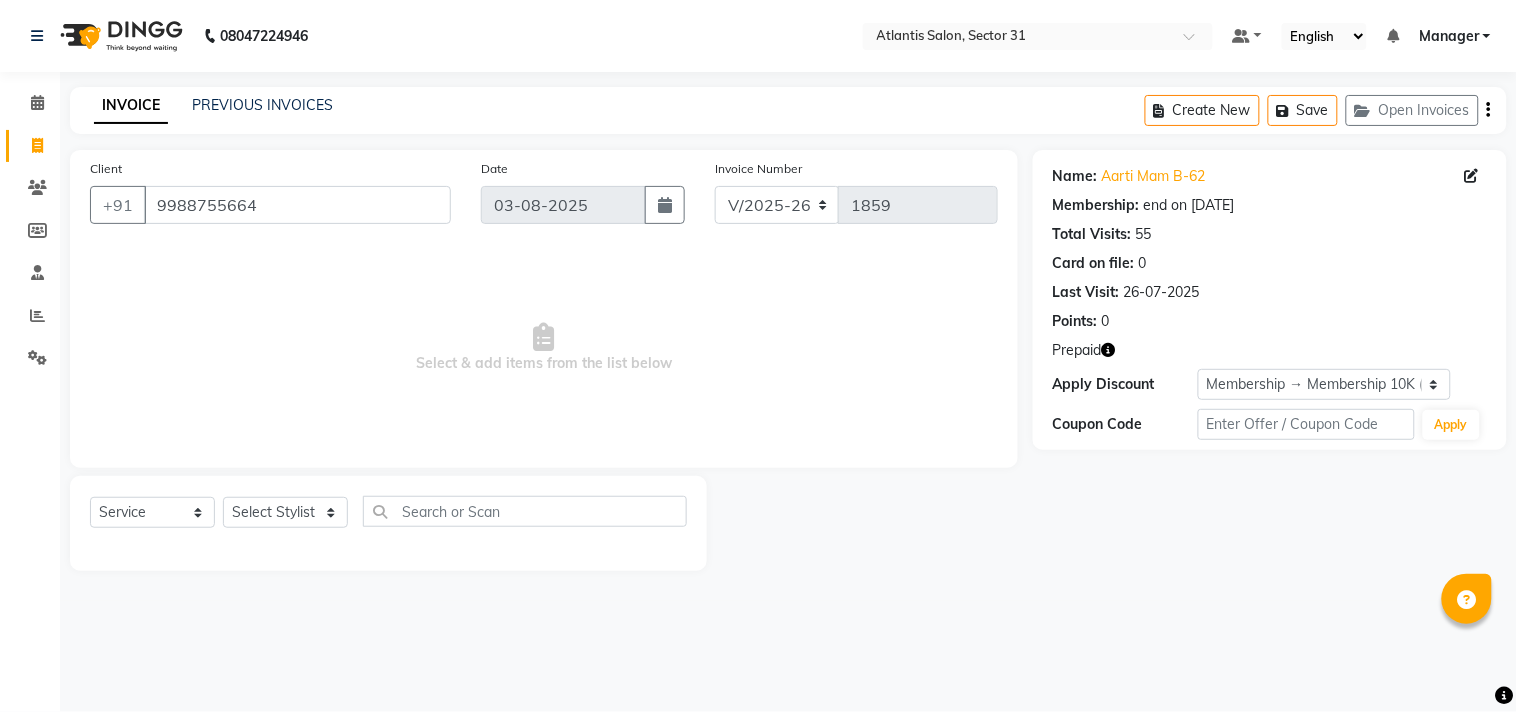 click 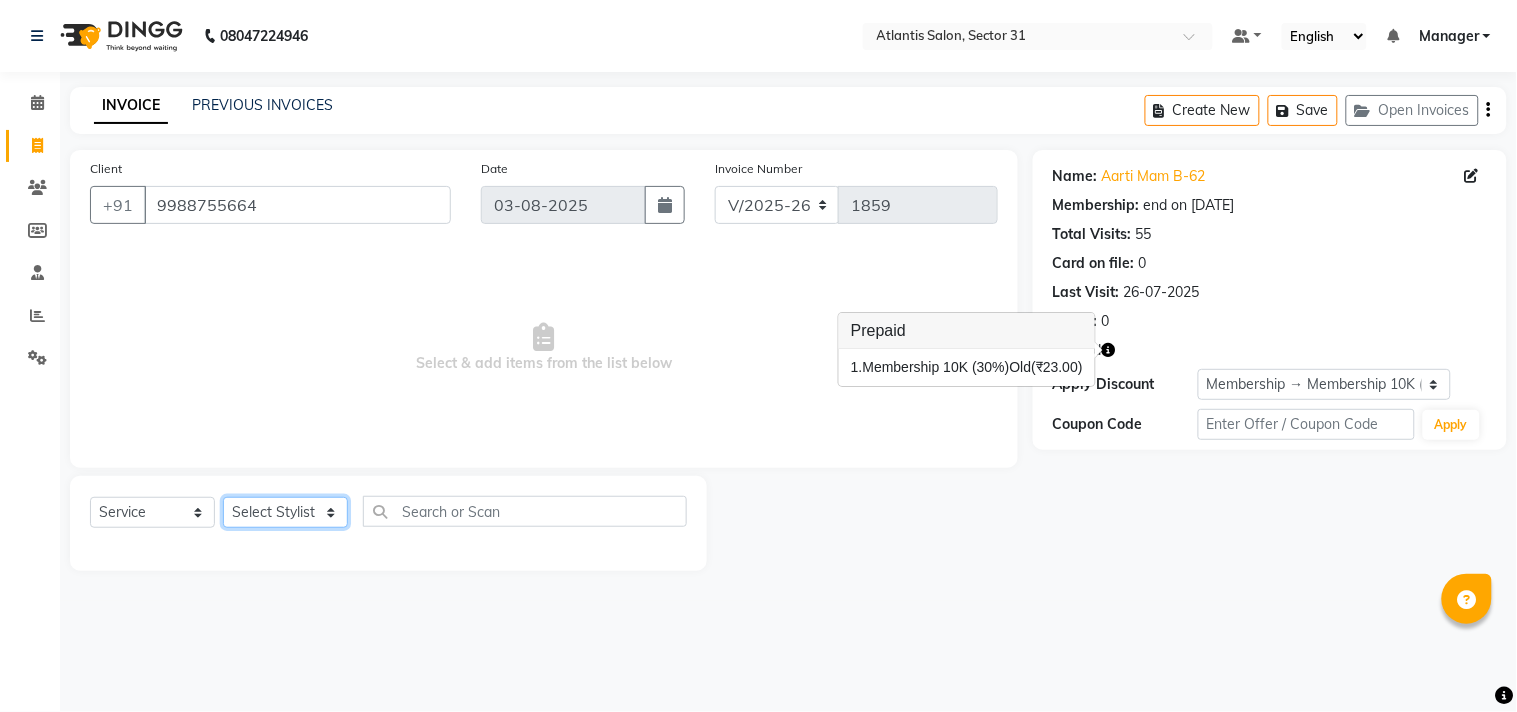 click on "Select Stylist [NAME]  [NAME] [NAME] [NAME] [NAME] Manager Staff 31 Staff ILD [NAME]" 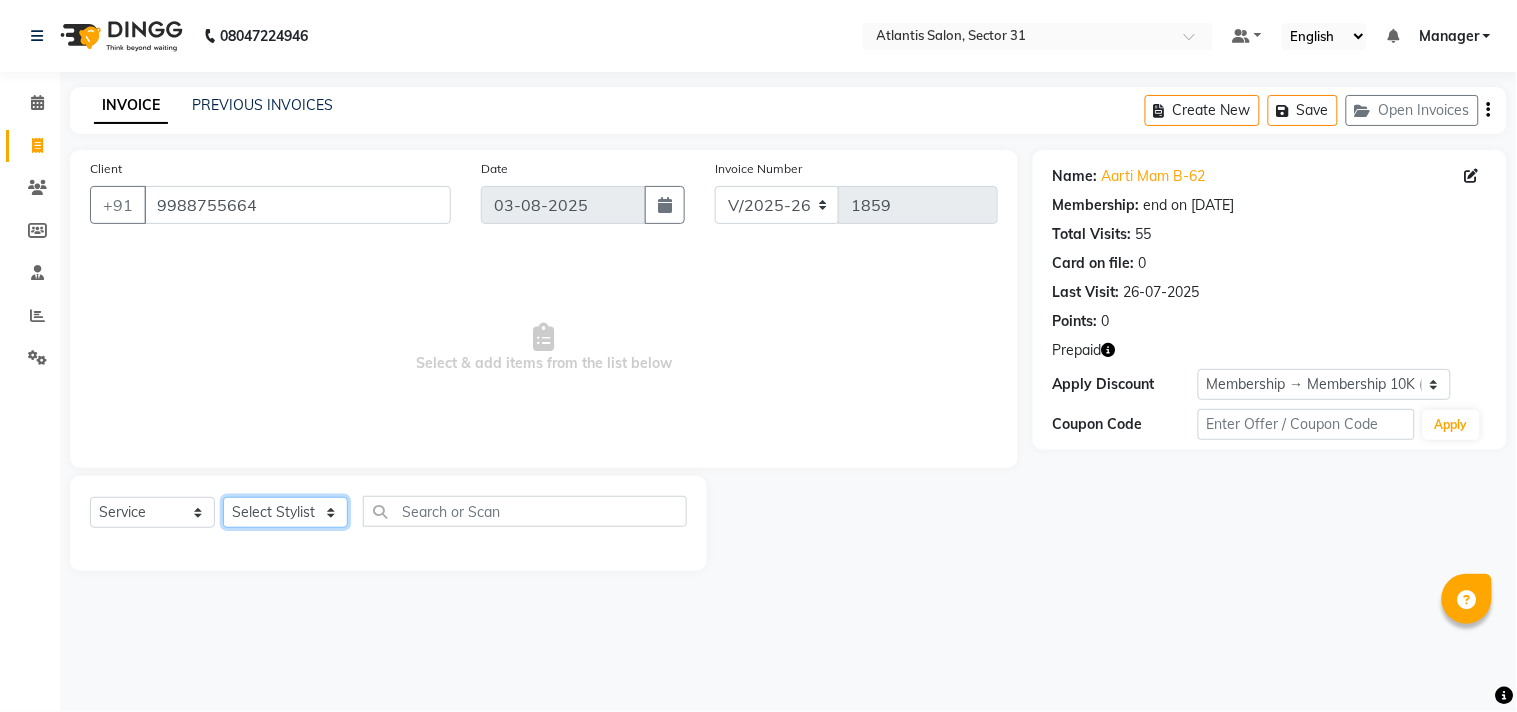 select on "69420" 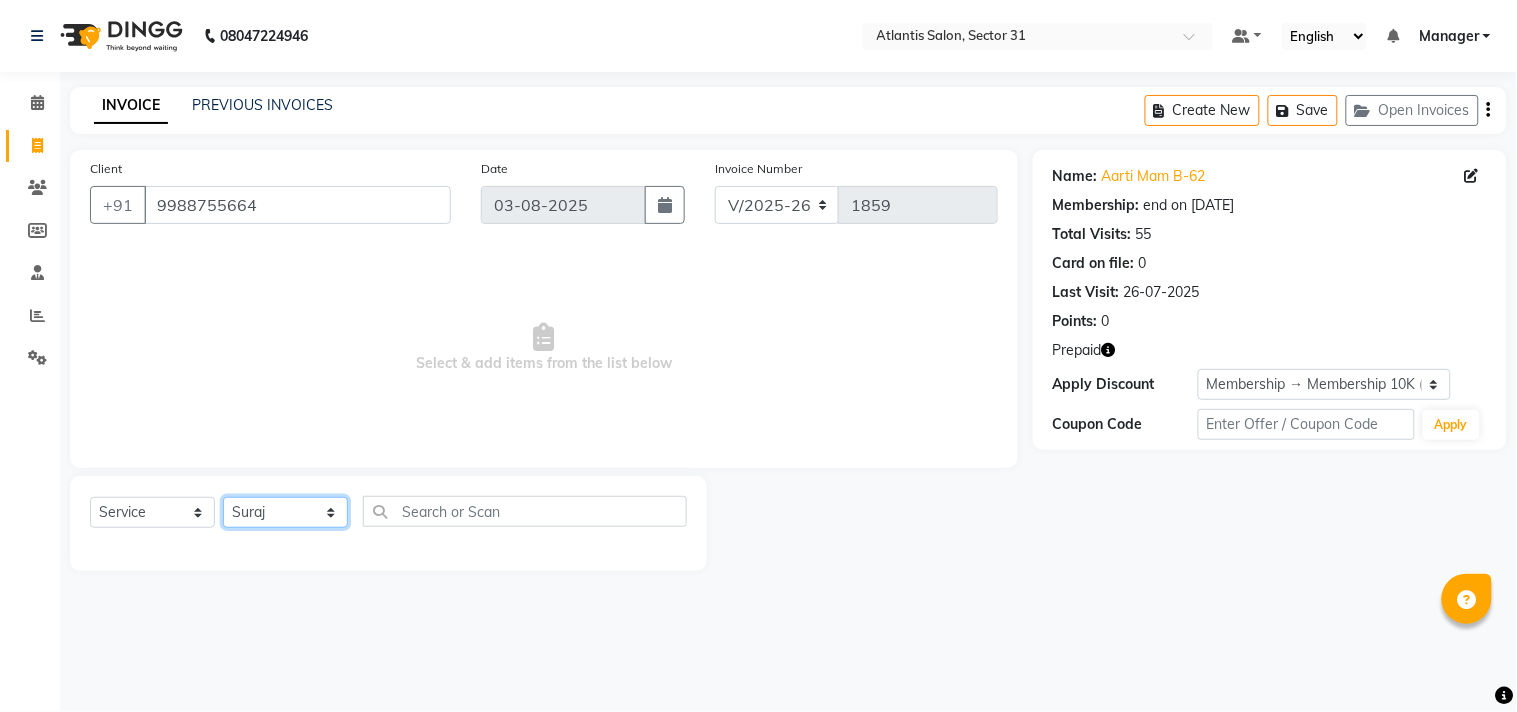 click on "Select Stylist [NAME]  [NAME] [NAME] [NAME] [NAME] Manager Staff 31 Staff ILD [NAME]" 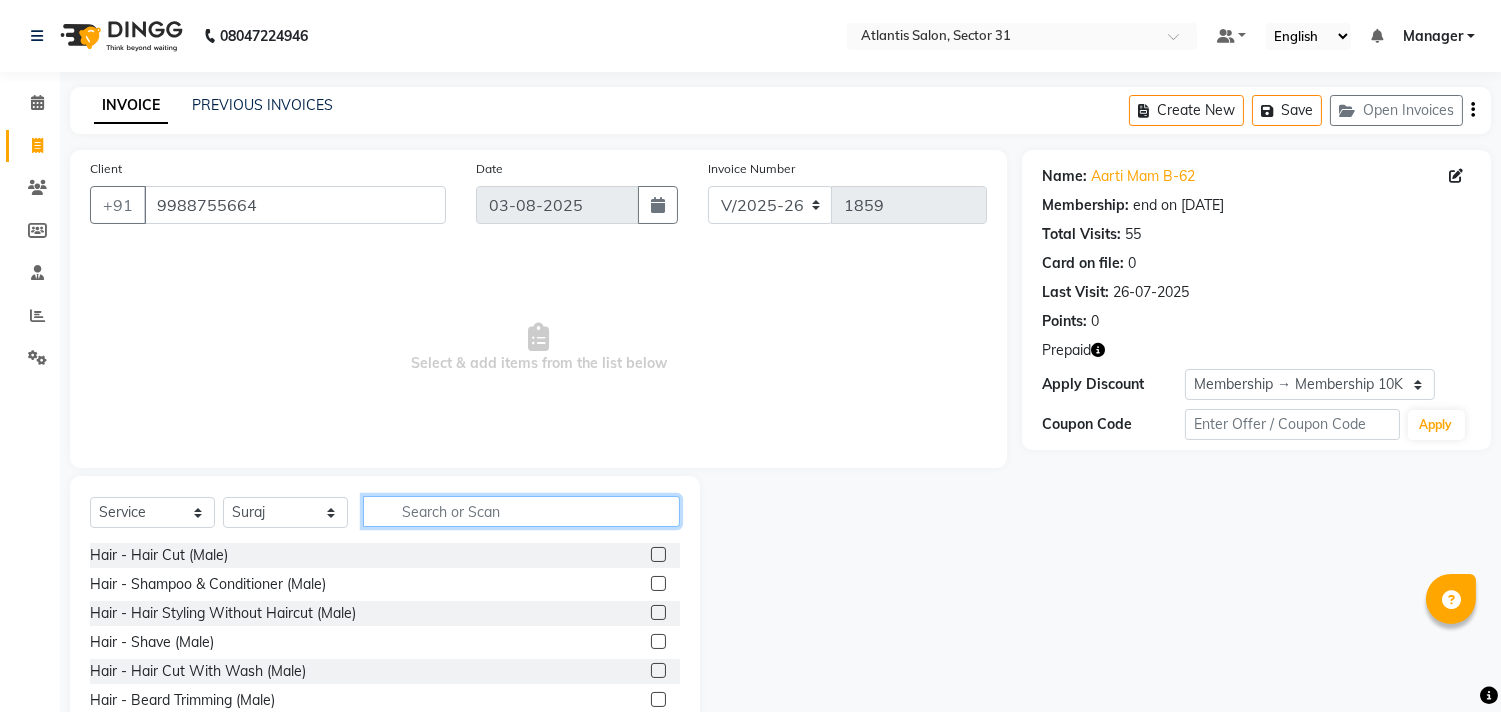click 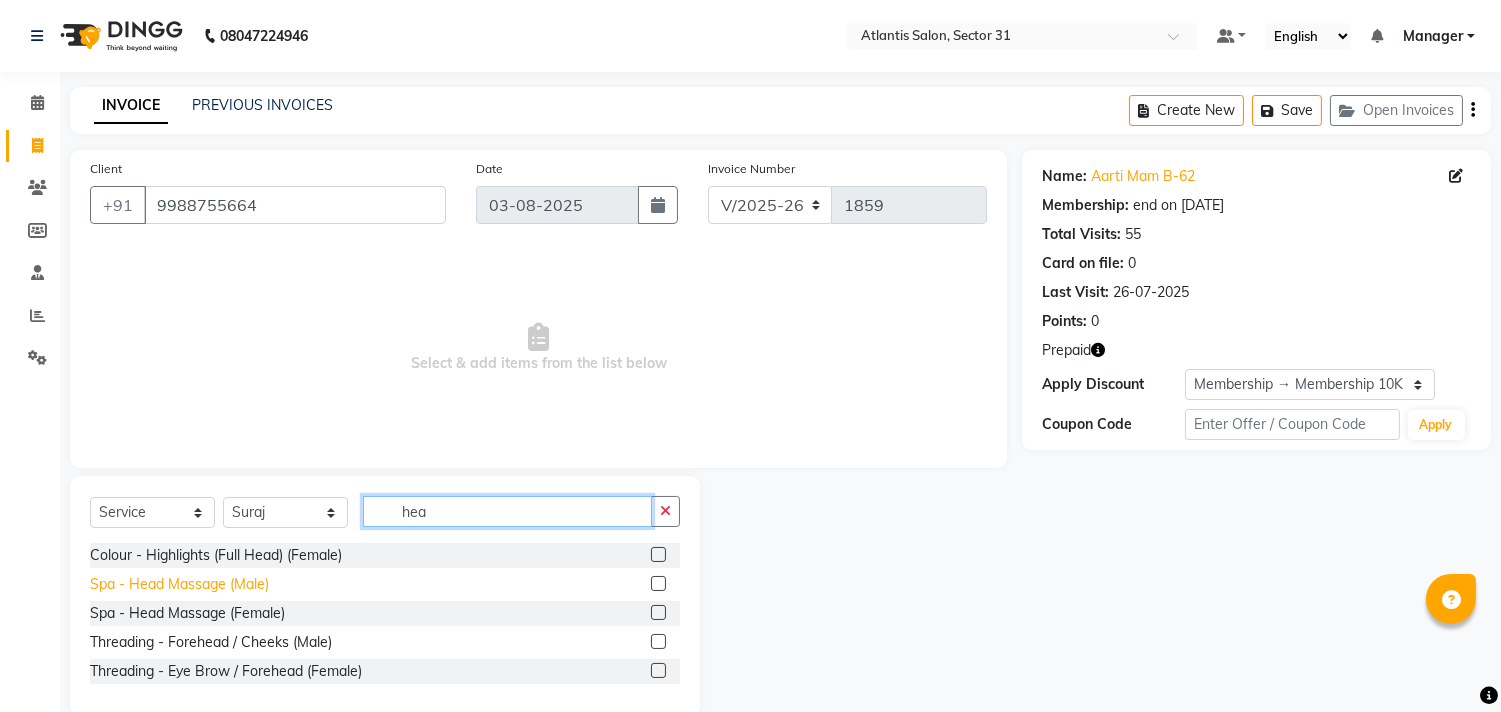type on "hea" 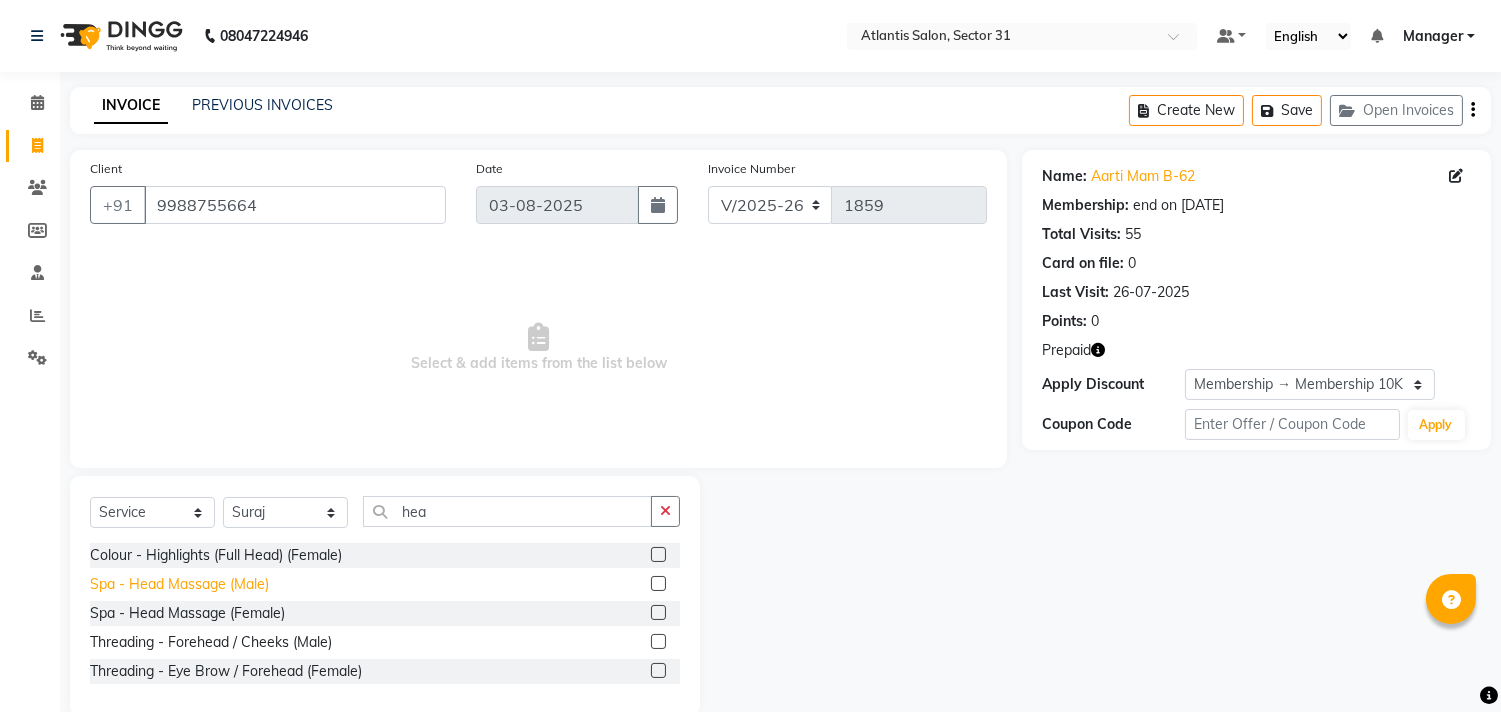 drag, startPoint x: 225, startPoint y: 583, endPoint x: 270, endPoint y: 568, distance: 47.434166 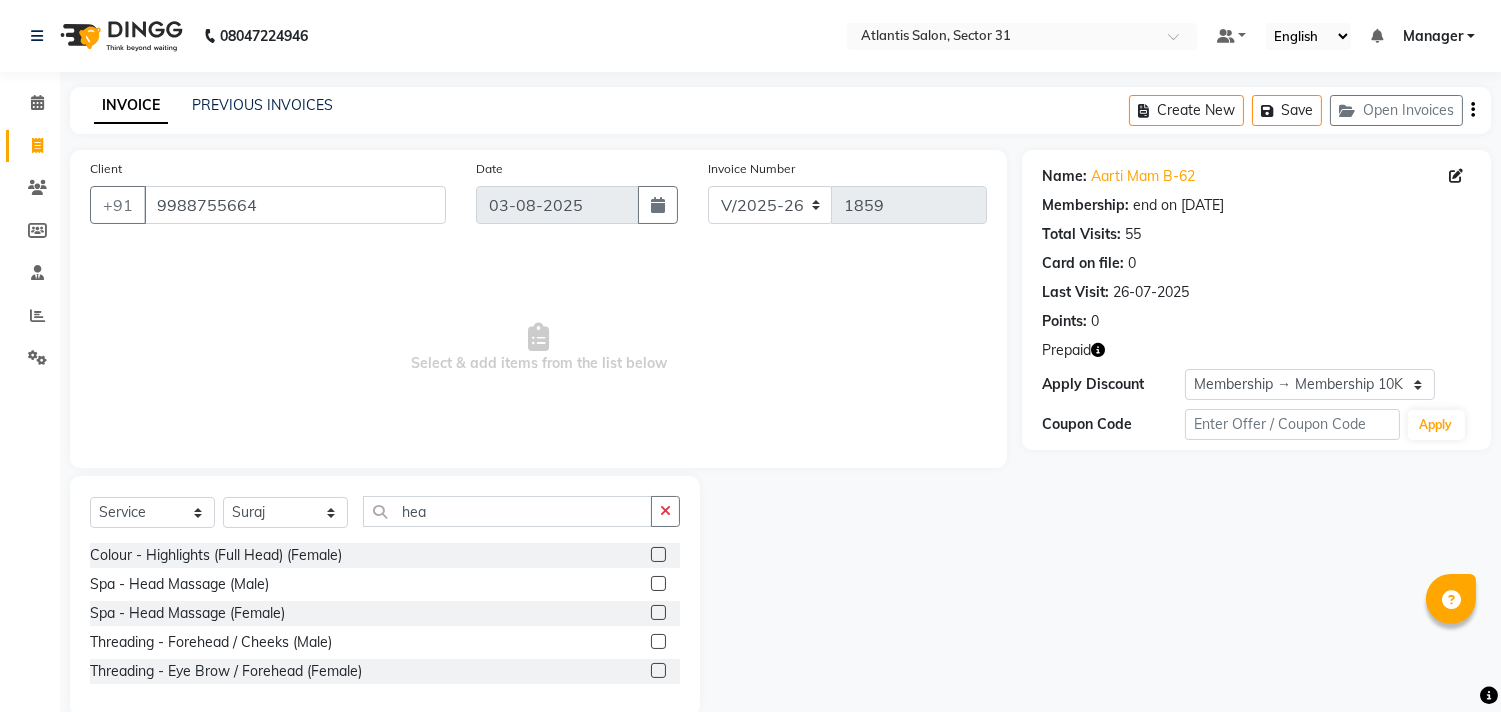 click on "Spa - Head Massage  (Male)" 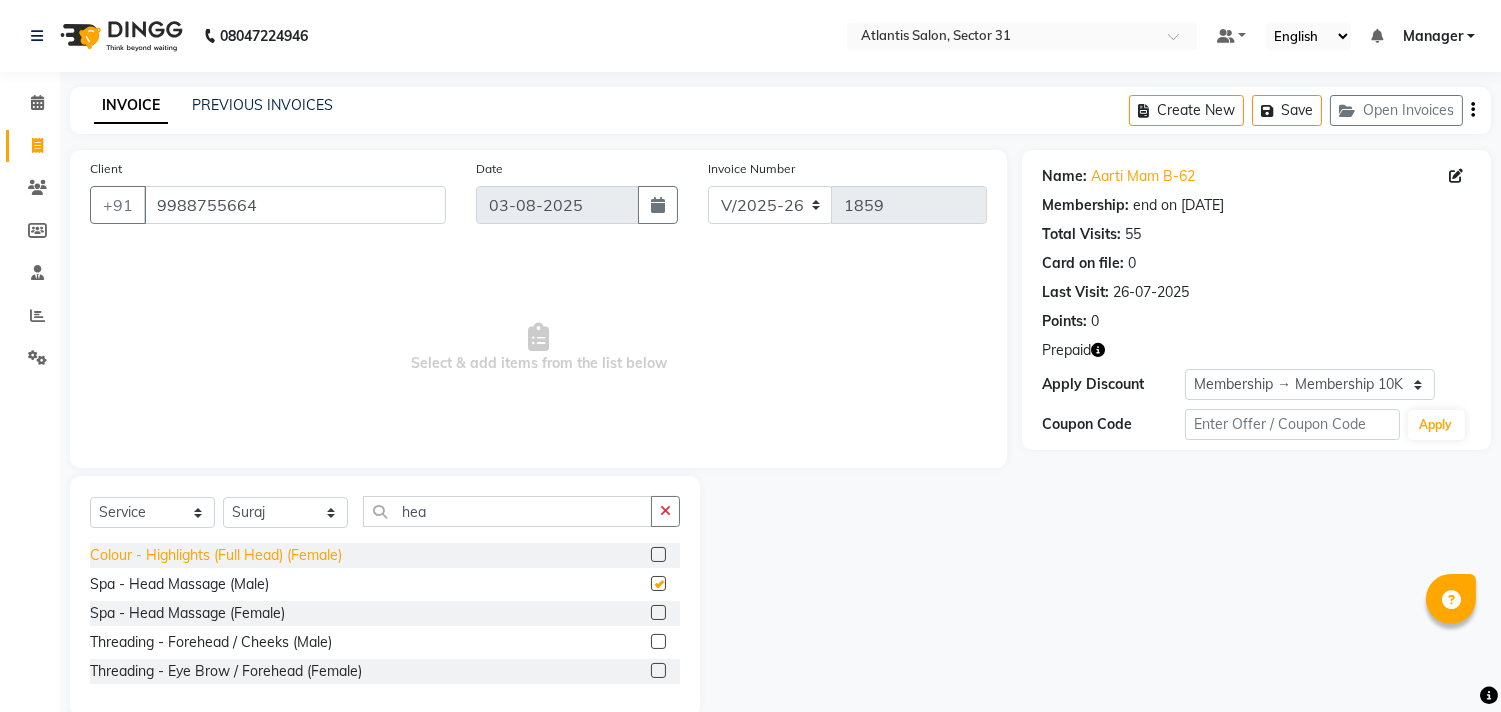 checkbox on "false" 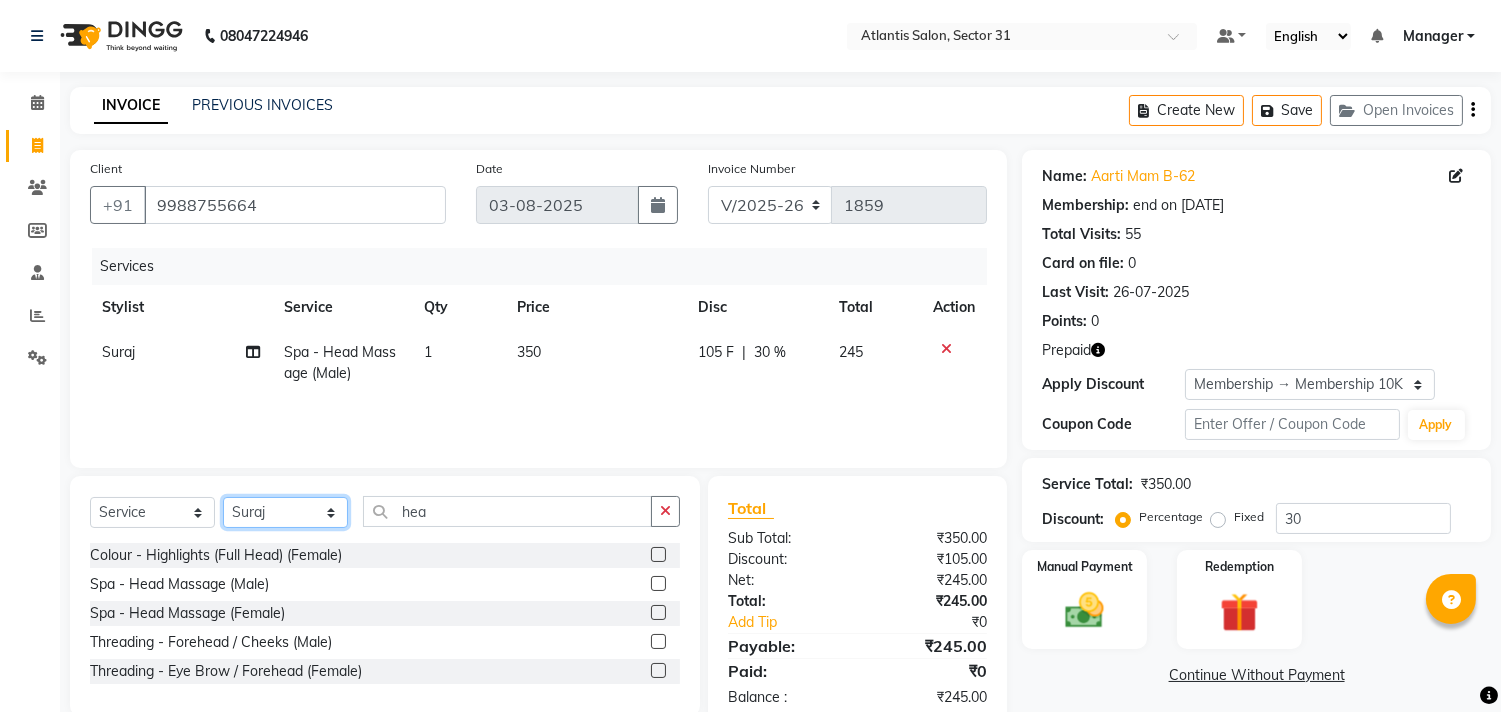 click on "Select Stylist [NAME]  [NAME] [NAME] [NAME] [NAME] Manager Staff 31 Staff ILD [NAME]" 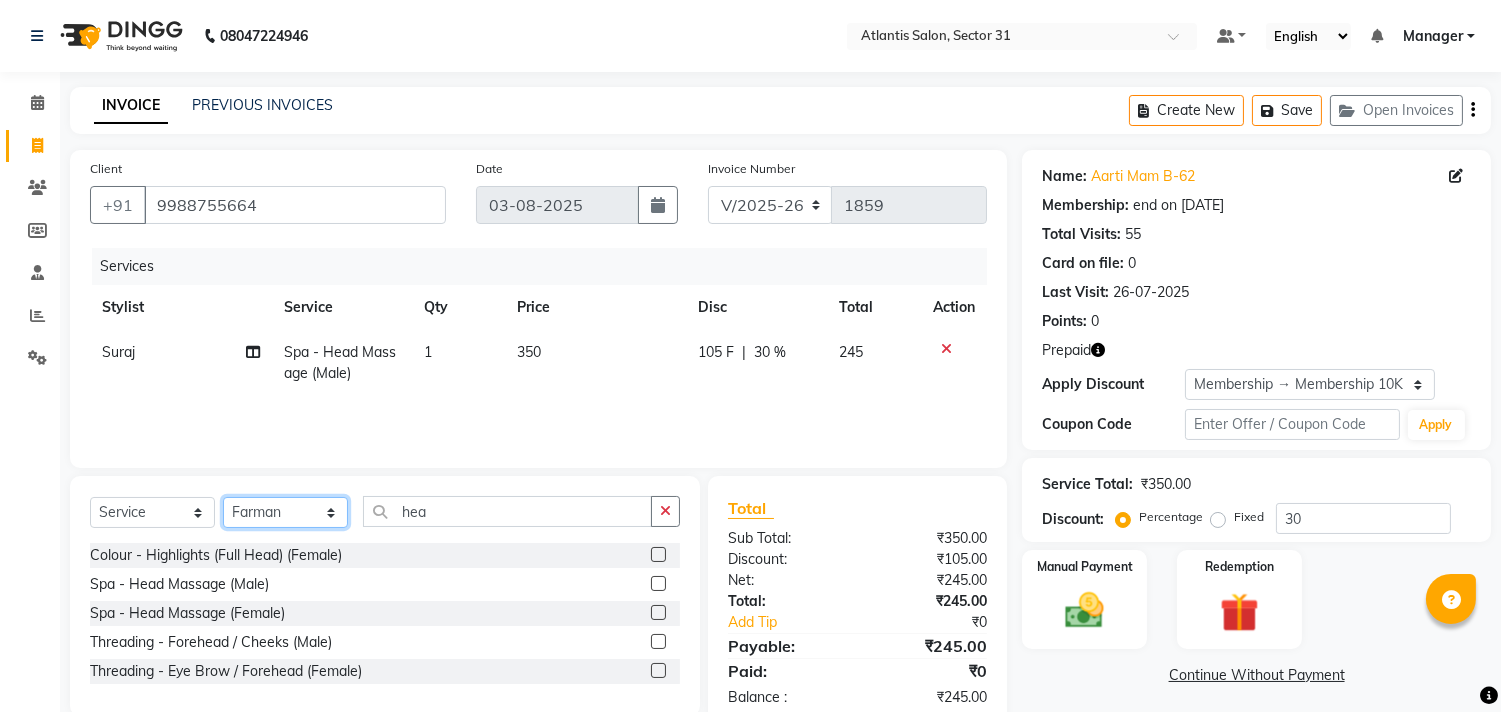 click on "Select Stylist [NAME]  [NAME] [NAME] [NAME] [NAME] Manager Staff 31 Staff ILD [NAME]" 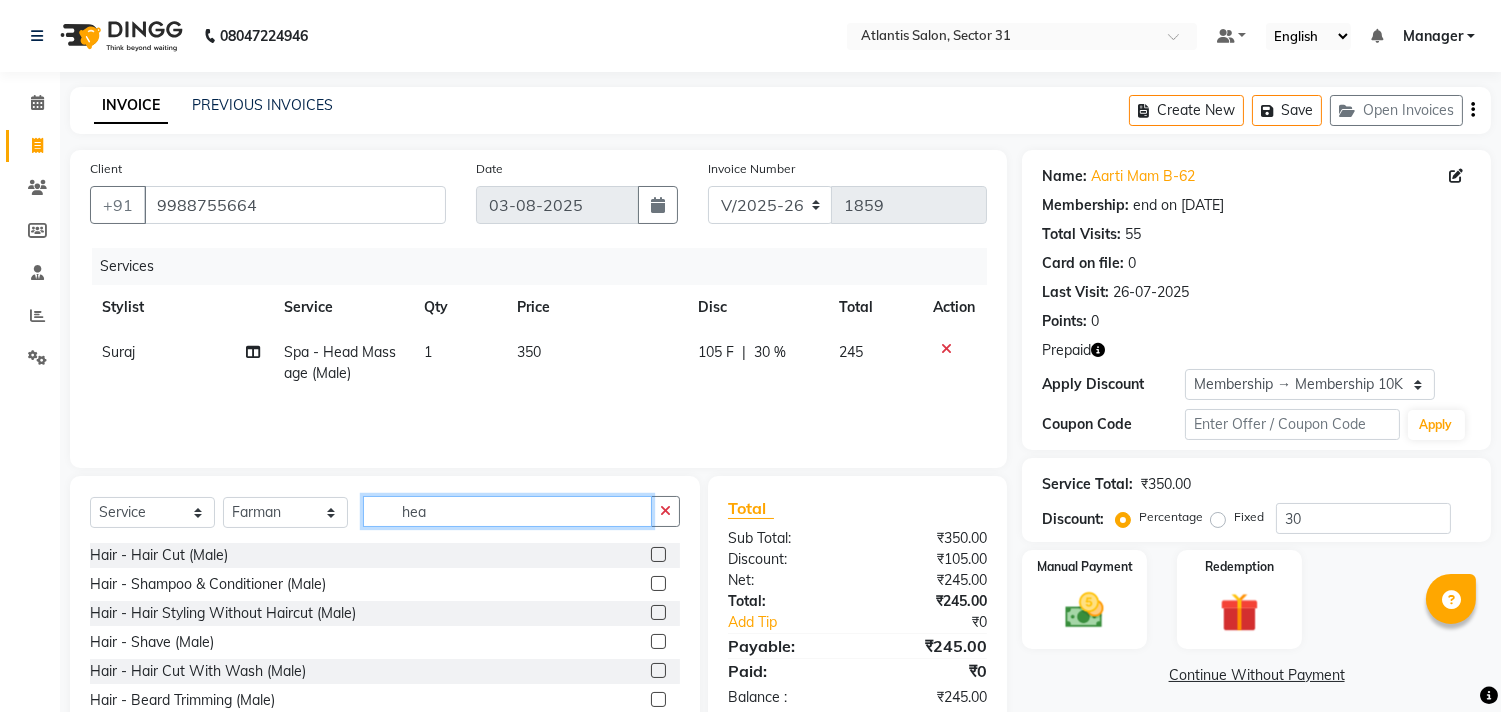 click on "hea" 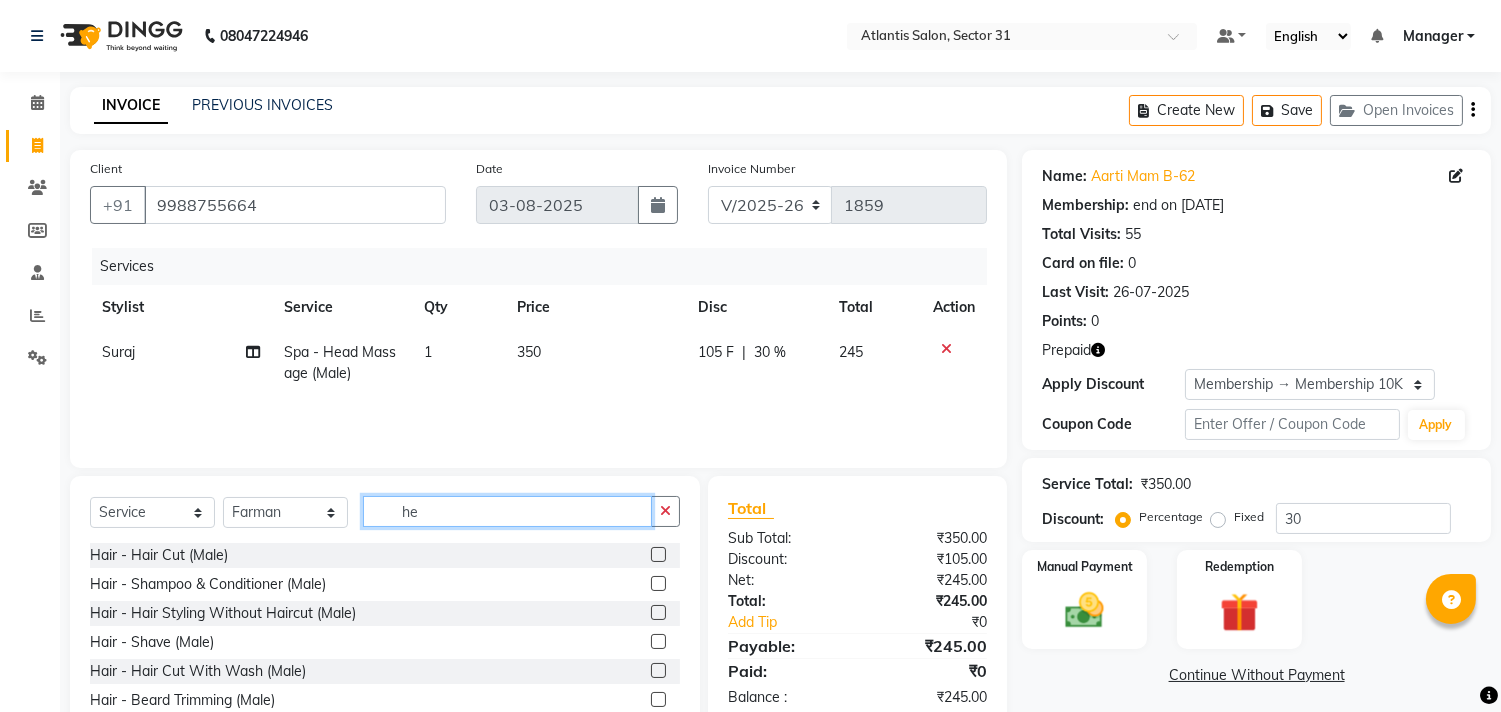 type on "h" 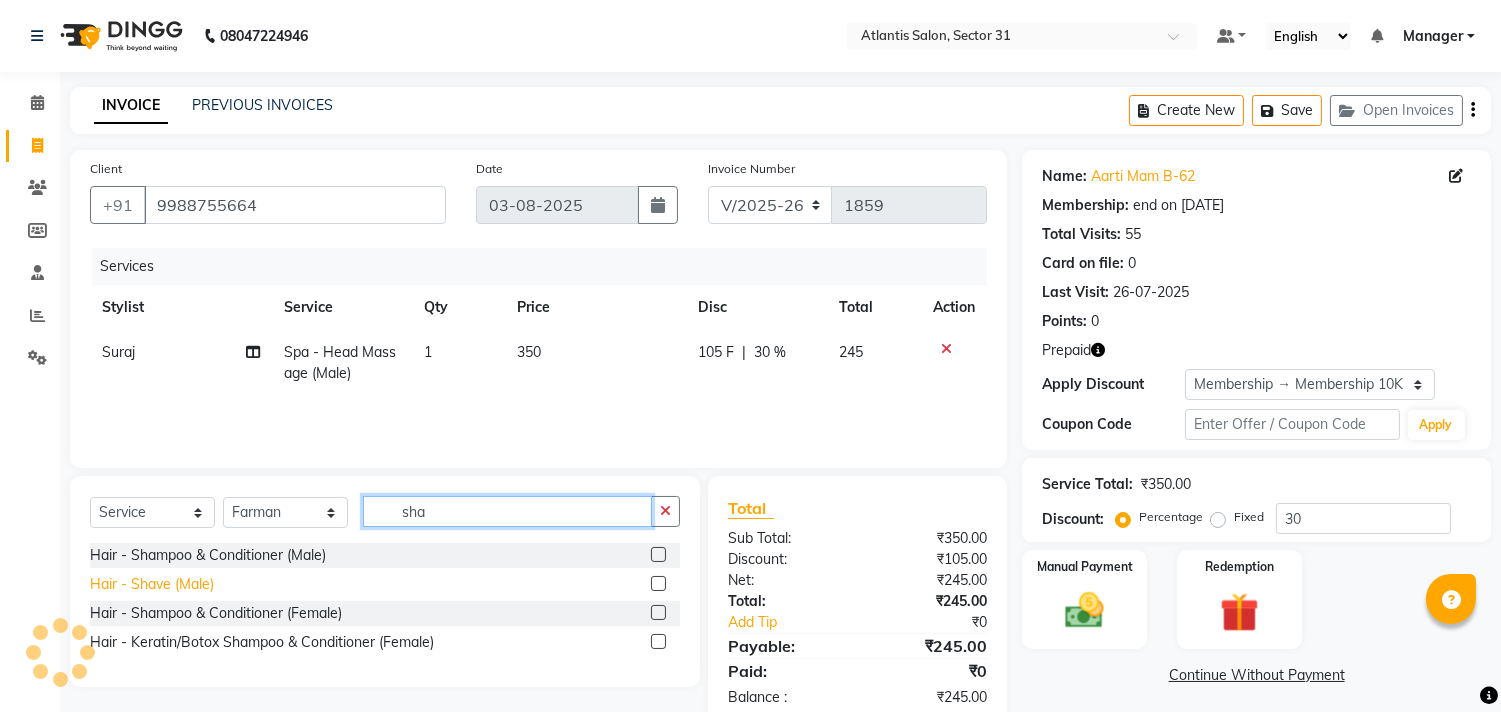 type on "sha" 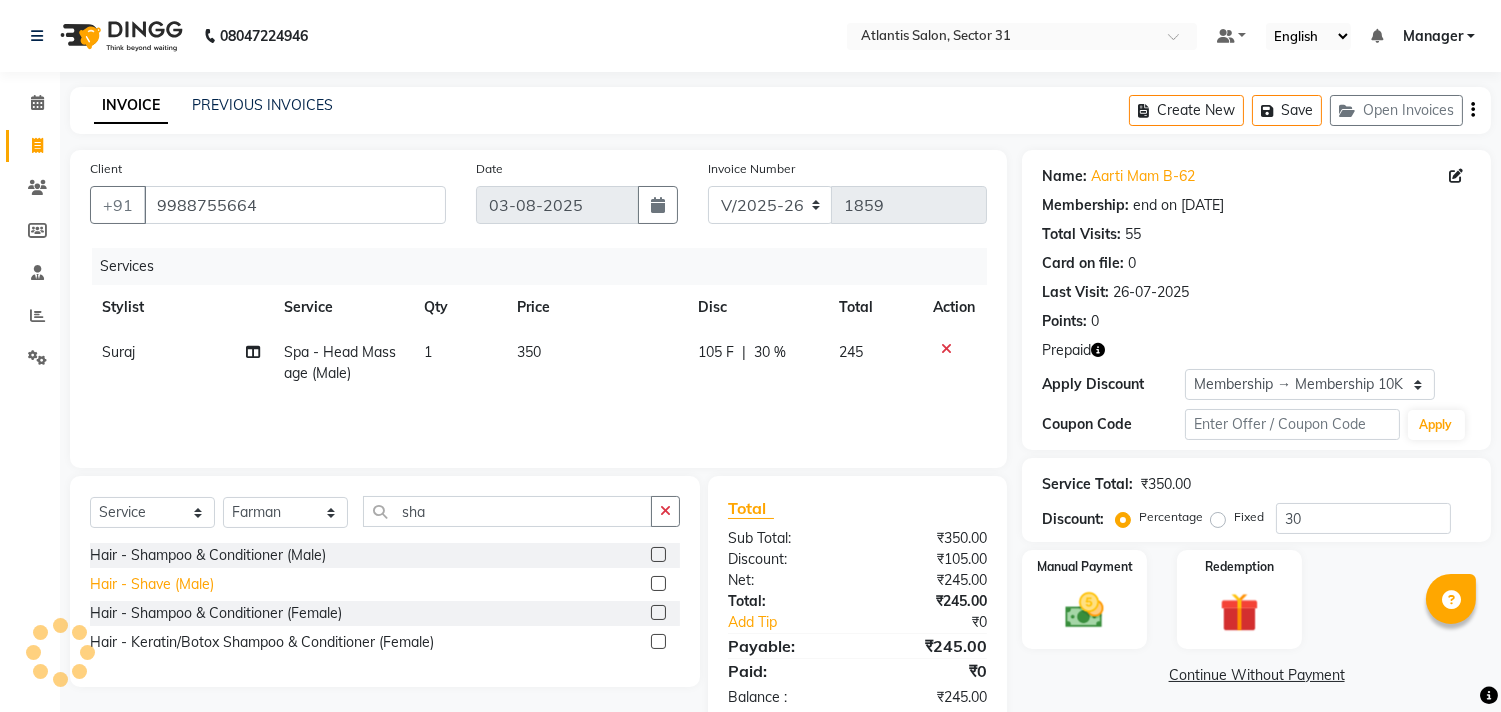 click on "Hair - Shave (Male)" 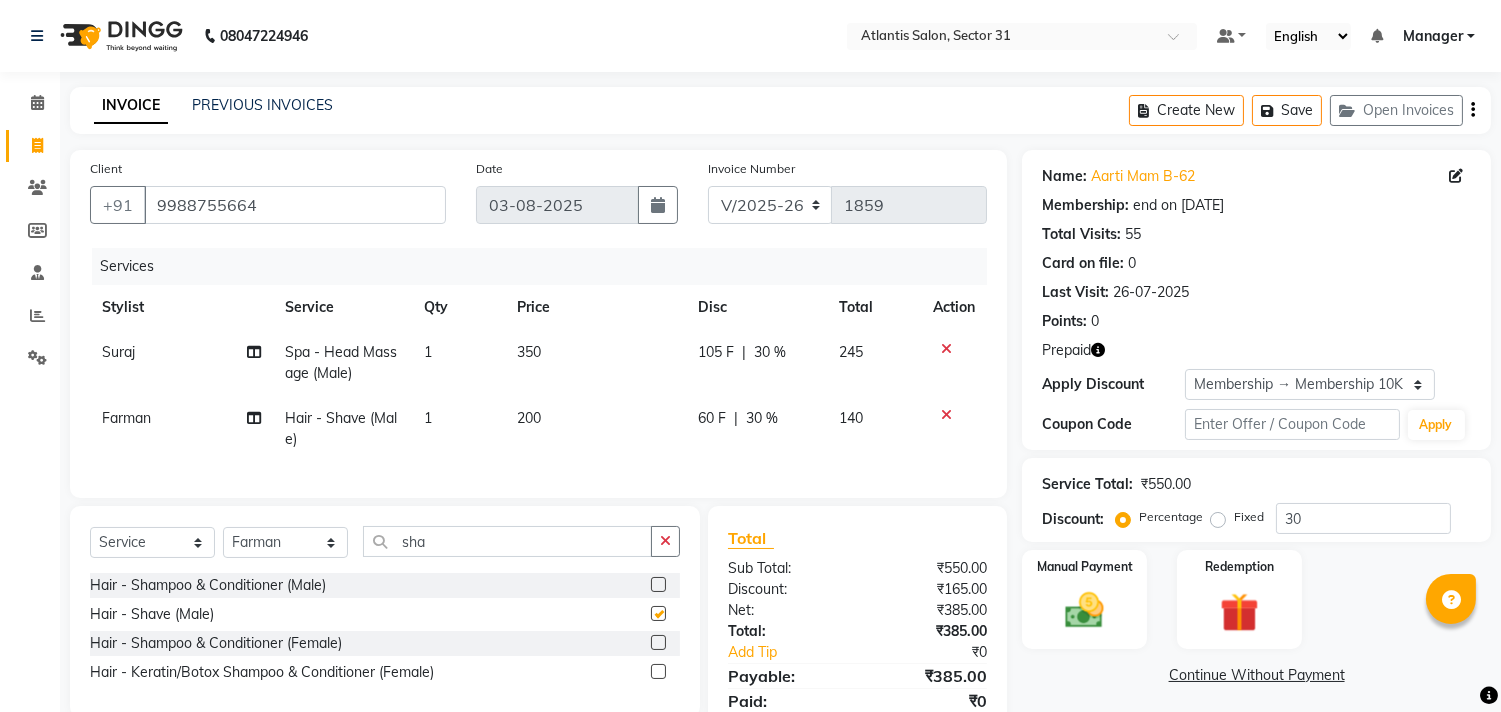 checkbox on "false" 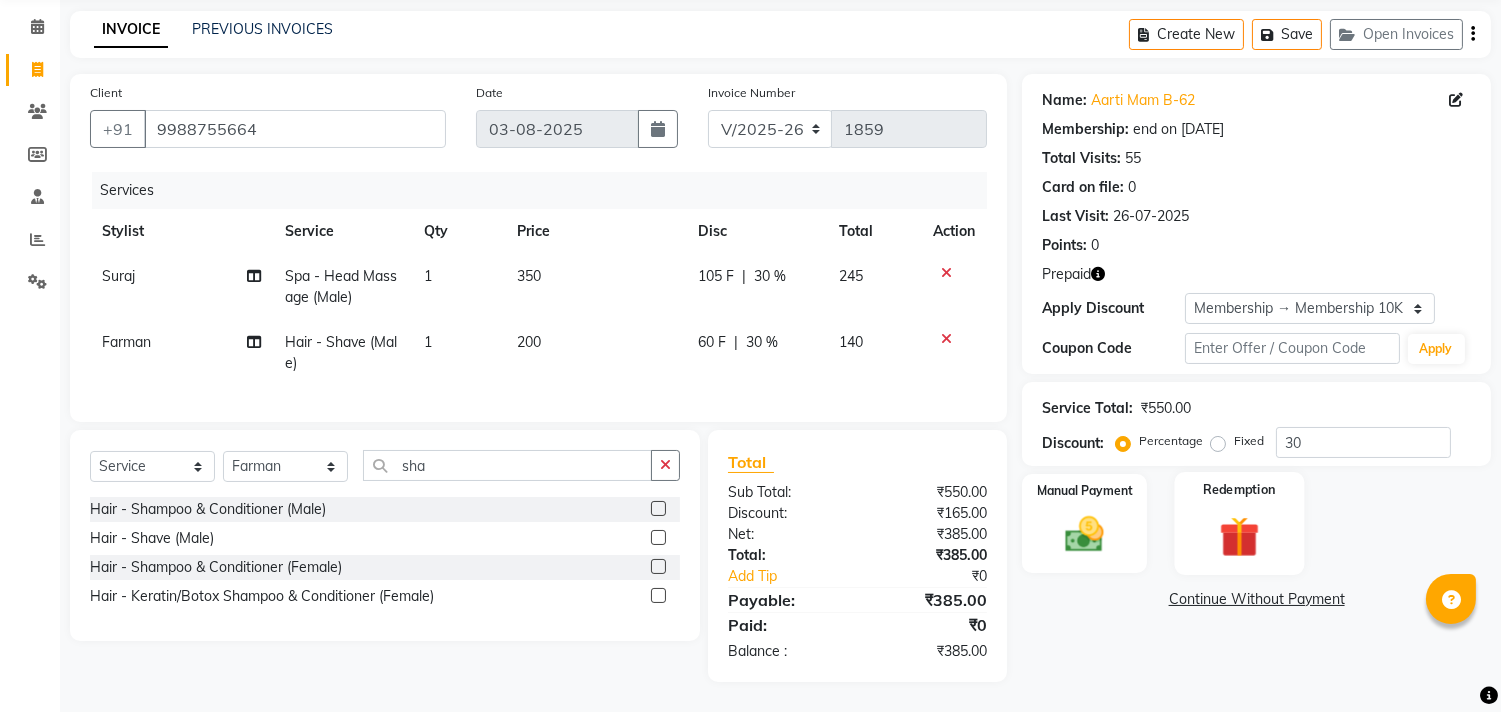 click 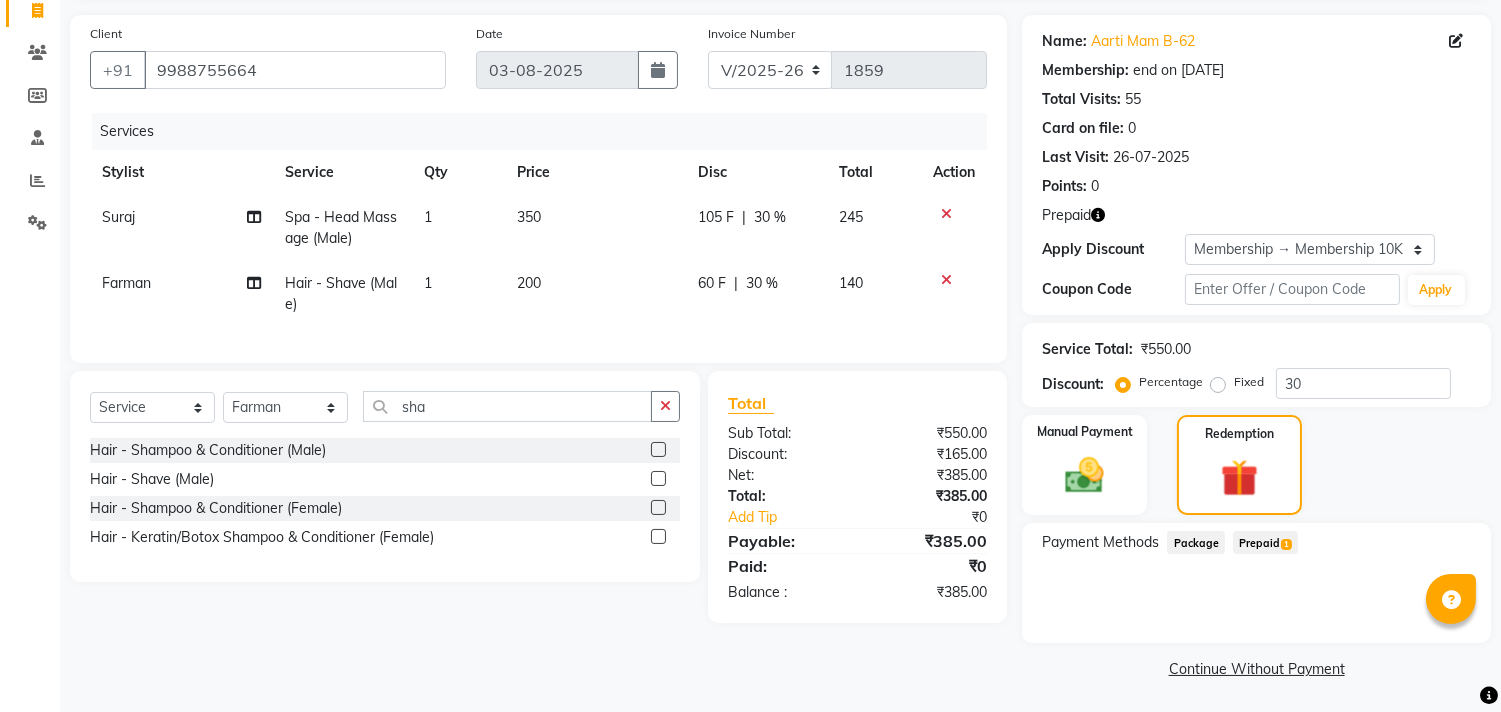 click on "Prepaid  1" 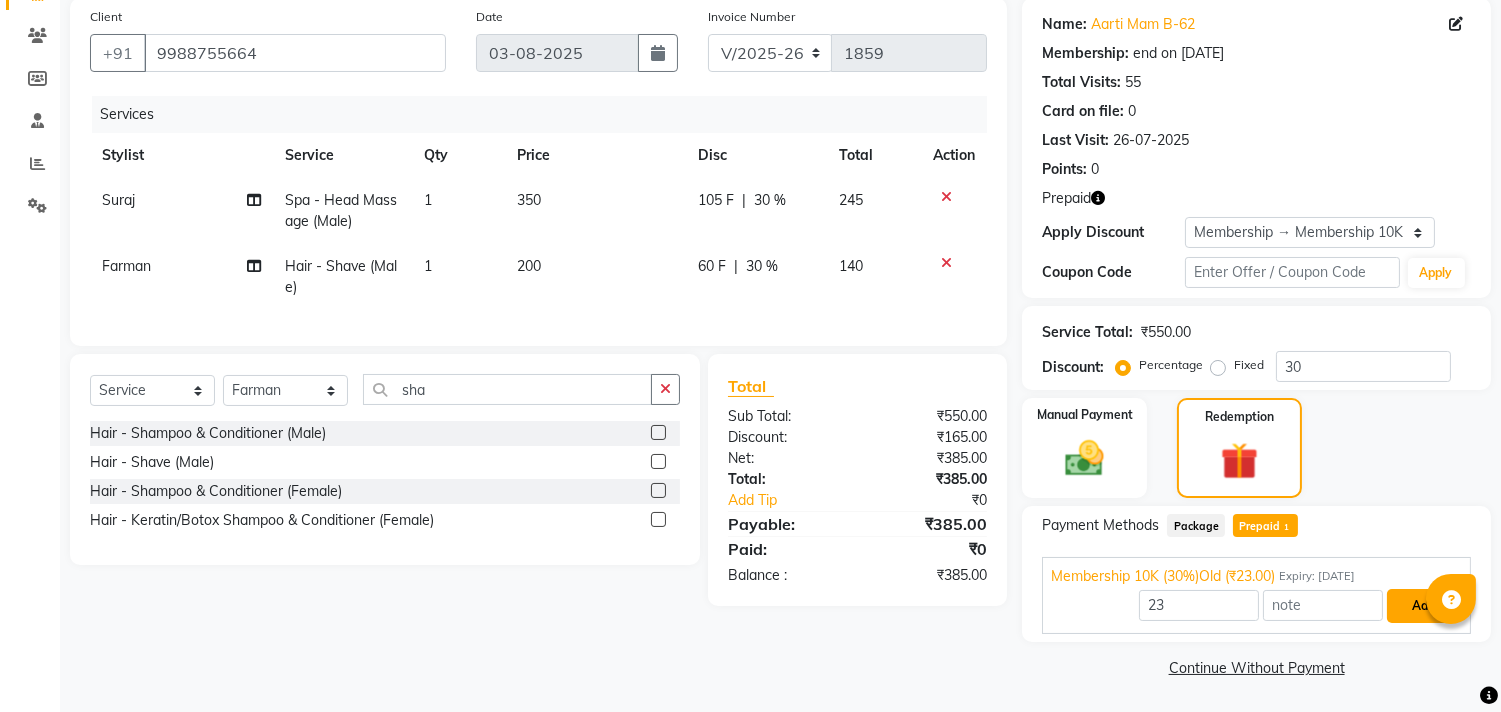 click on "Add" at bounding box center [1423, 606] 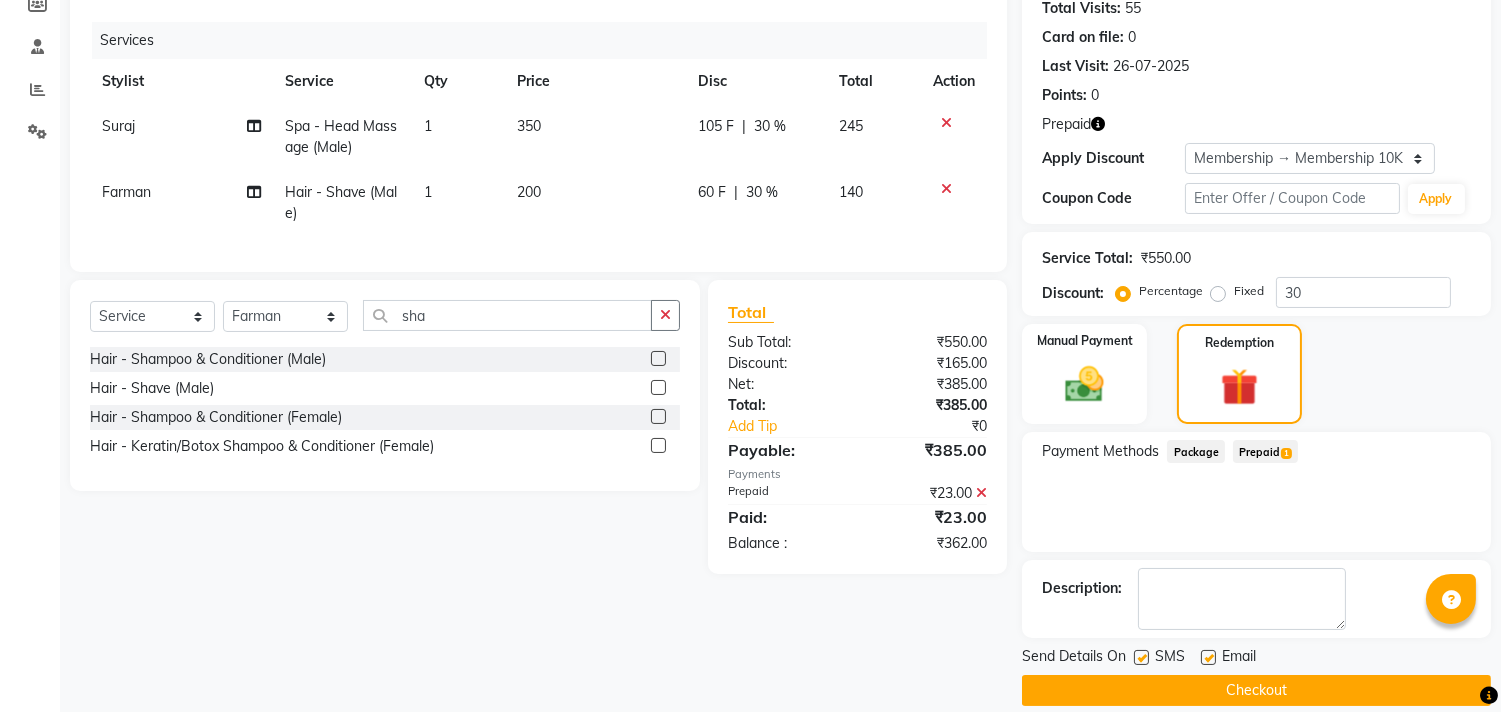 scroll, scrollTop: 248, scrollLeft: 0, axis: vertical 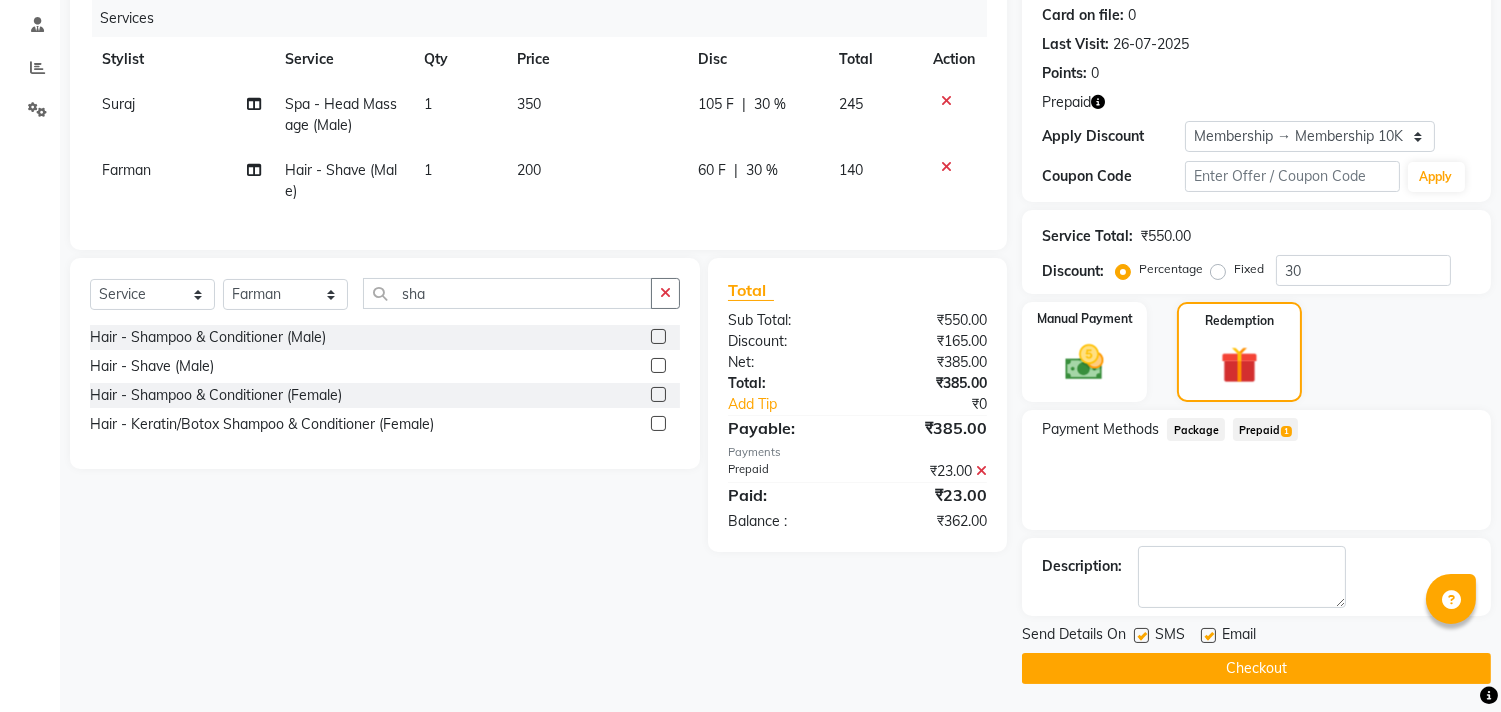 click on "Checkout" 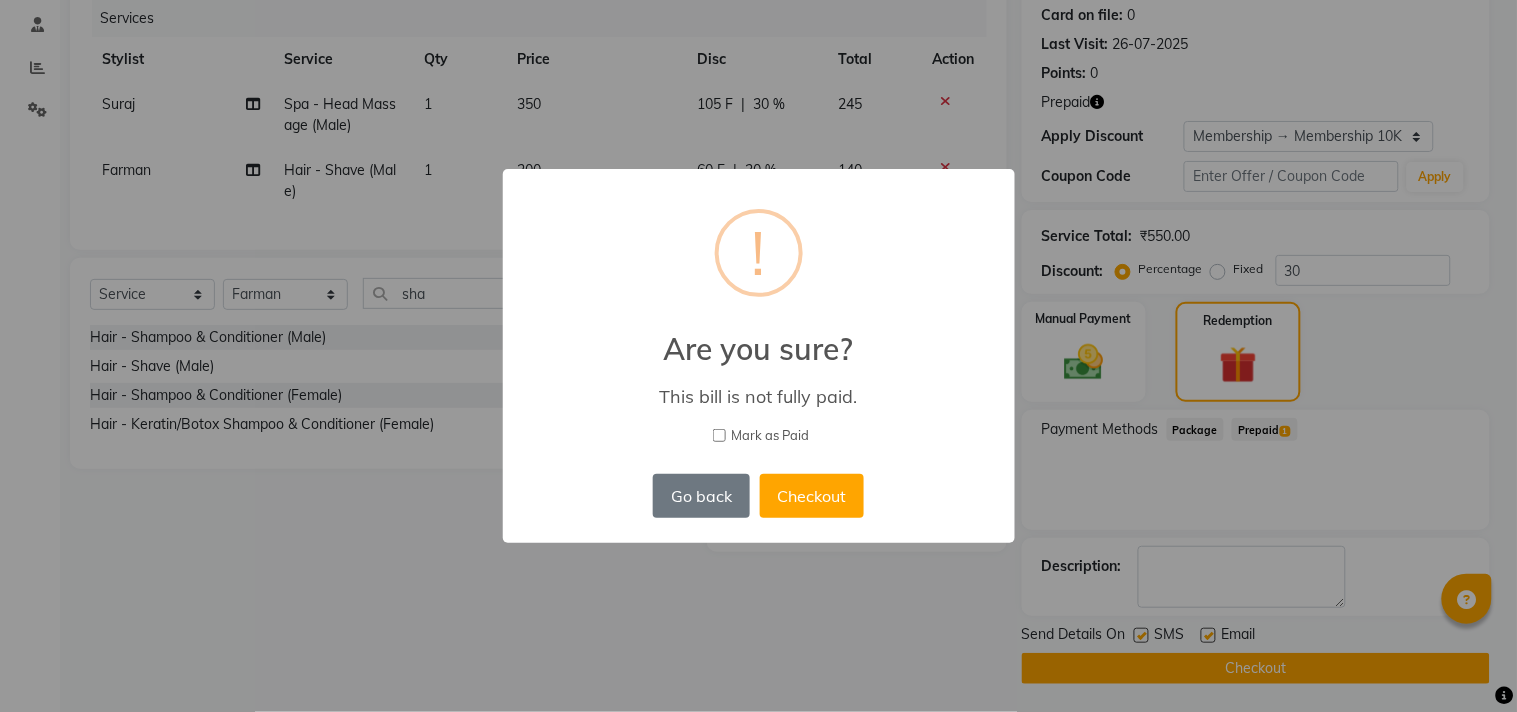 click on "× ! Are you sure? This bill is not fully paid. Mark as Paid Go back No Checkout" at bounding box center [758, 356] 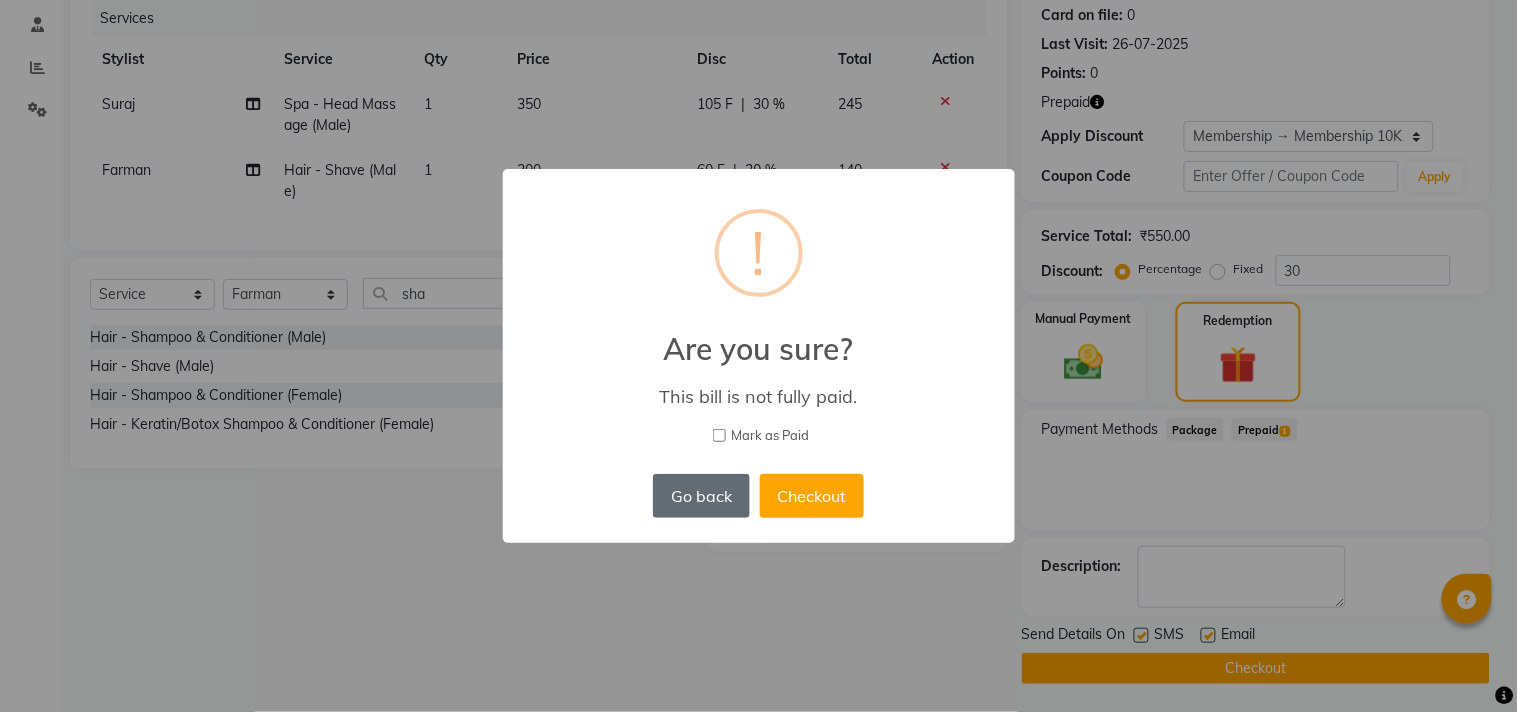 click on "Go back" at bounding box center [701, 496] 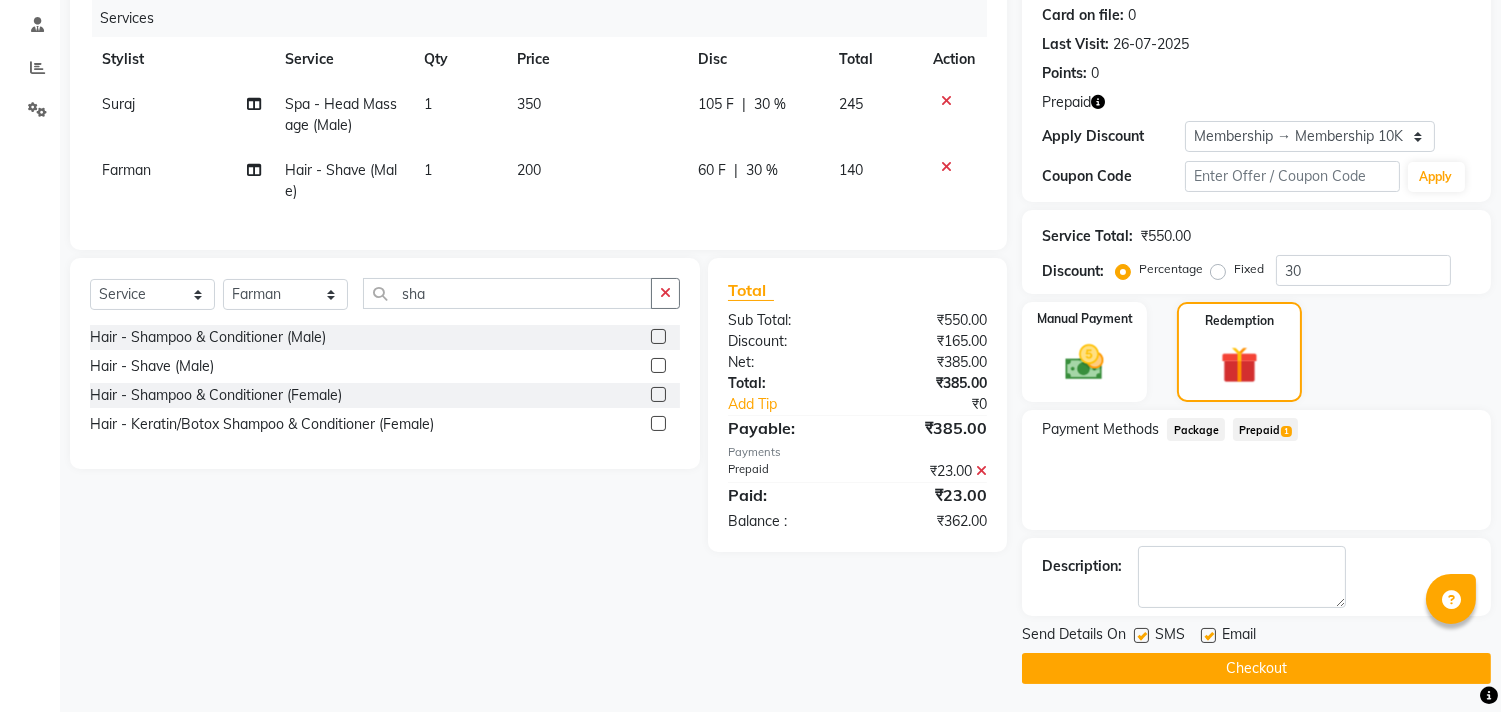 click on "₹23.00" 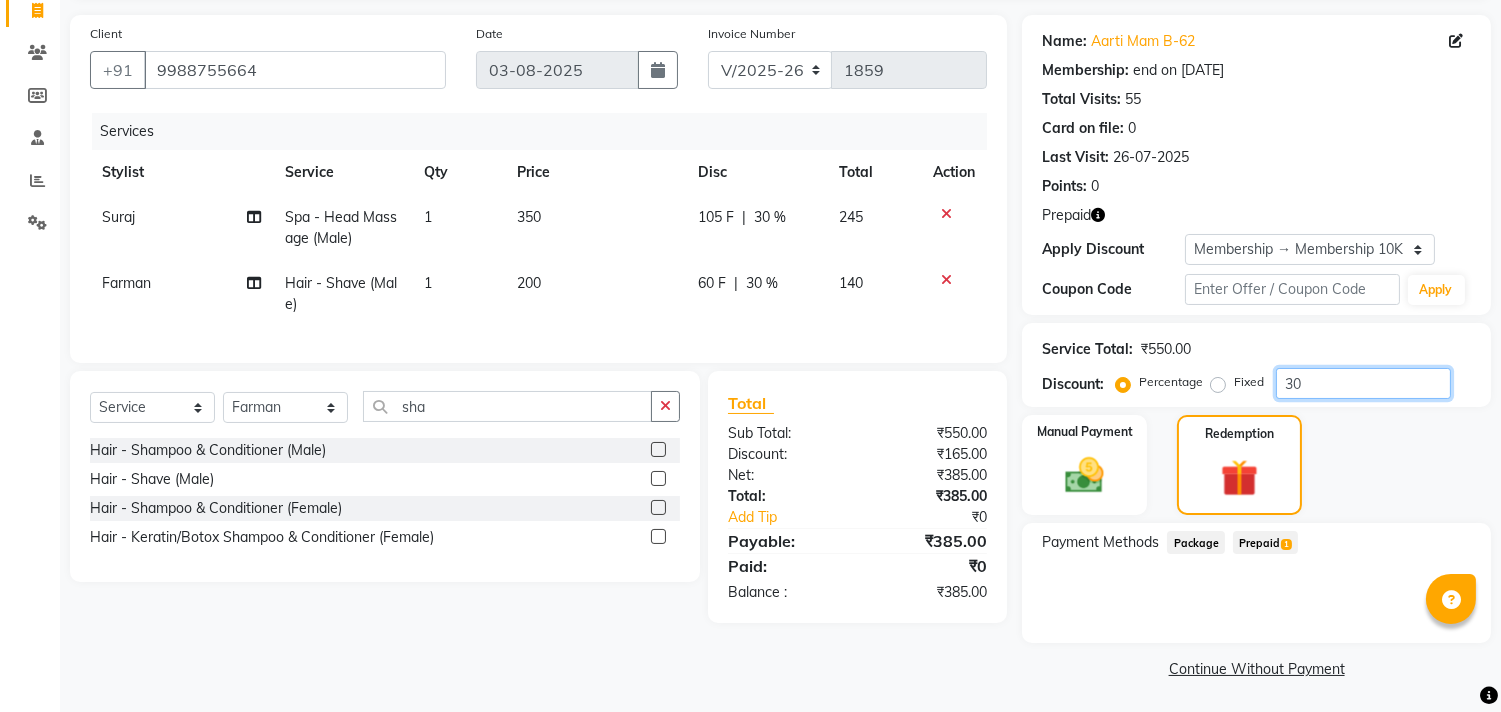 click on "30" 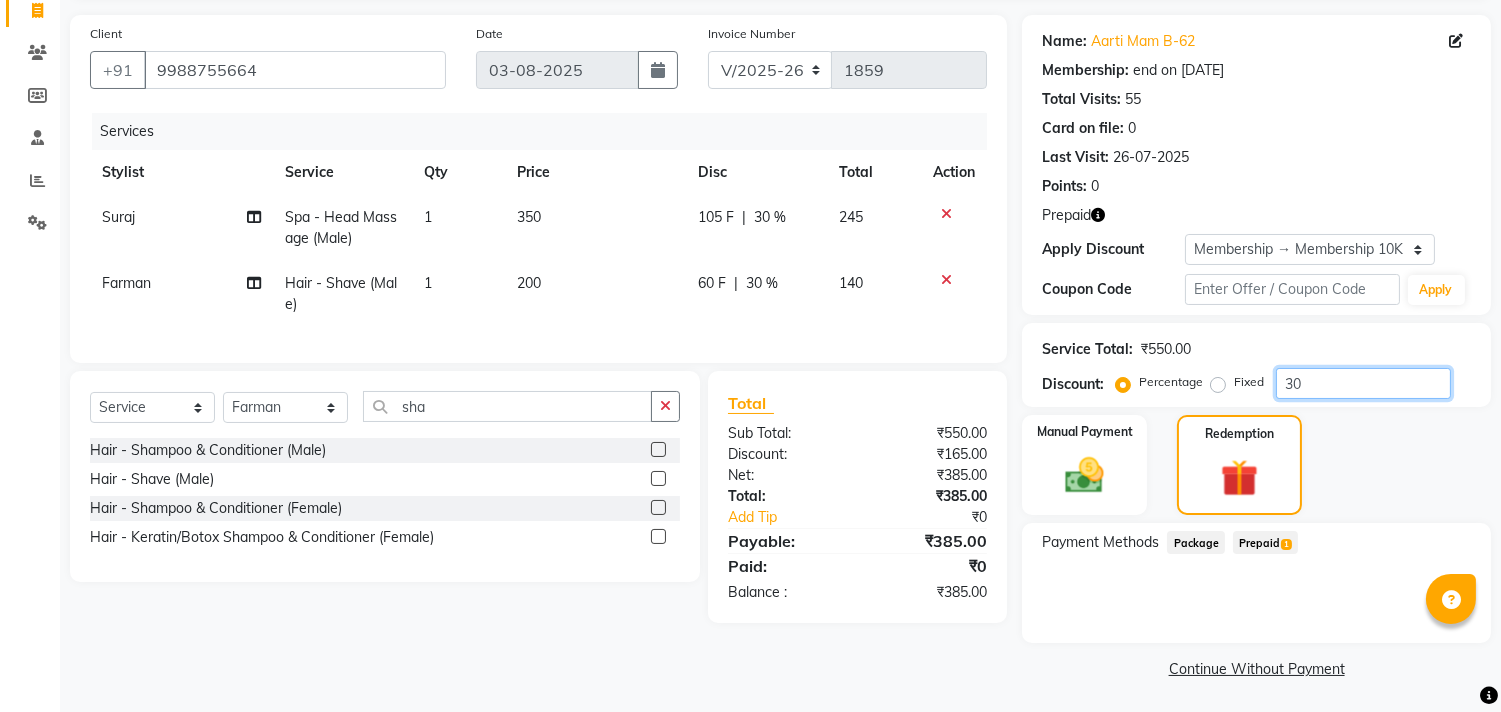 type on "3" 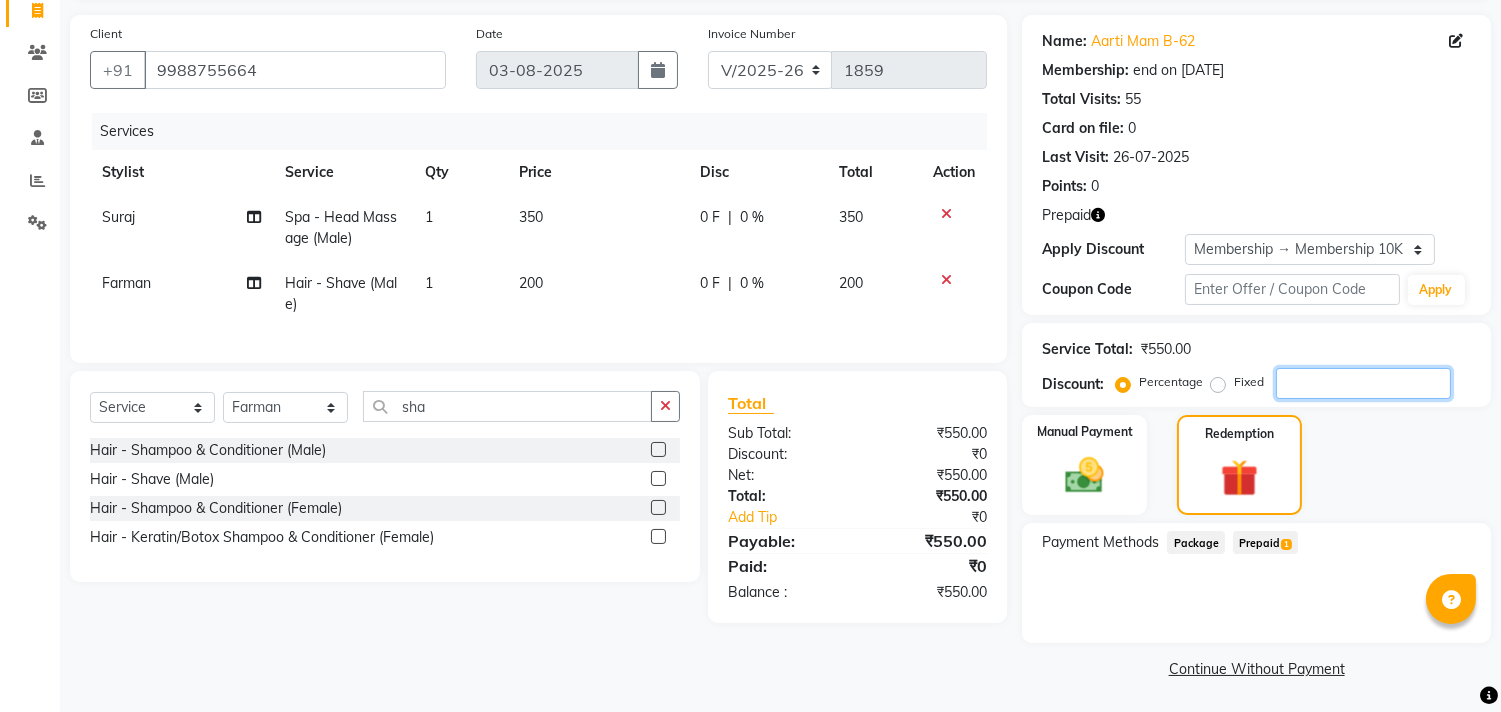type 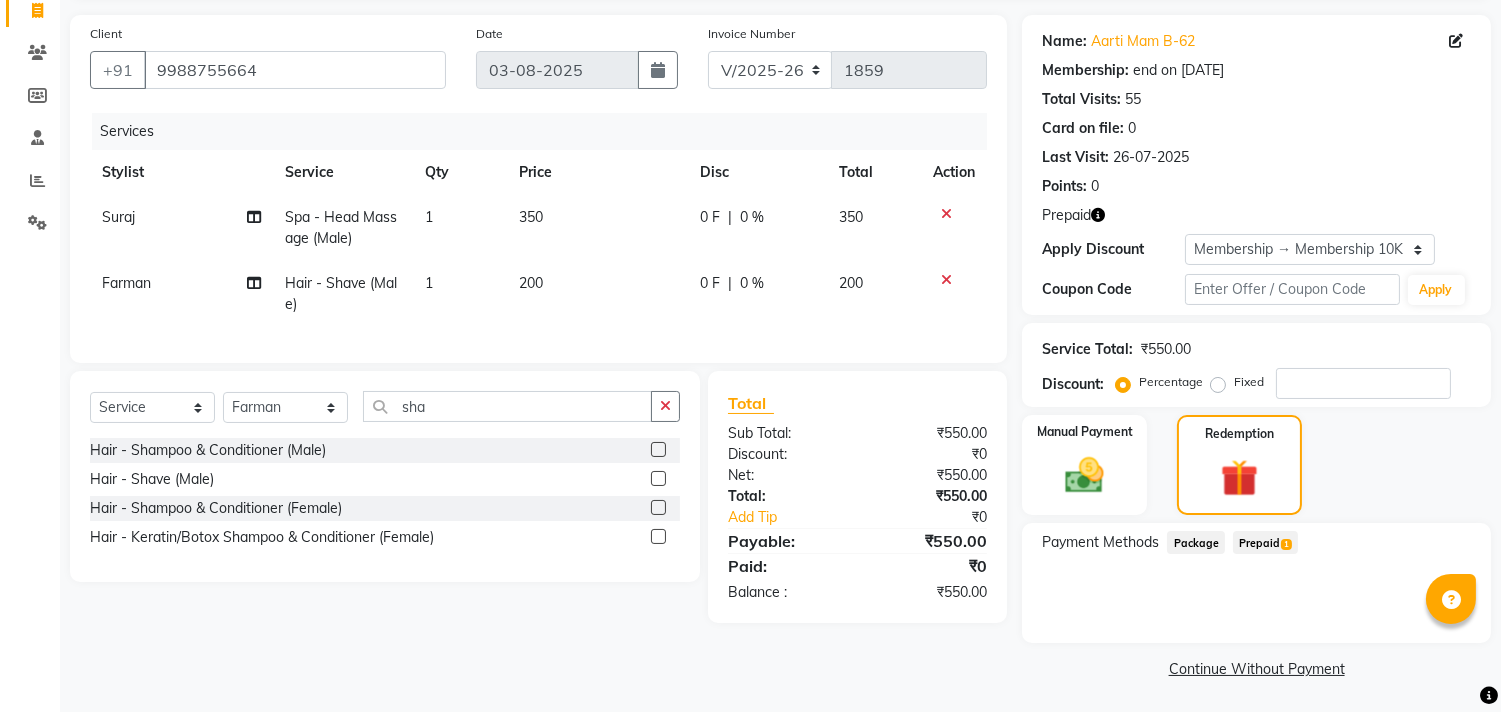 click on "Package" 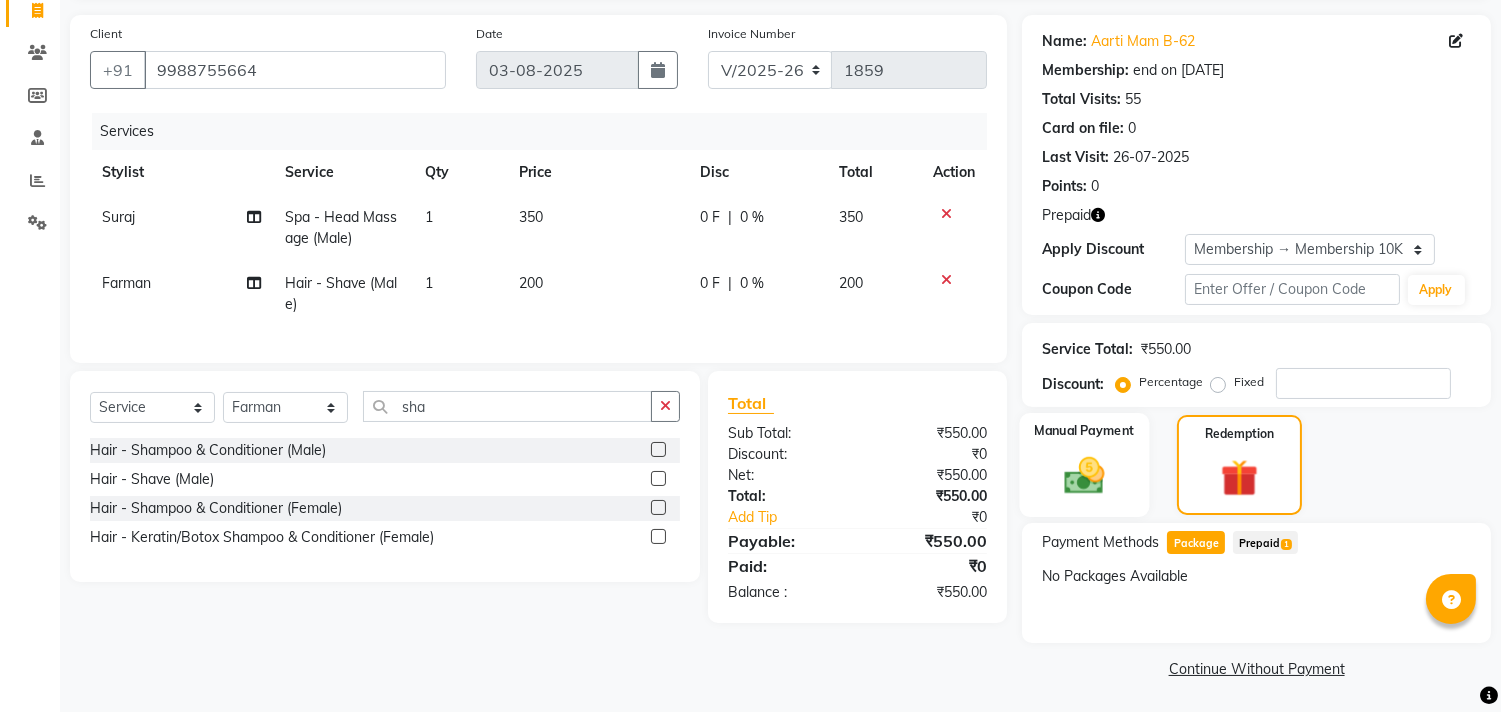 click 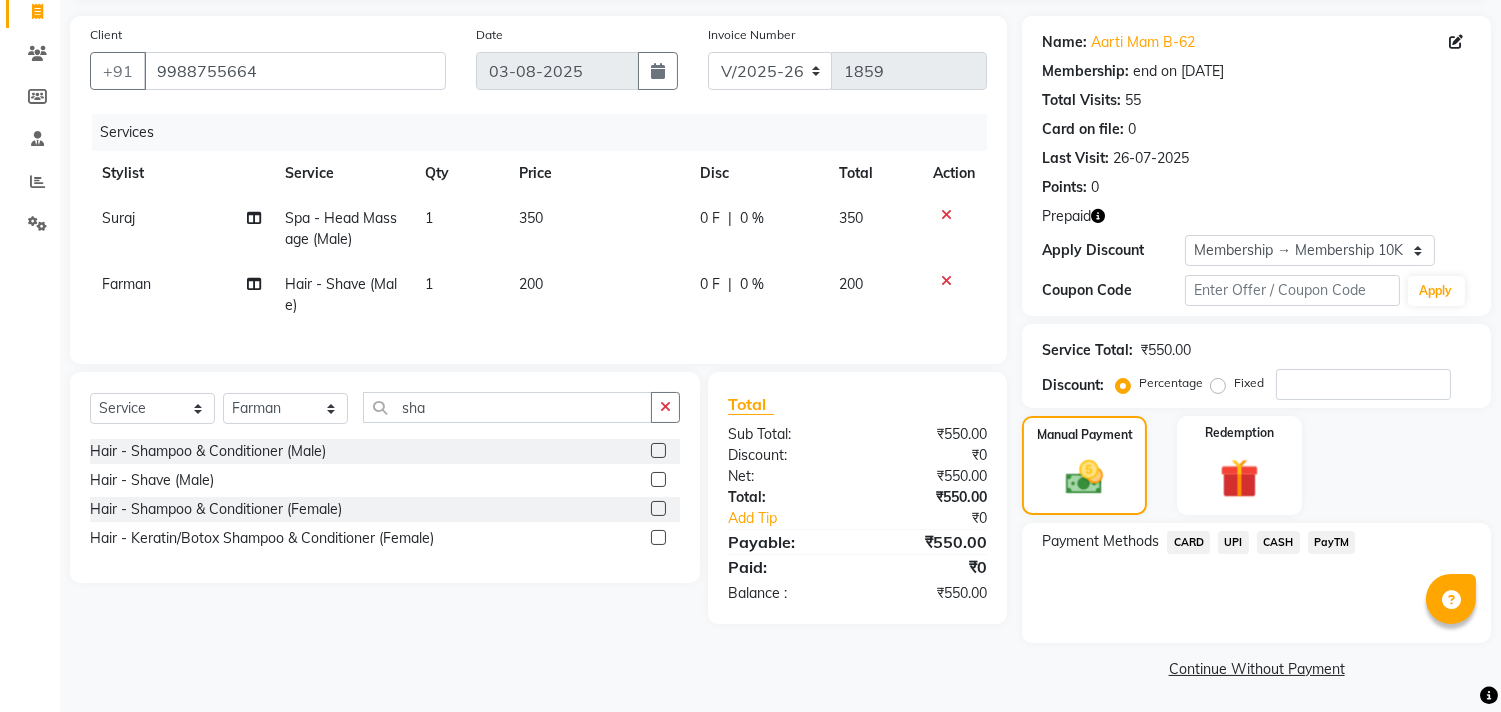 click on "CASH" 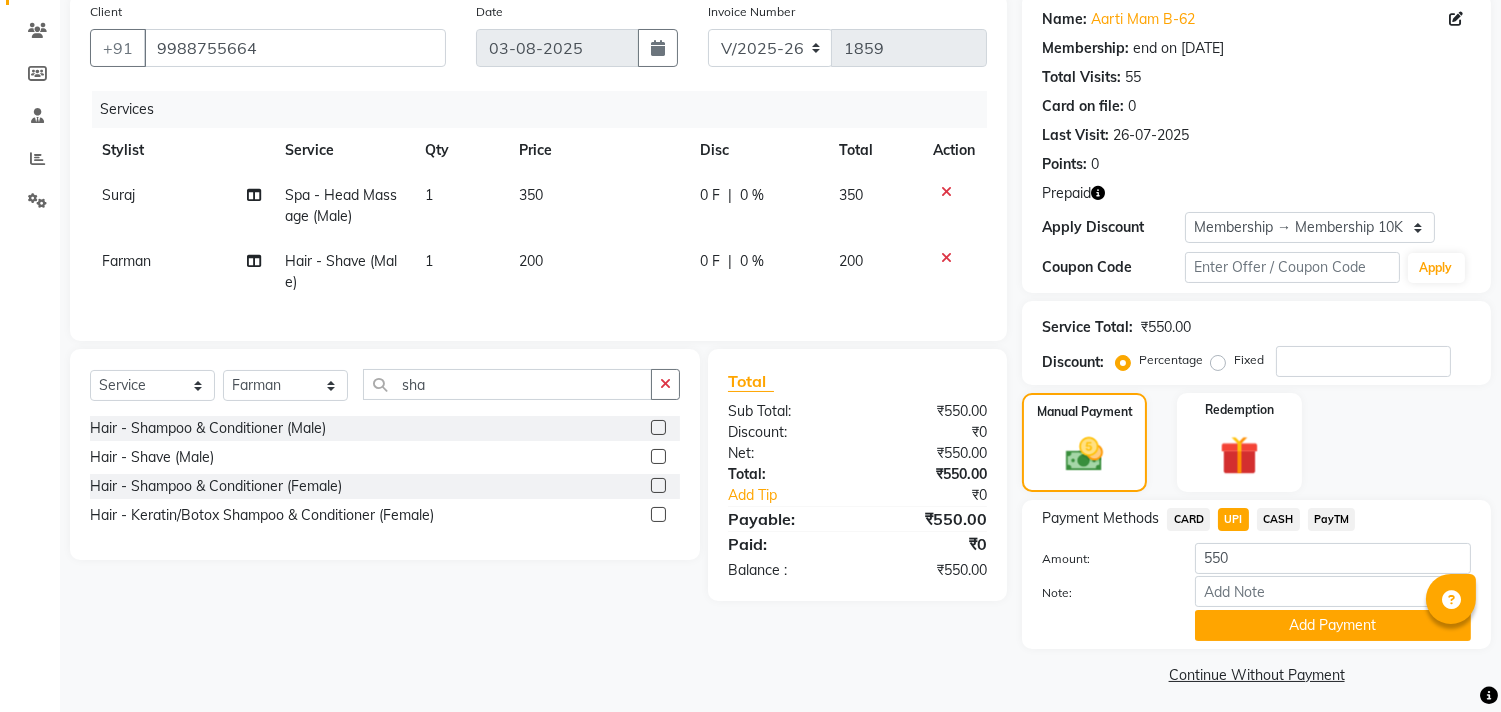 scroll, scrollTop: 164, scrollLeft: 0, axis: vertical 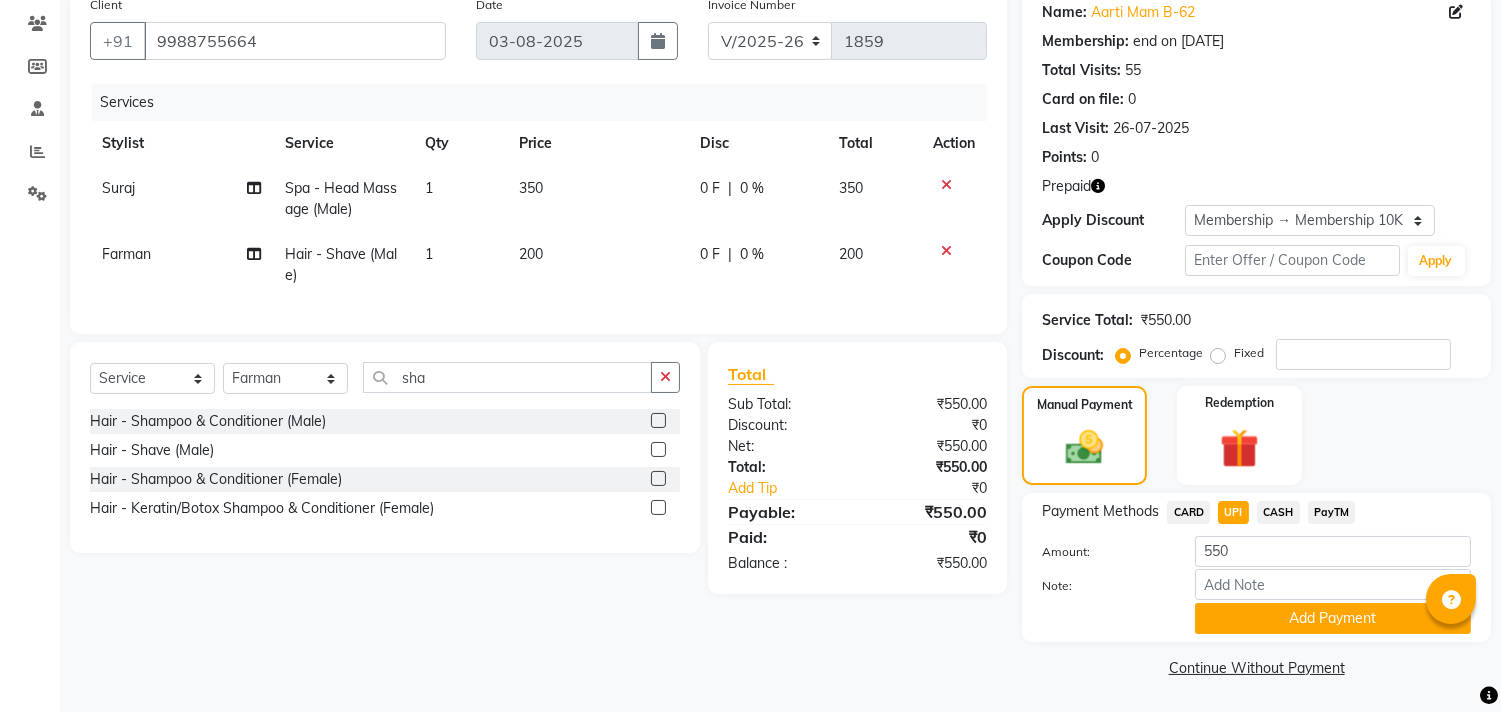 click on "Add Payment" 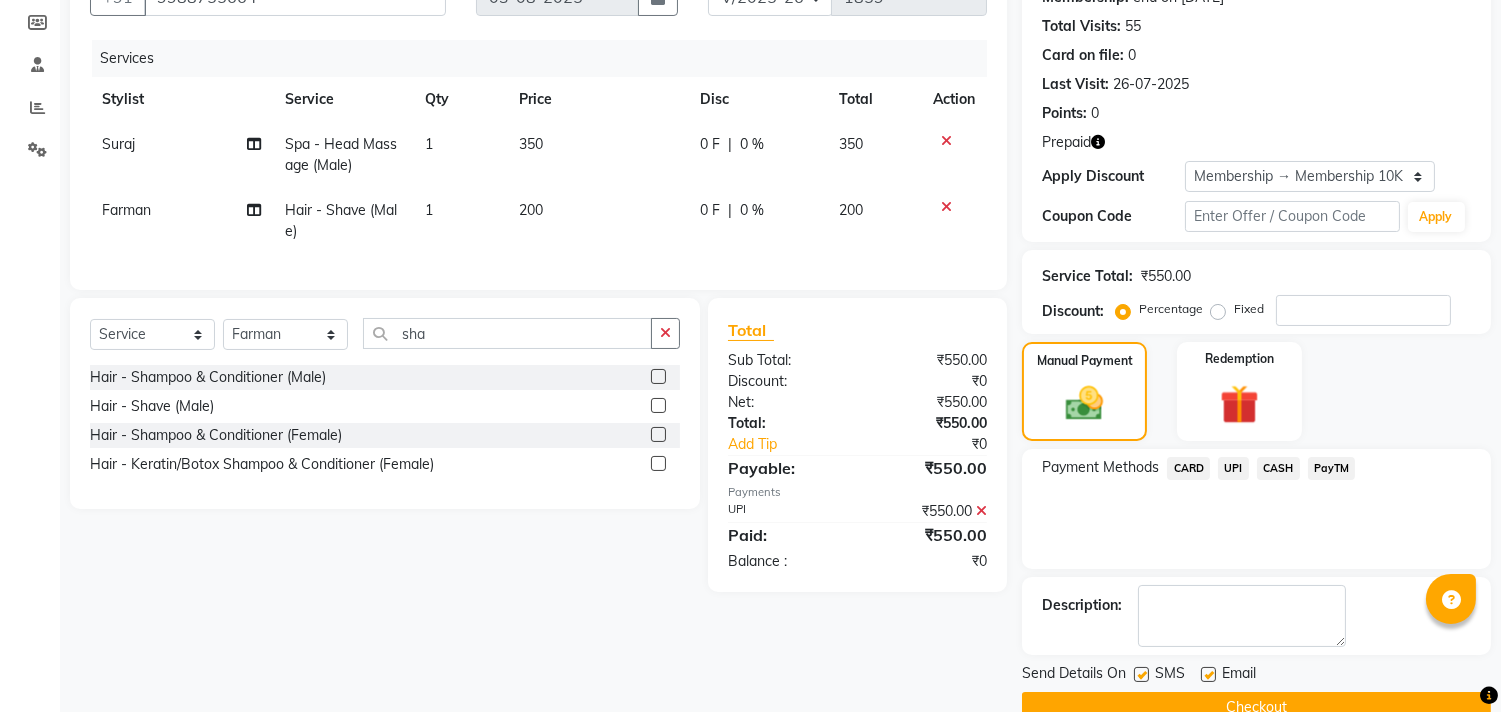 scroll, scrollTop: 247, scrollLeft: 0, axis: vertical 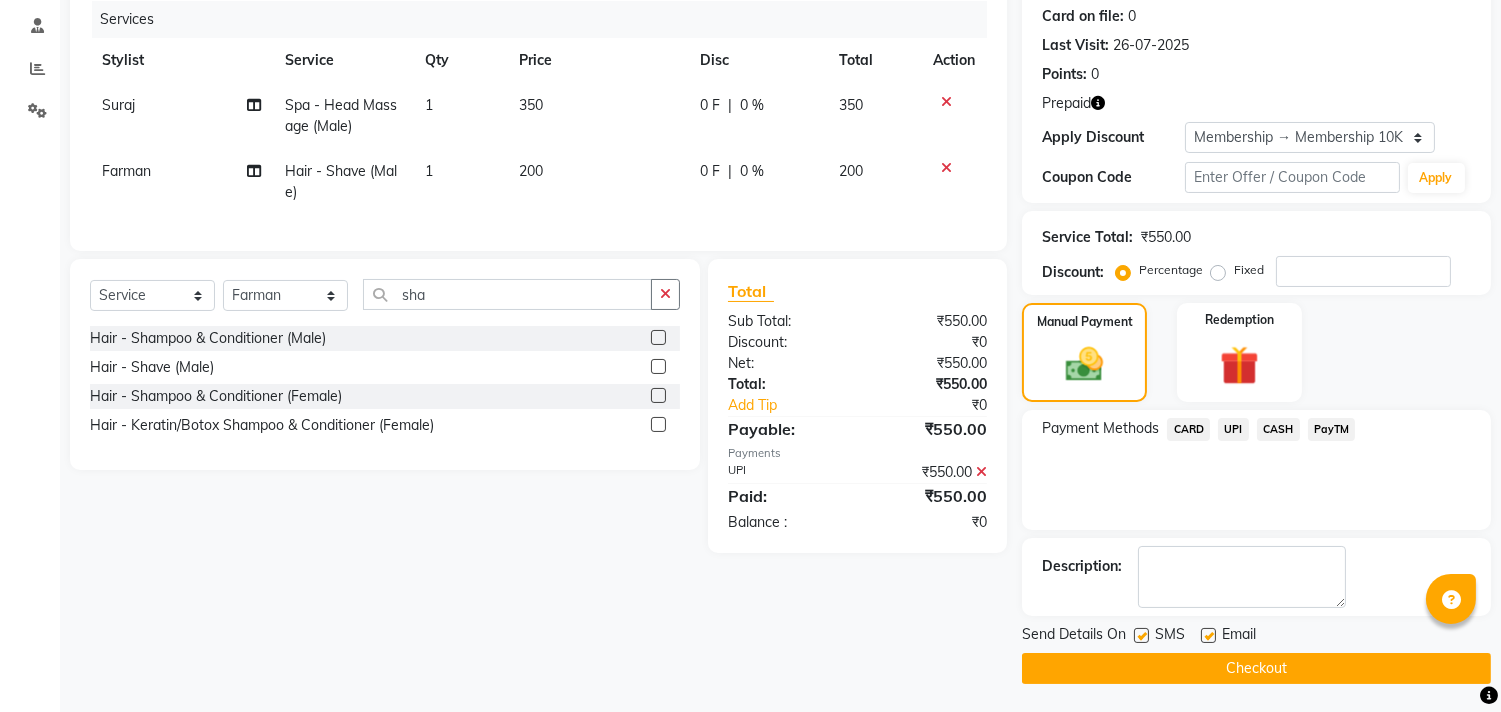 click on "Checkout" 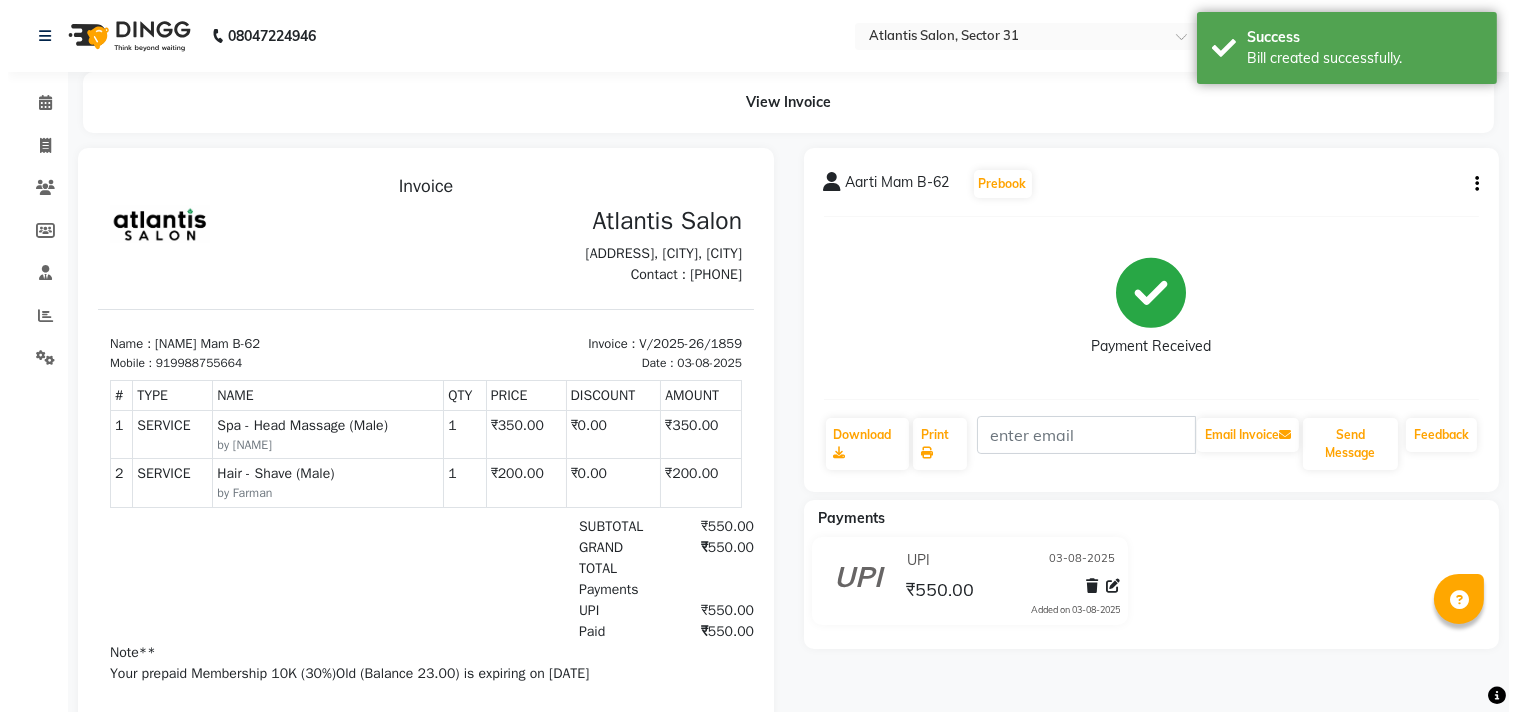 scroll, scrollTop: 0, scrollLeft: 0, axis: both 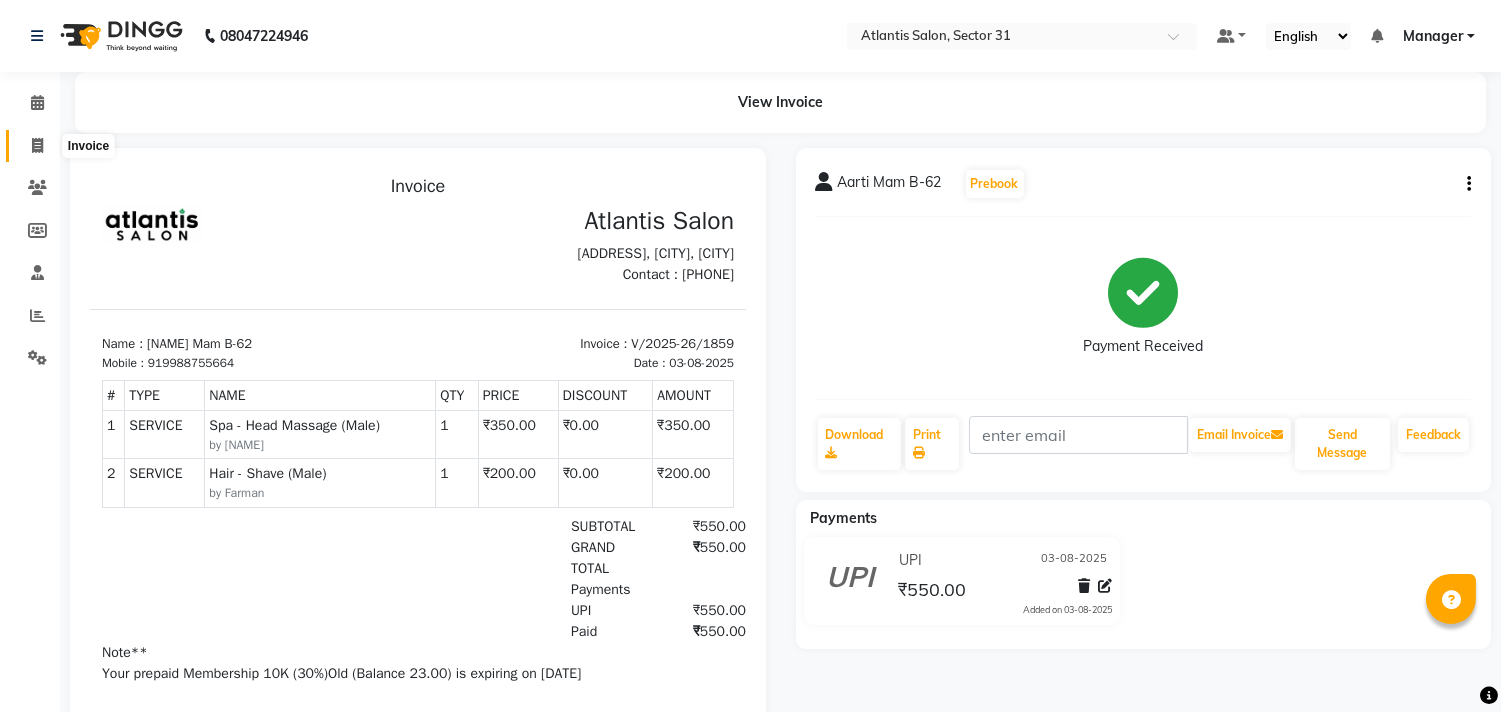 click 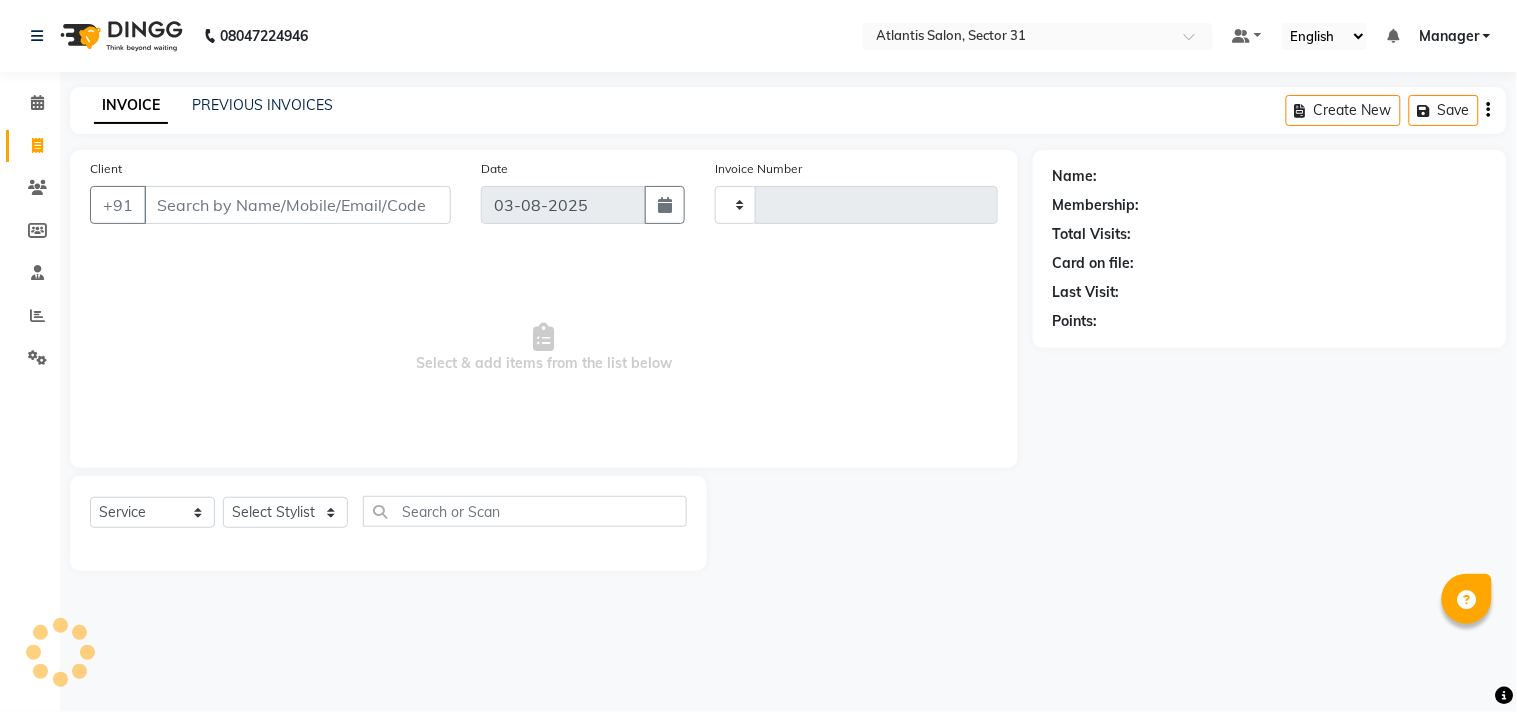 type on "1860" 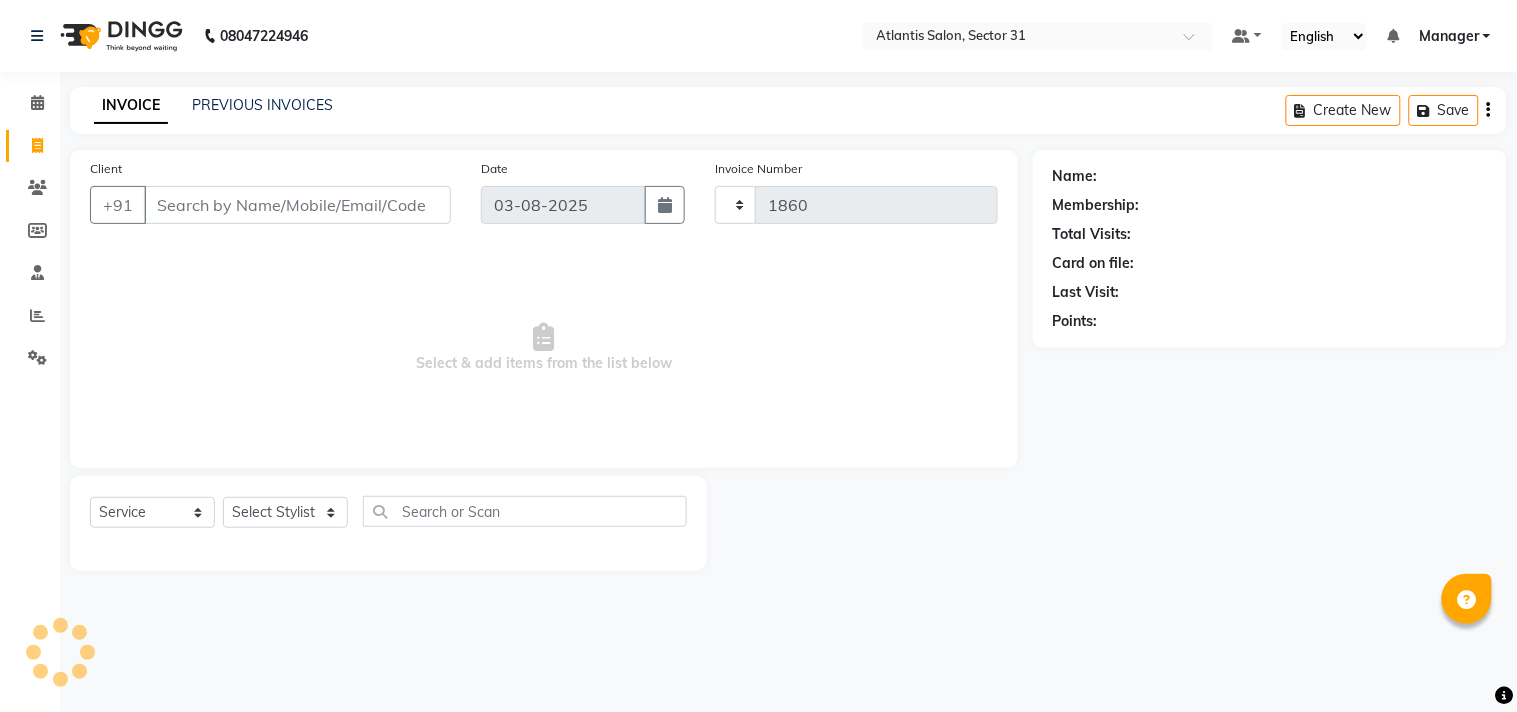 select on "4391" 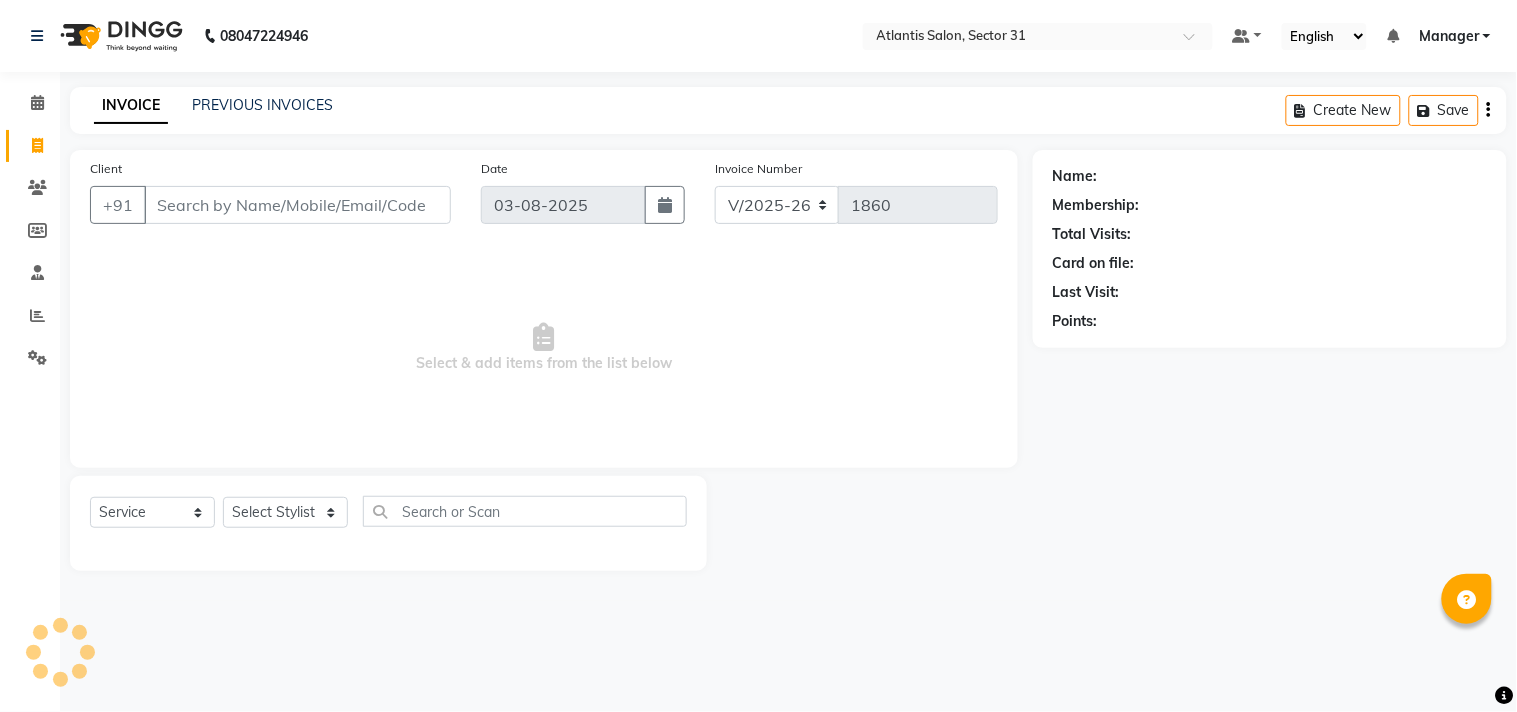 click on "Client" at bounding box center (297, 205) 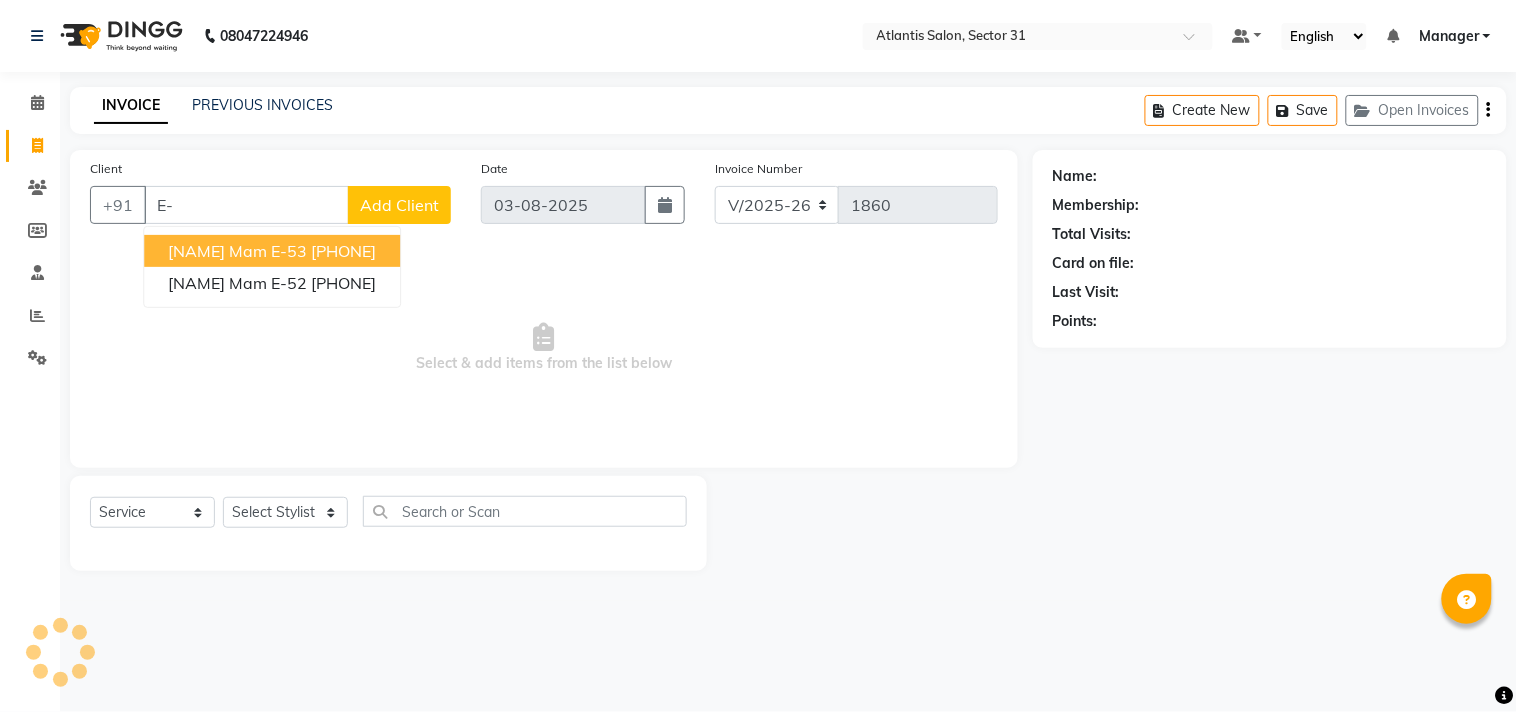 type on "E" 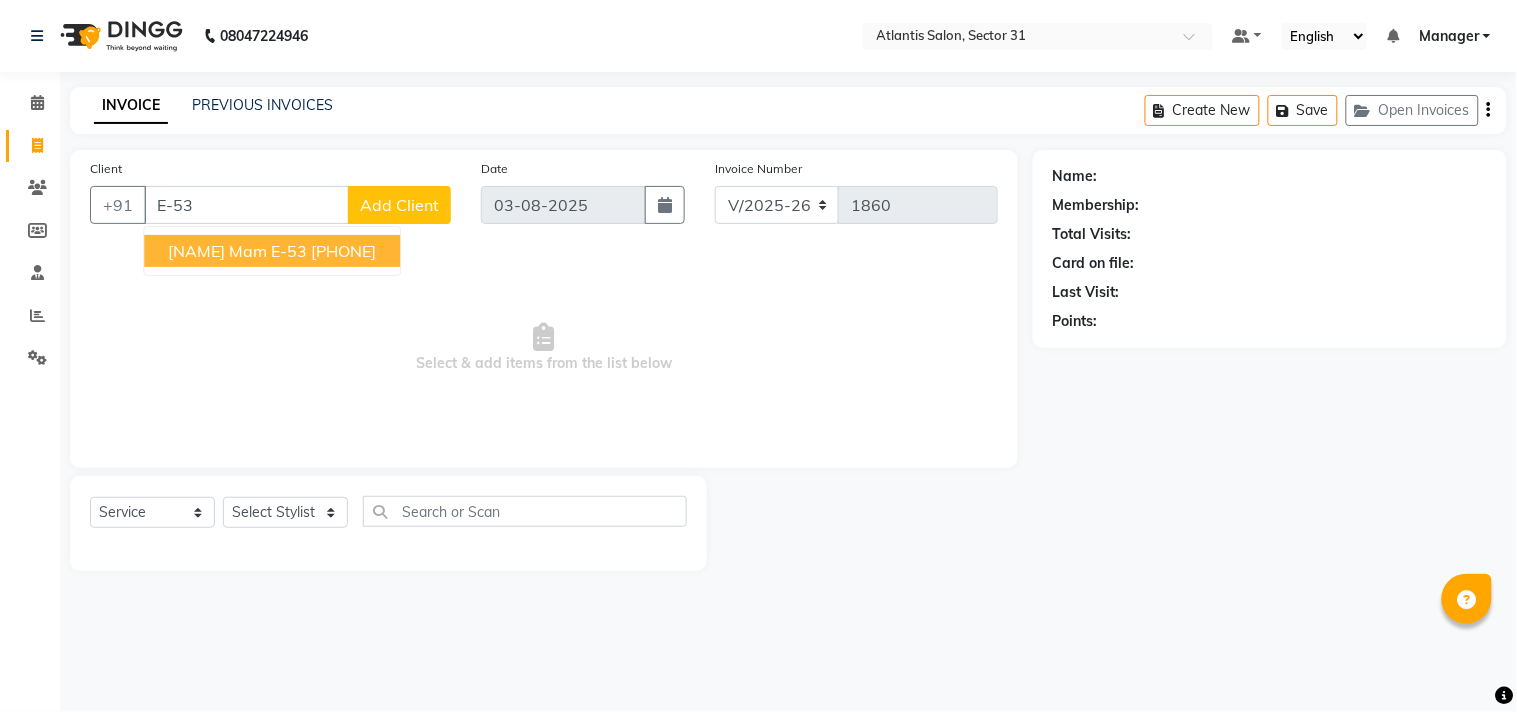 click on "[NAME] Mam E-53" at bounding box center [237, 251] 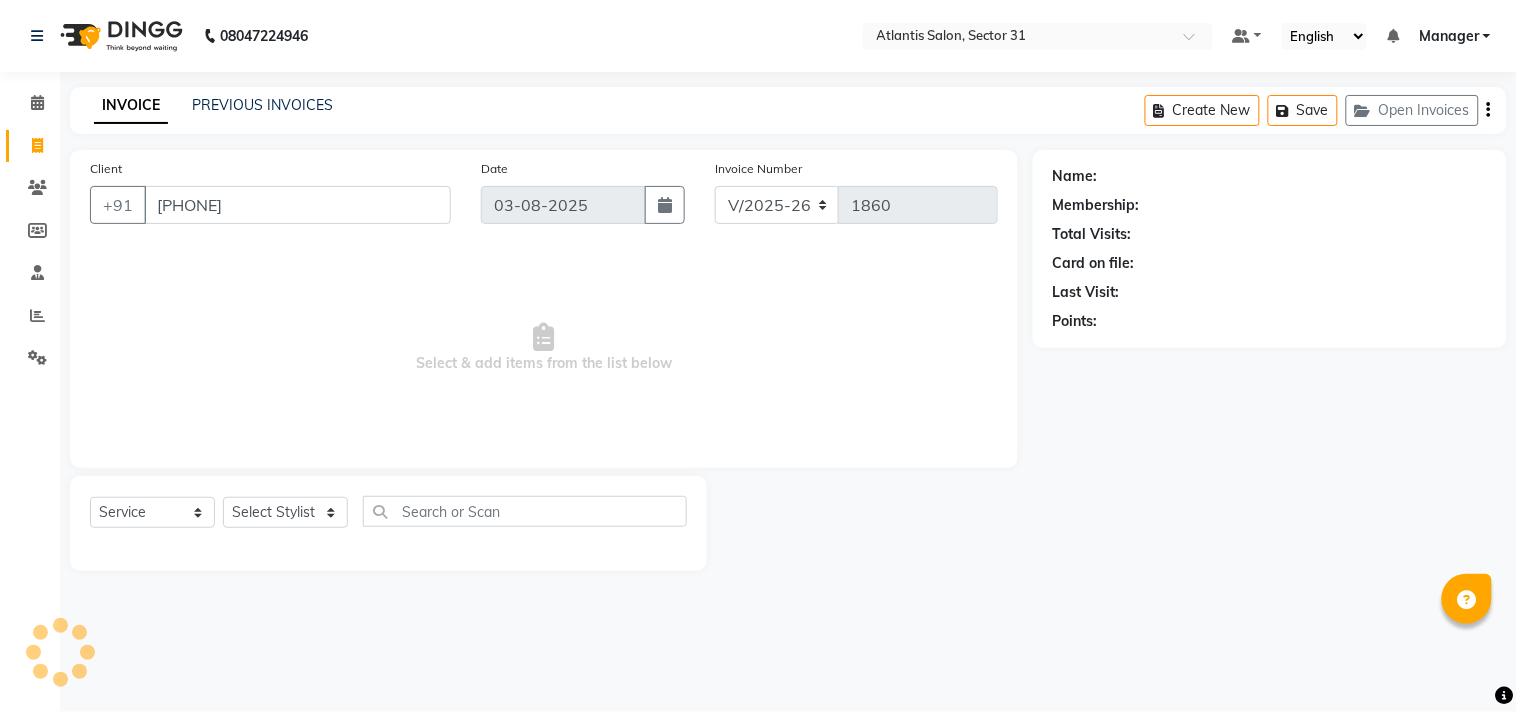 type on "[PHONE]" 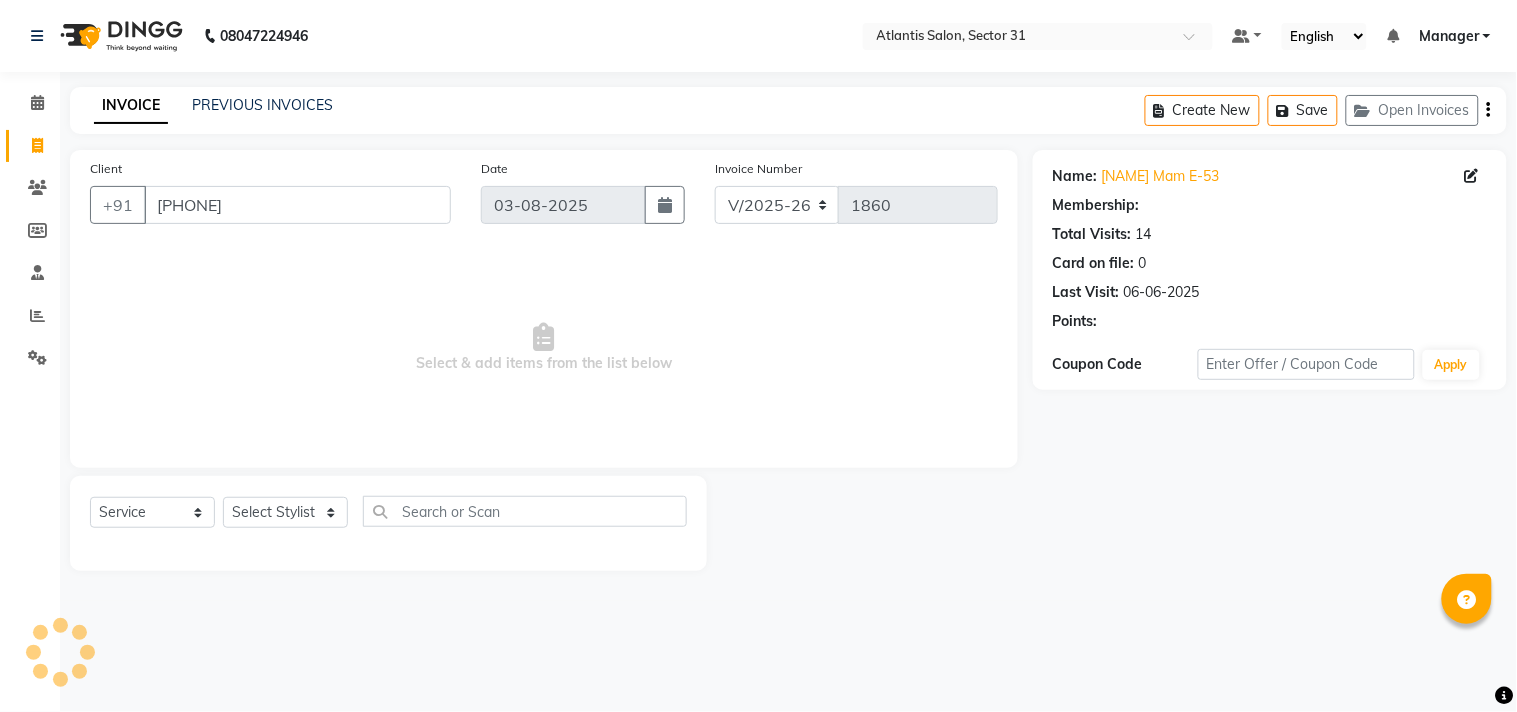 select on "1: Object" 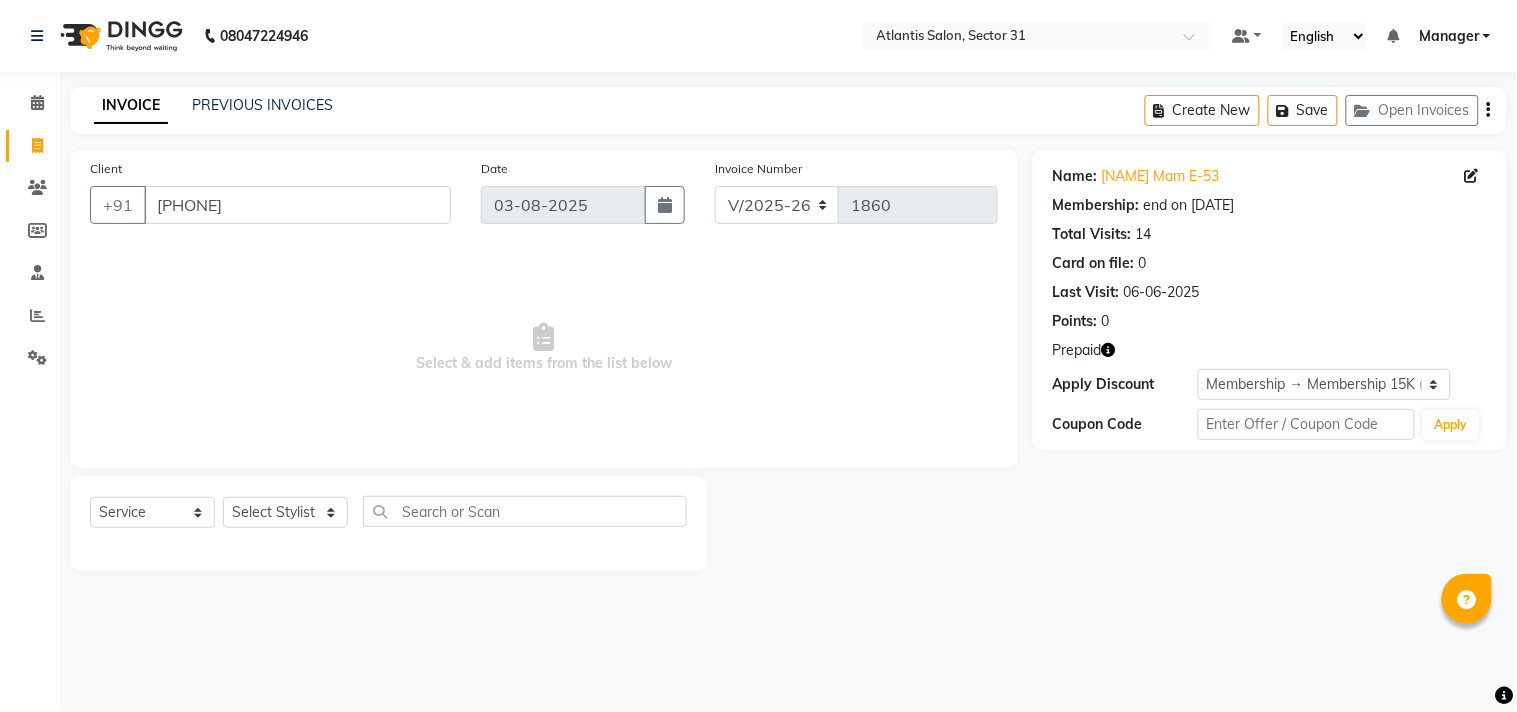 click 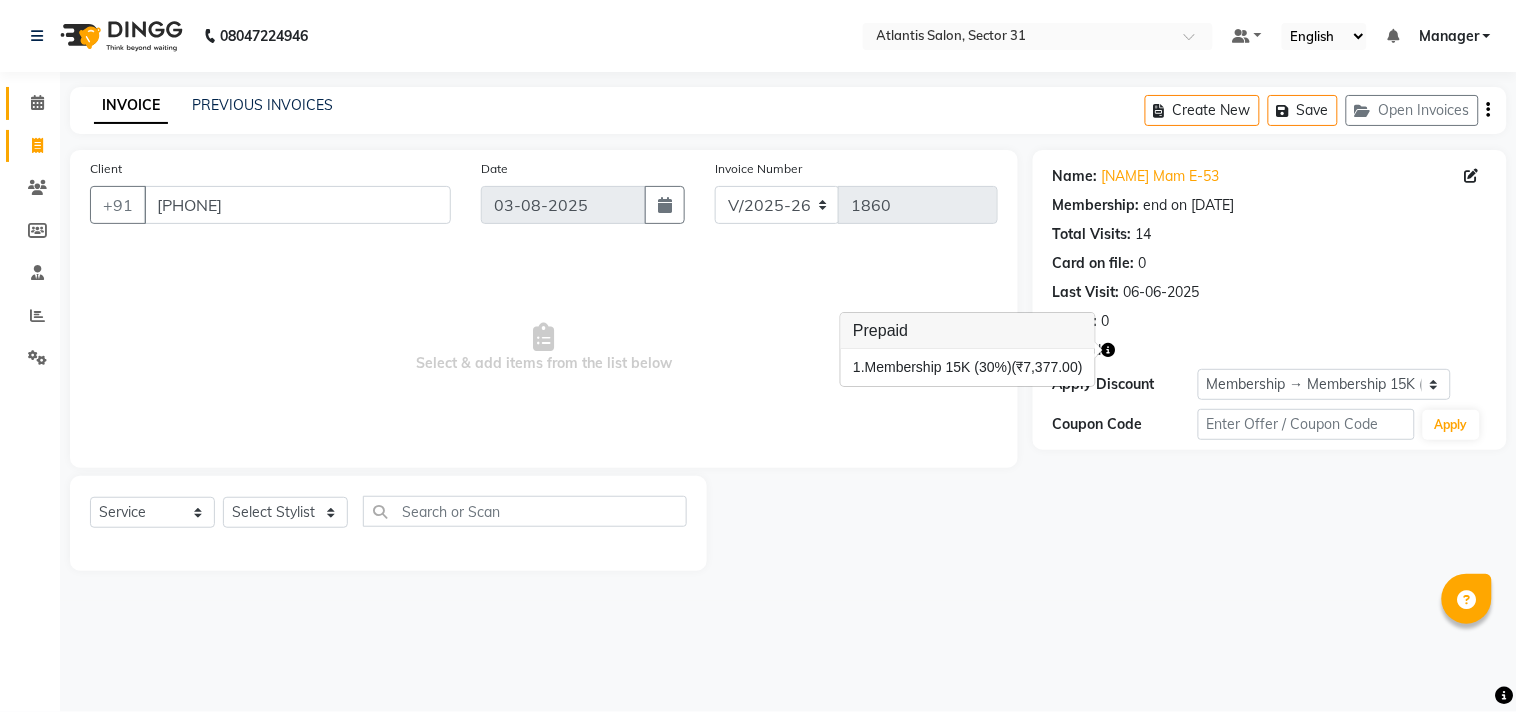 click on "Calendar" 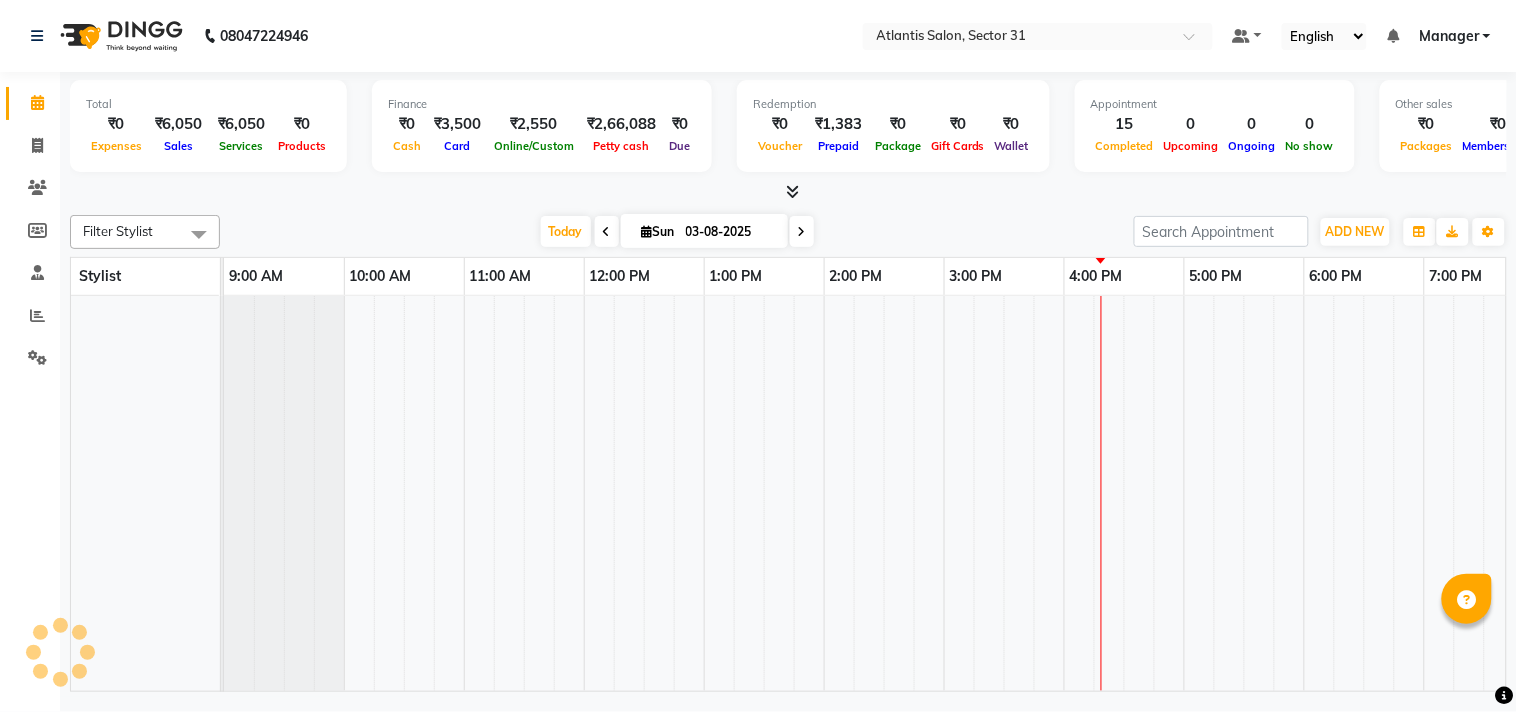 scroll, scrollTop: 0, scrollLeft: 0, axis: both 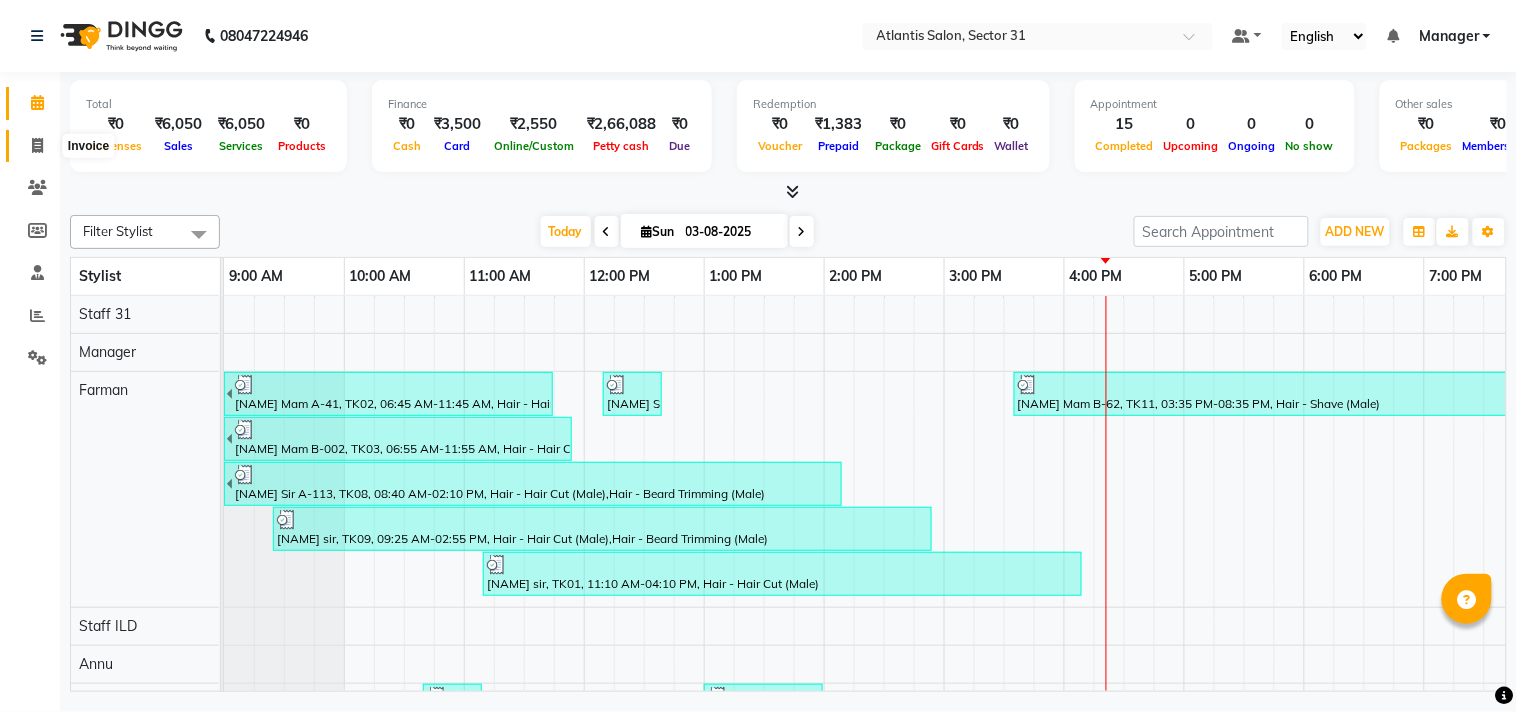 click 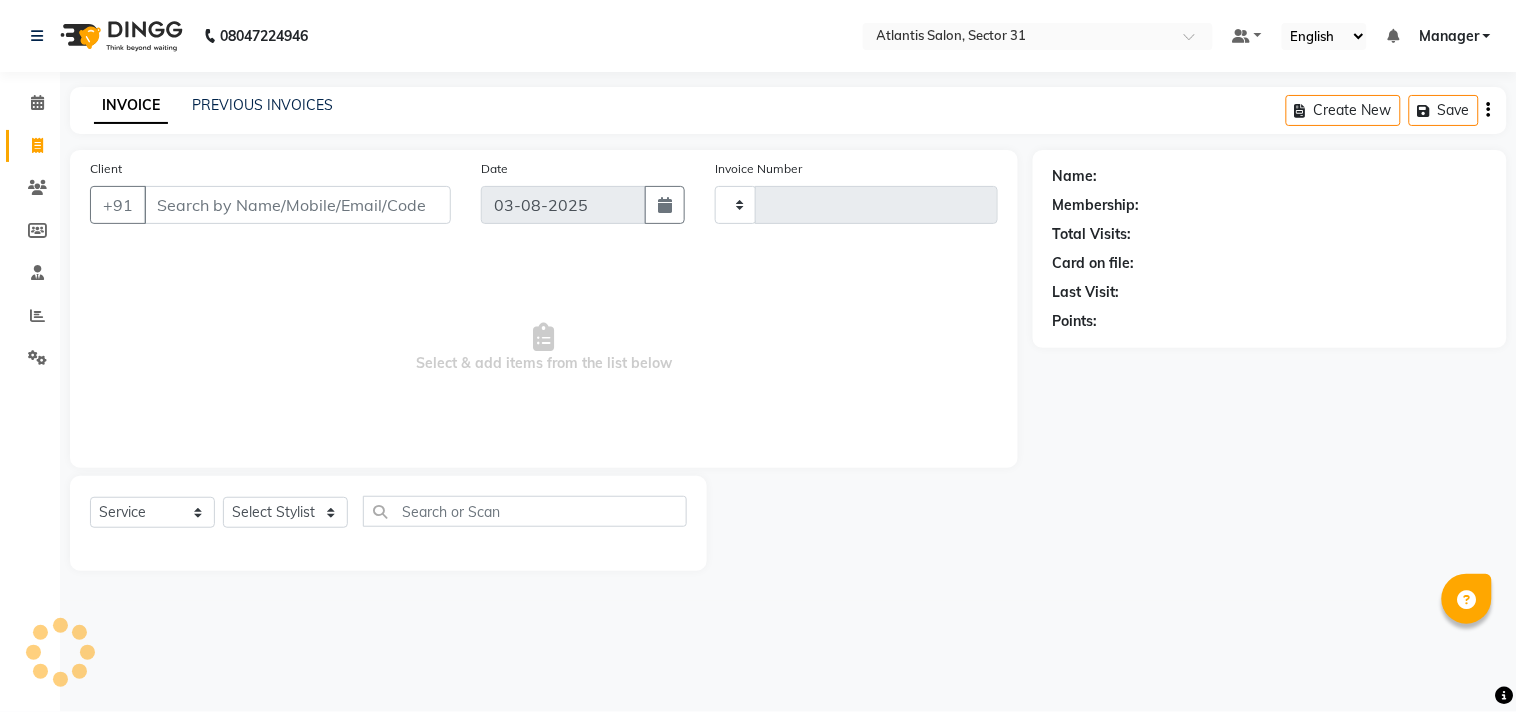 type on "1860" 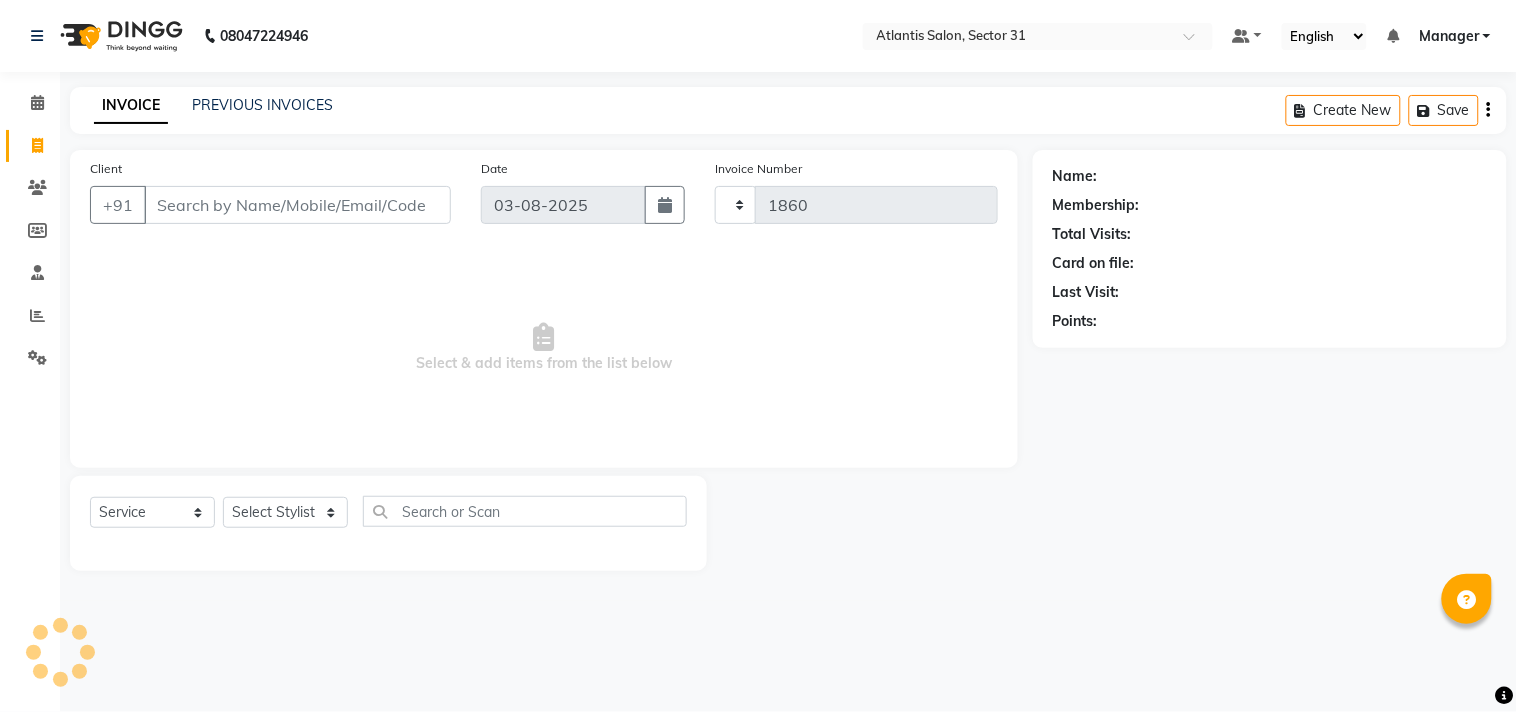 select on "4391" 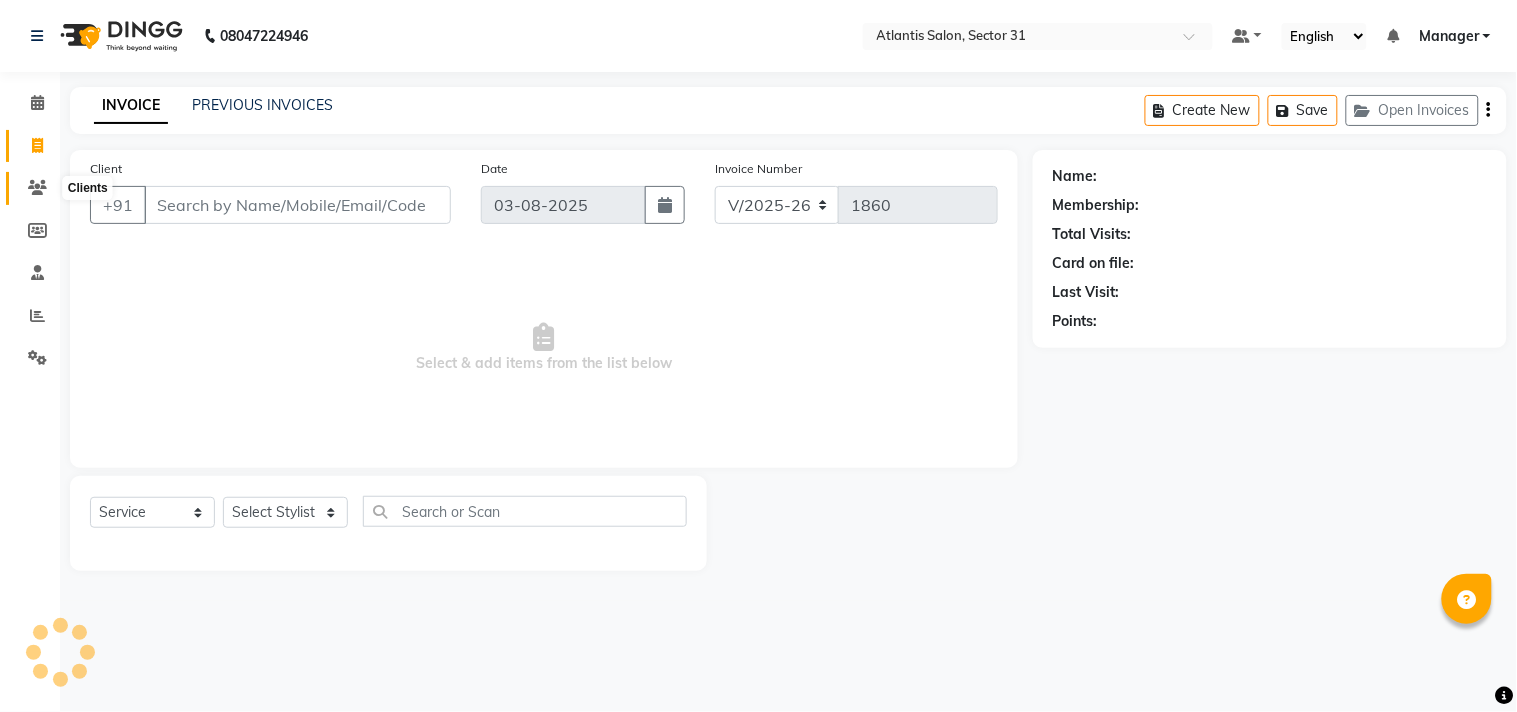 click 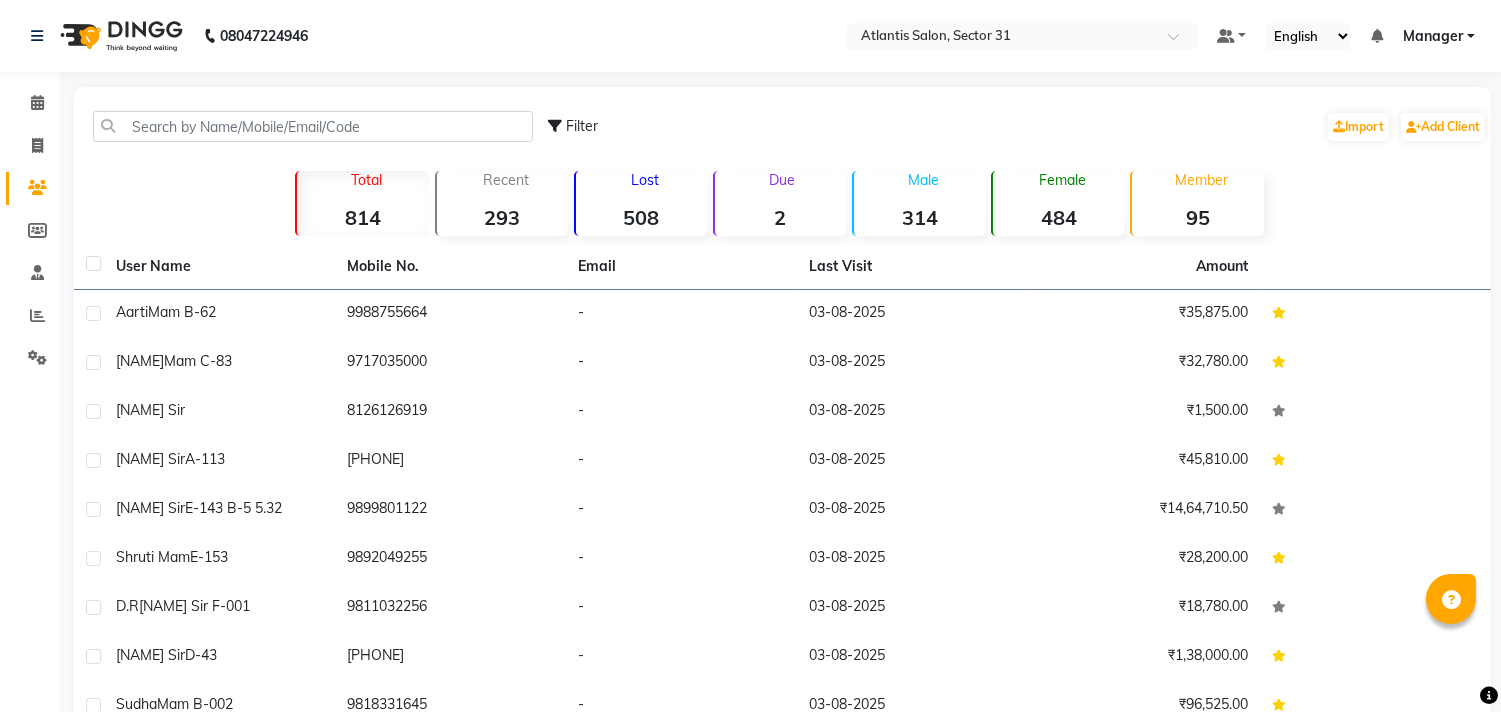click on "Members" 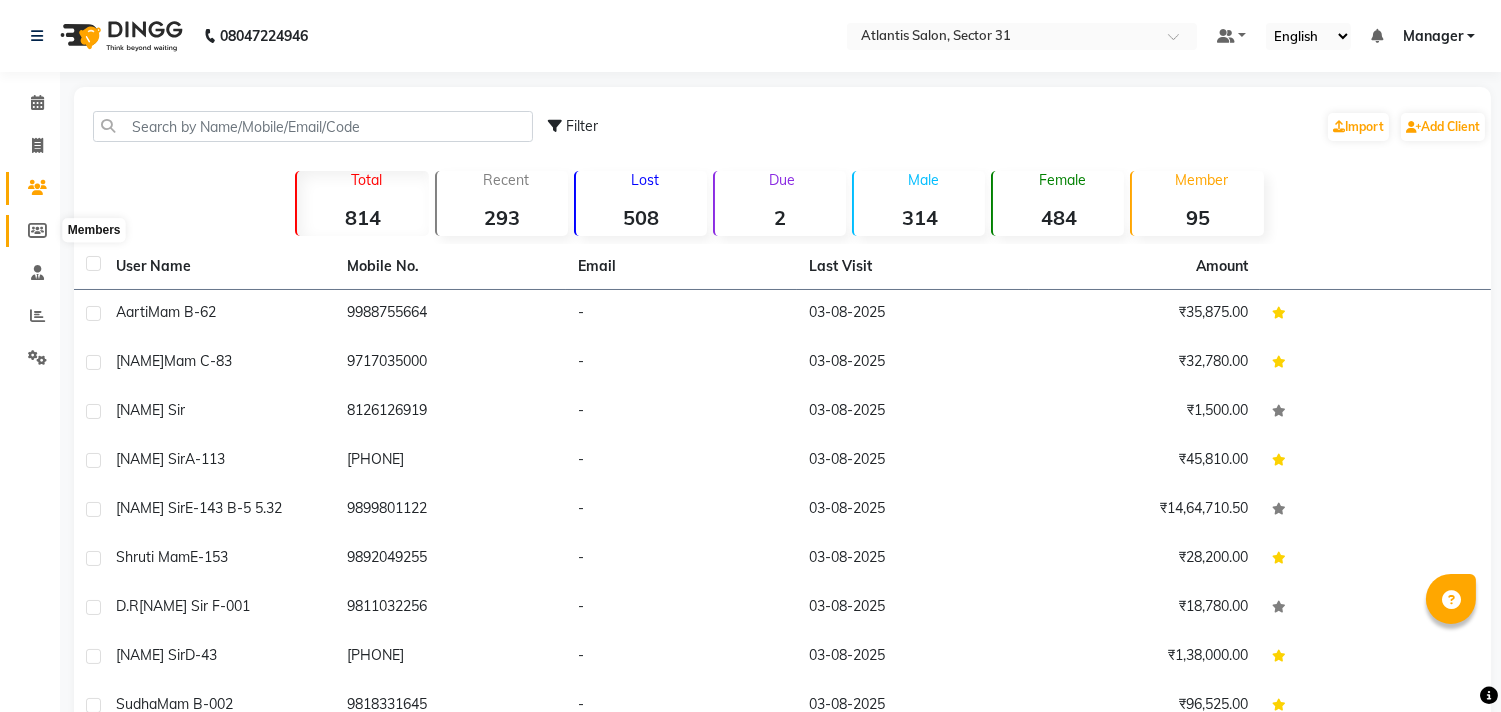 click 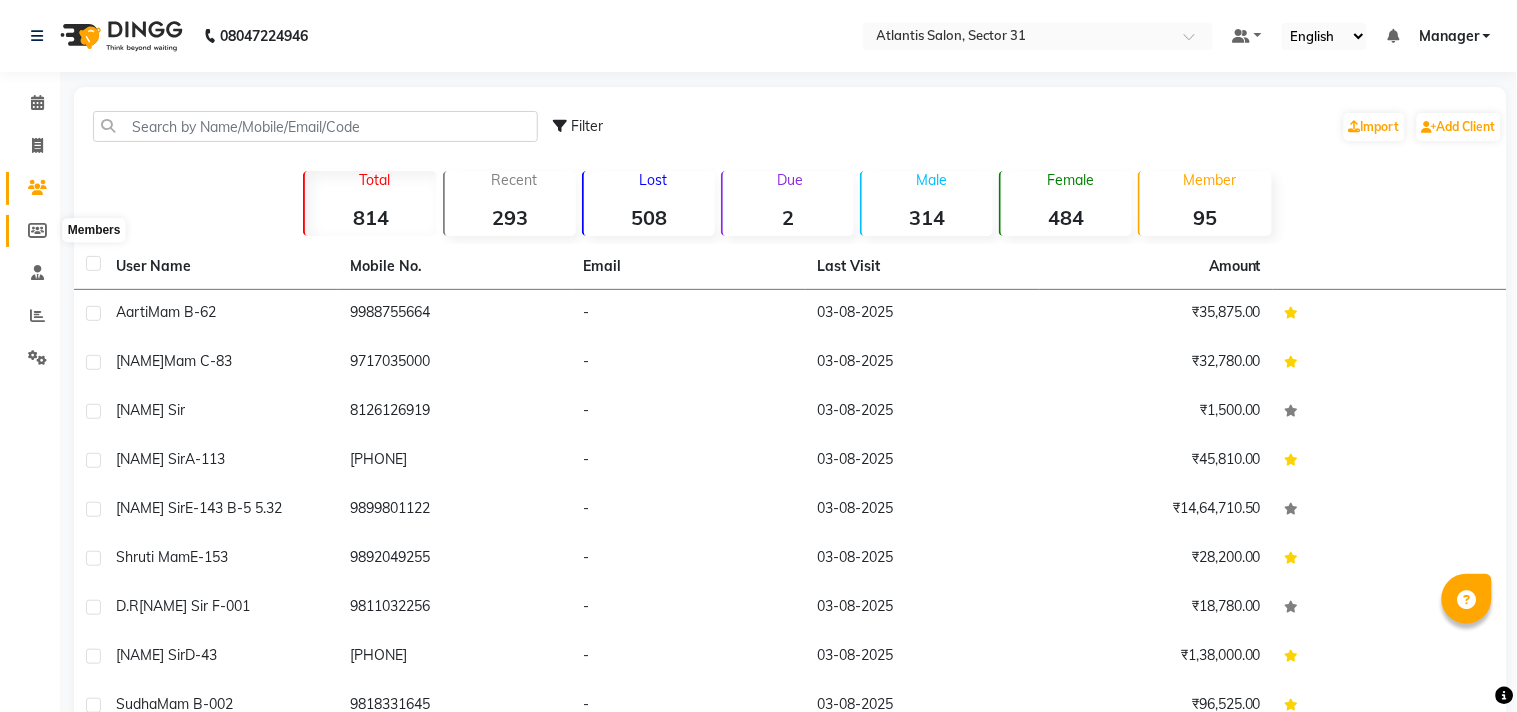 select 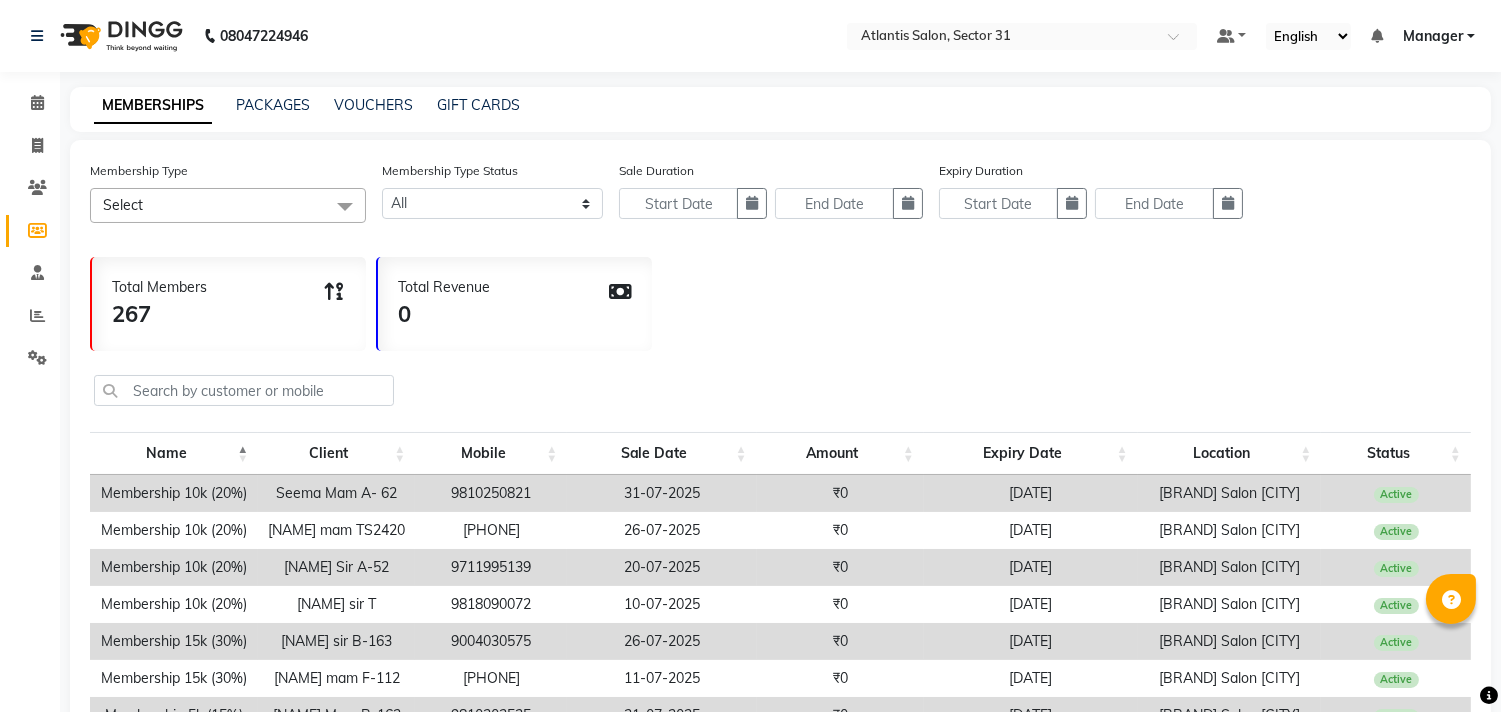 click on "Members" 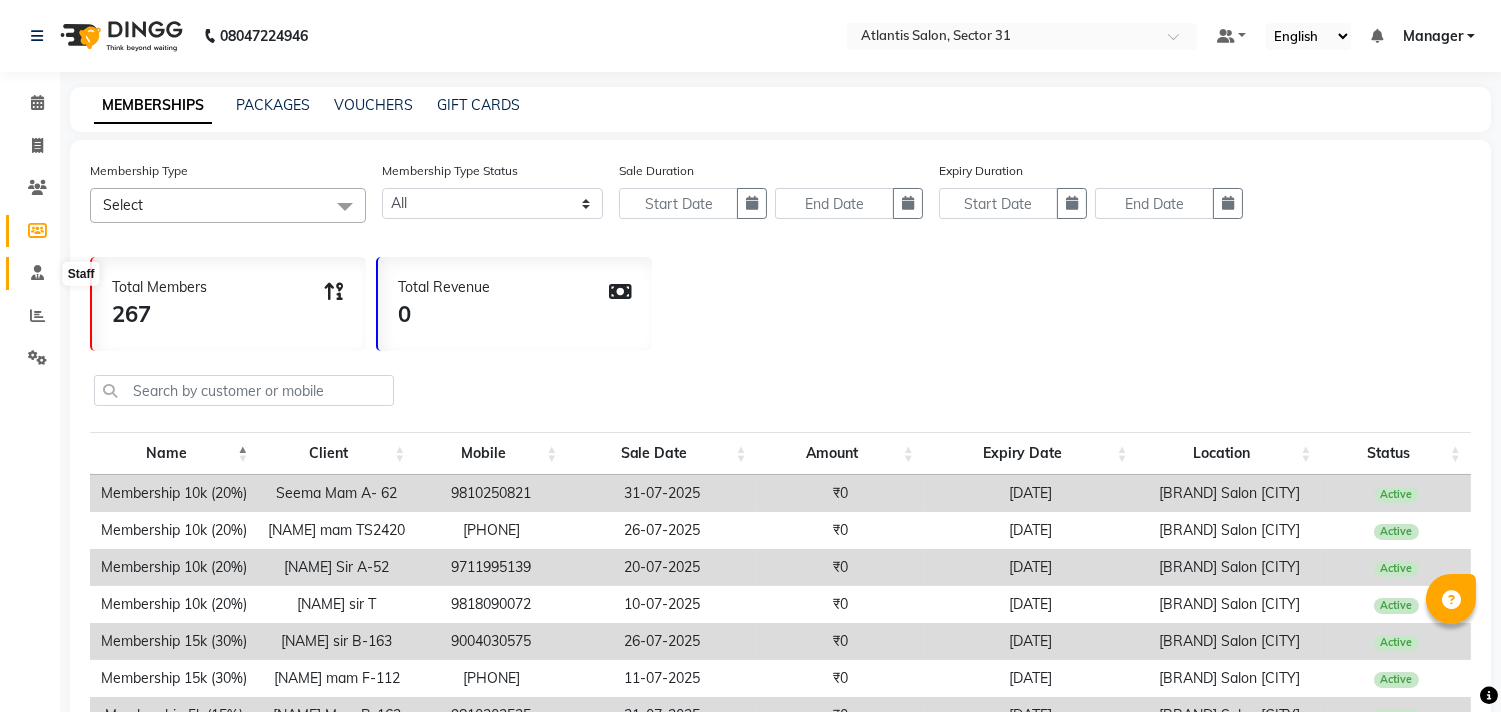 click 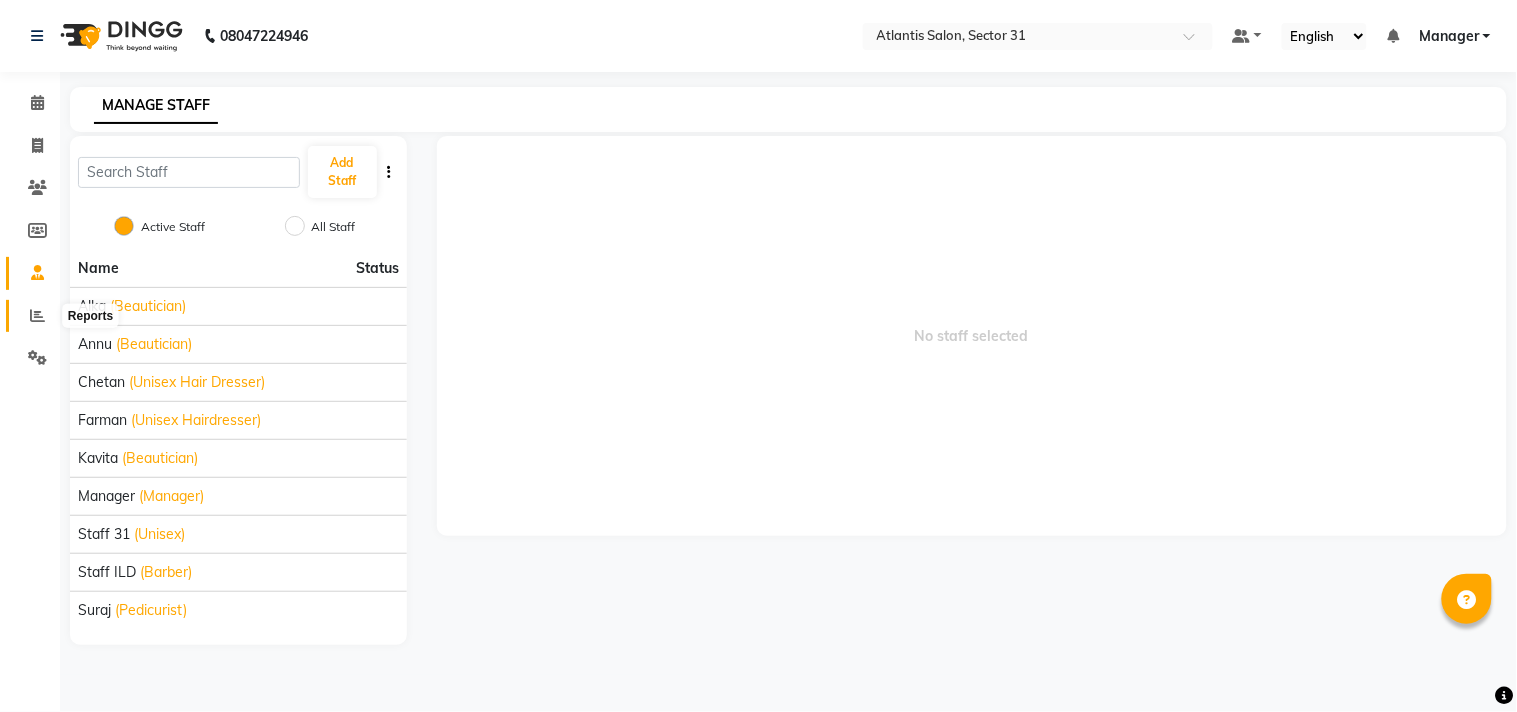 click 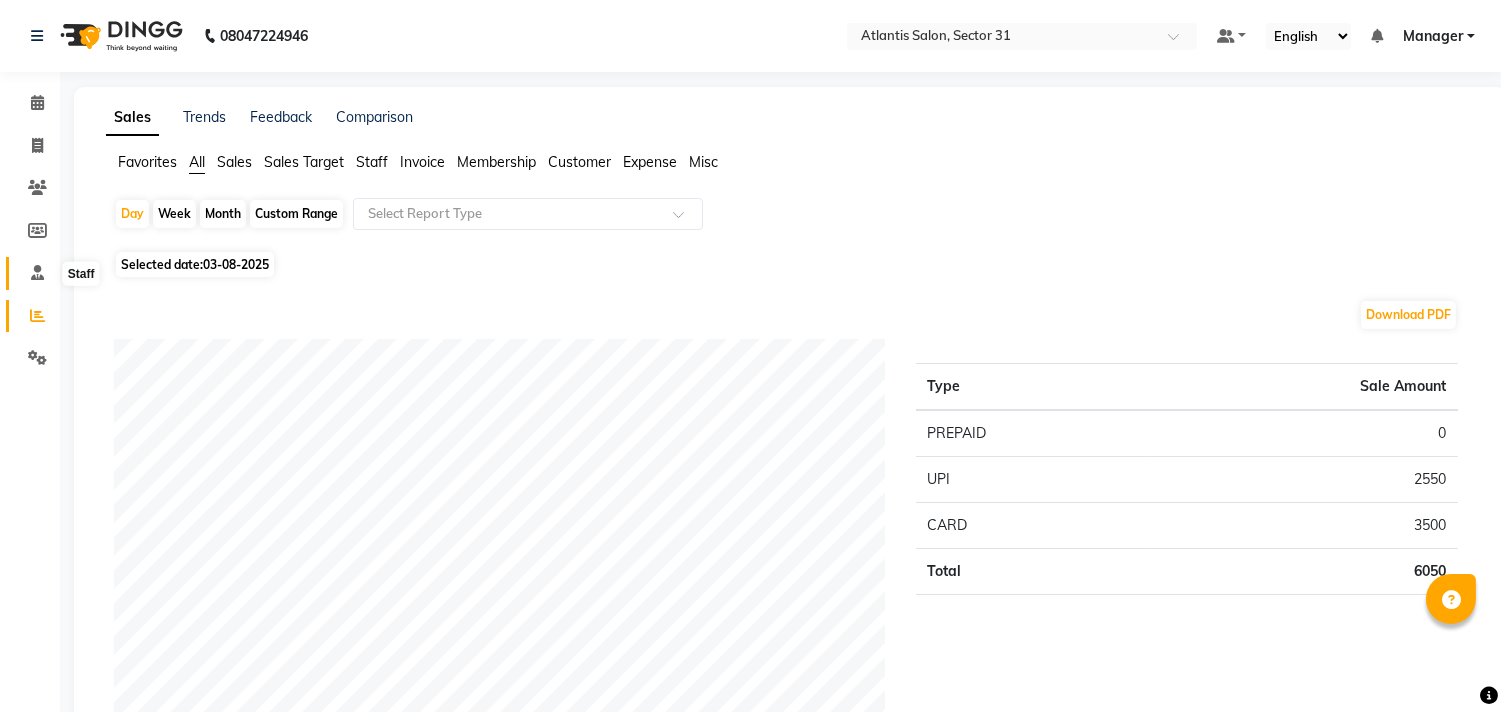 click 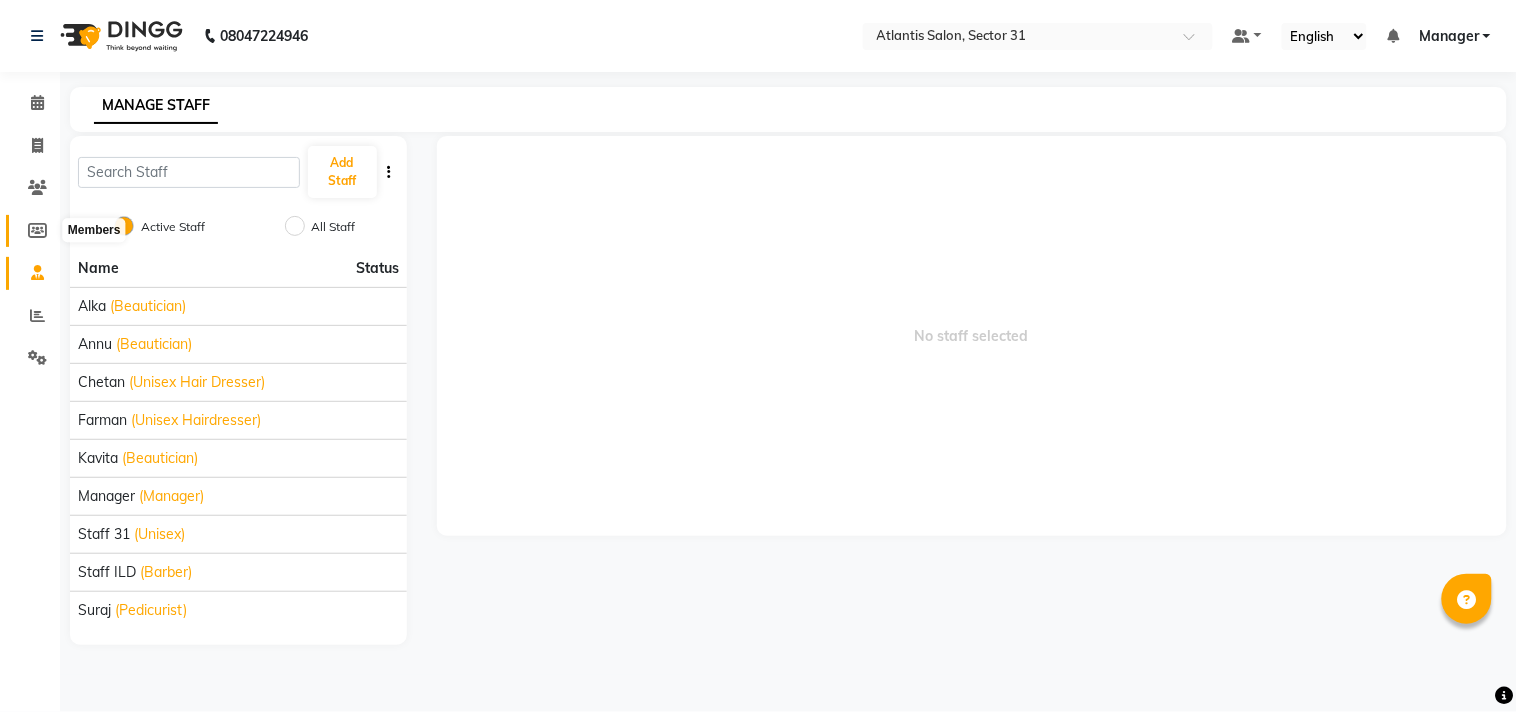 click 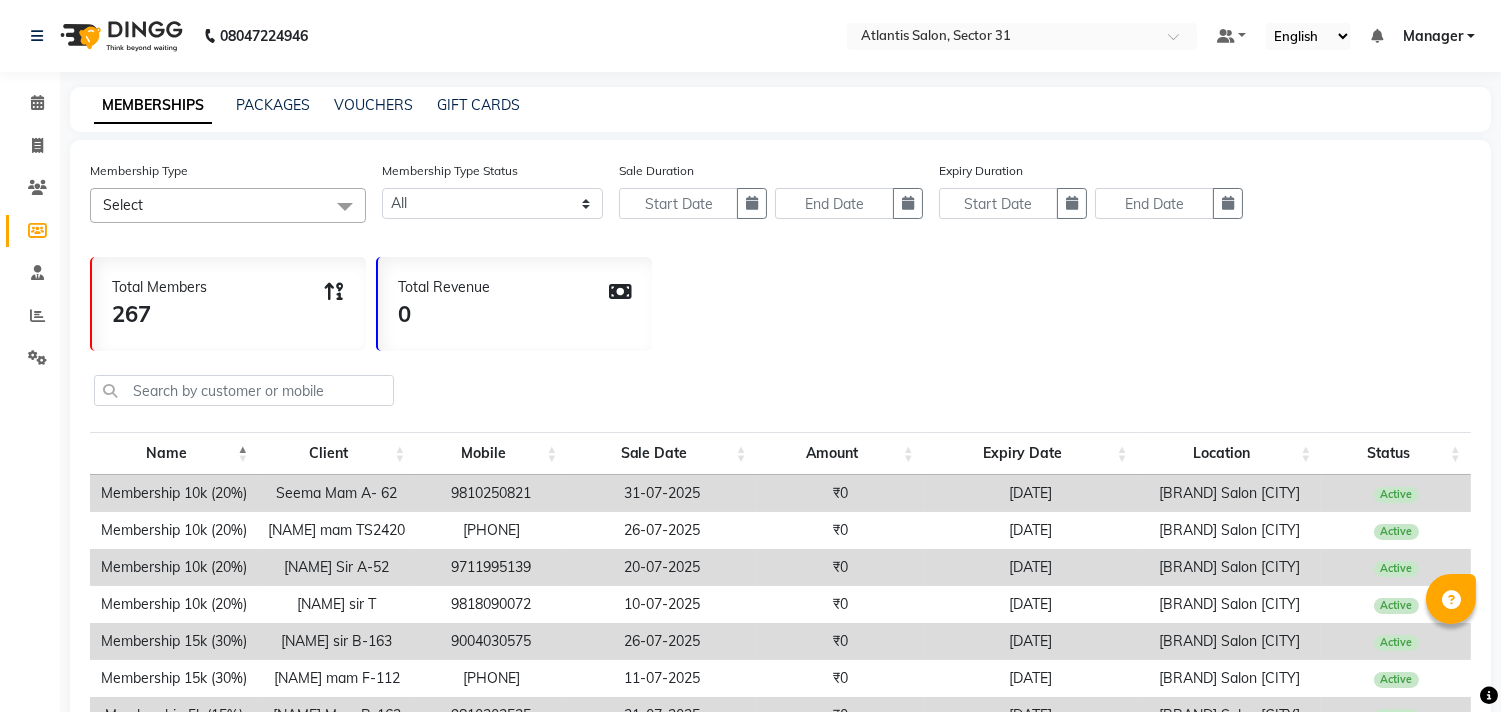 scroll, scrollTop: 283, scrollLeft: 0, axis: vertical 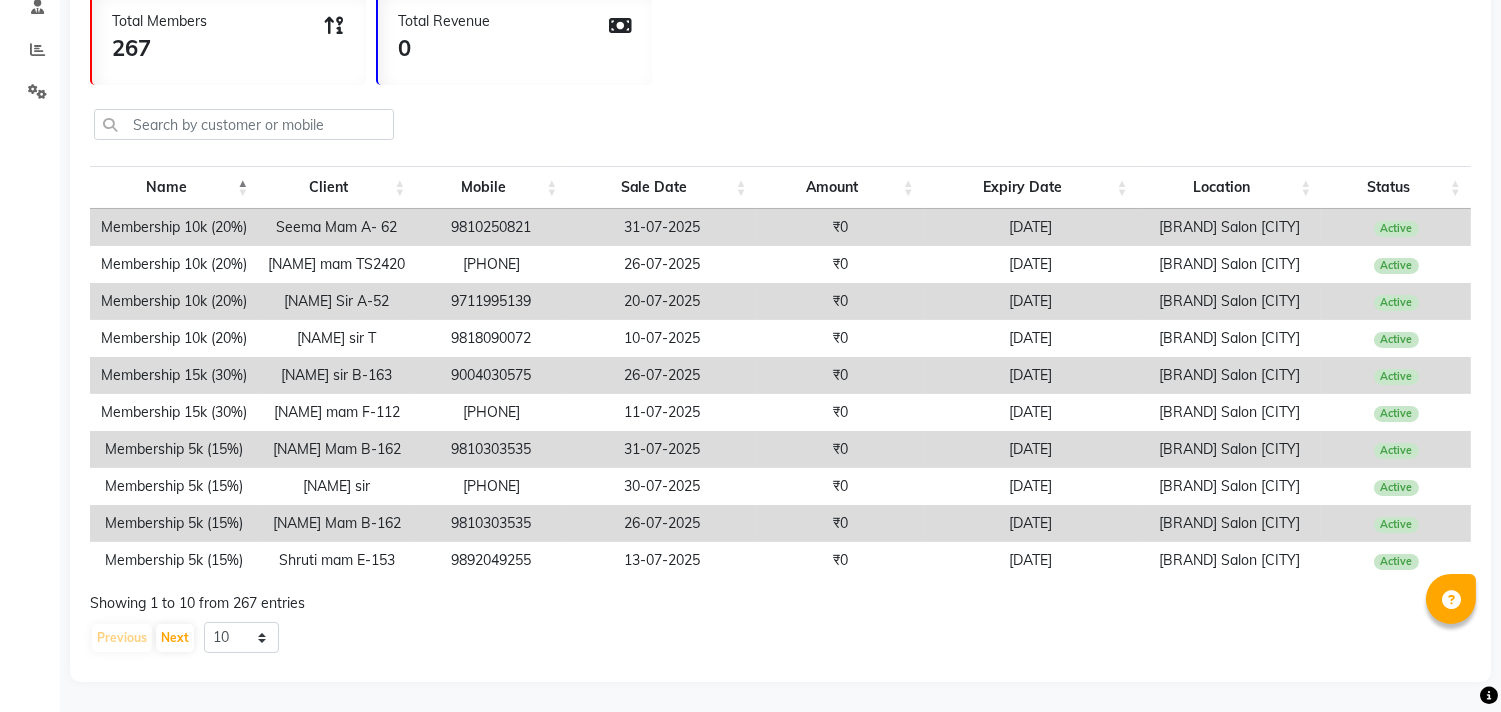 click on "Active" at bounding box center [1396, 229] 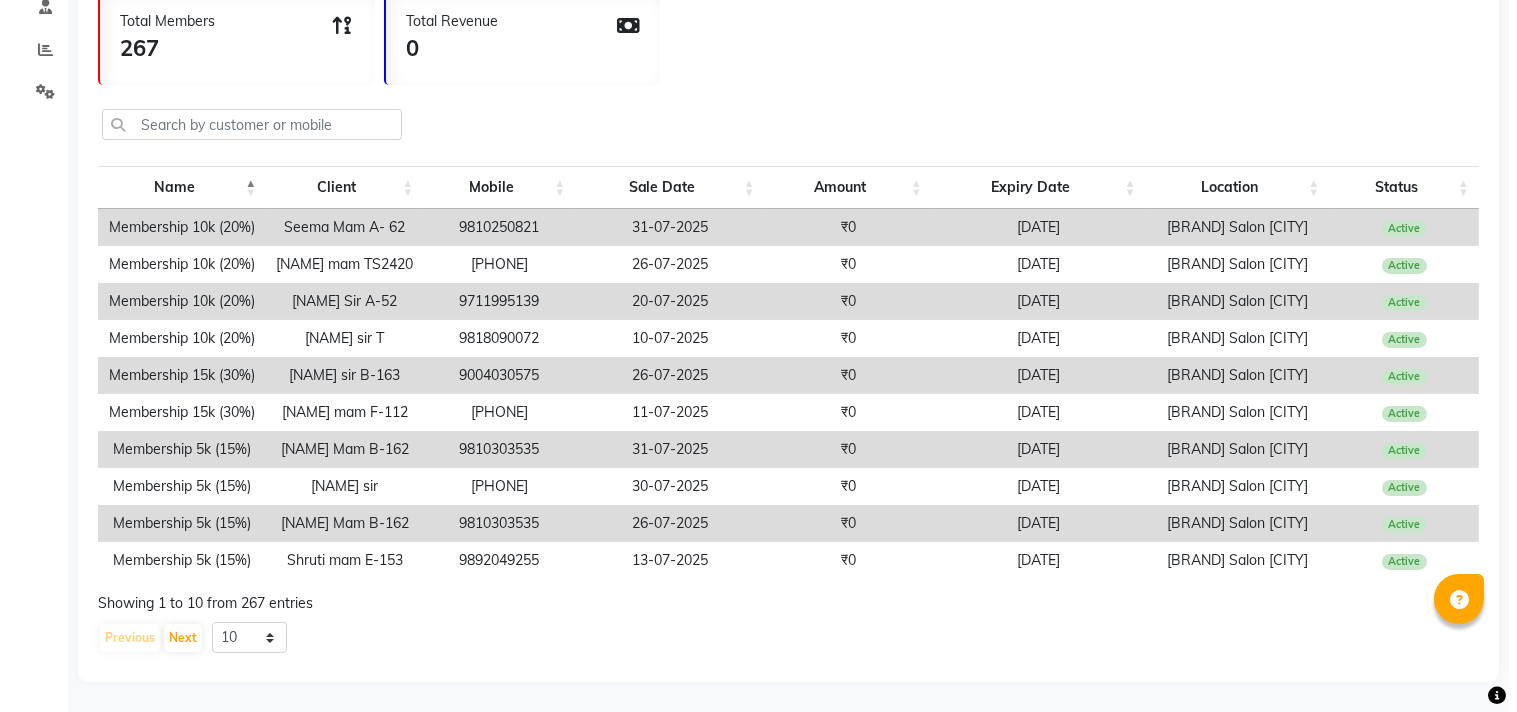 scroll, scrollTop: 0, scrollLeft: 0, axis: both 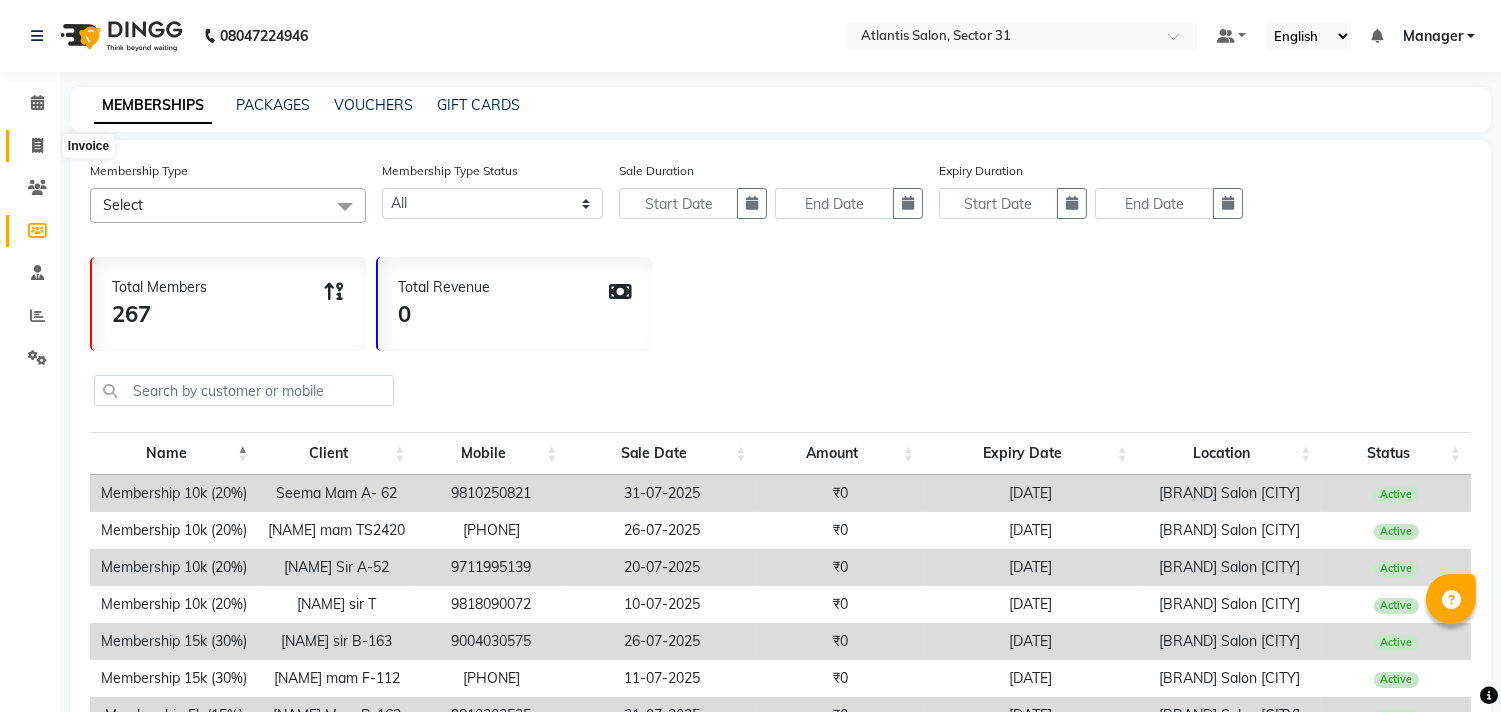 click 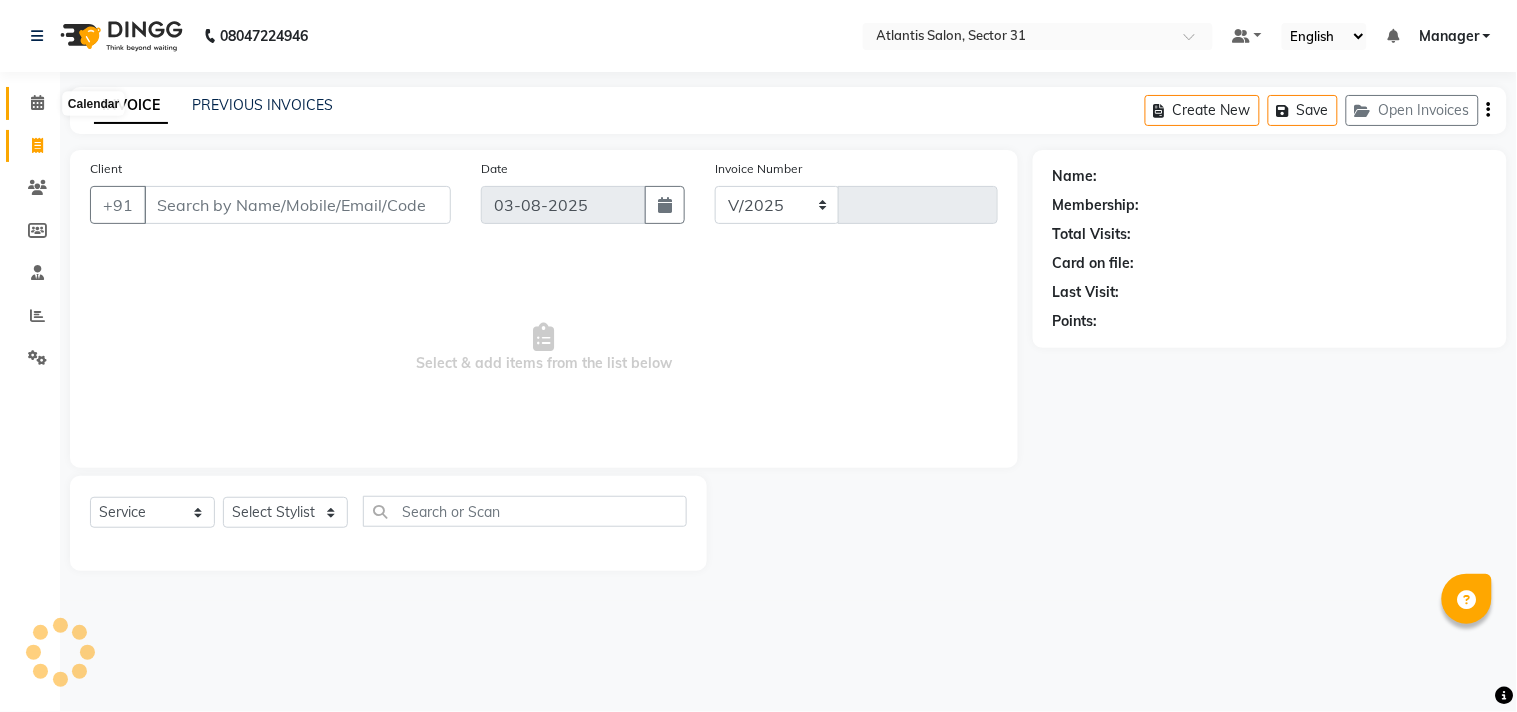 select on "4391" 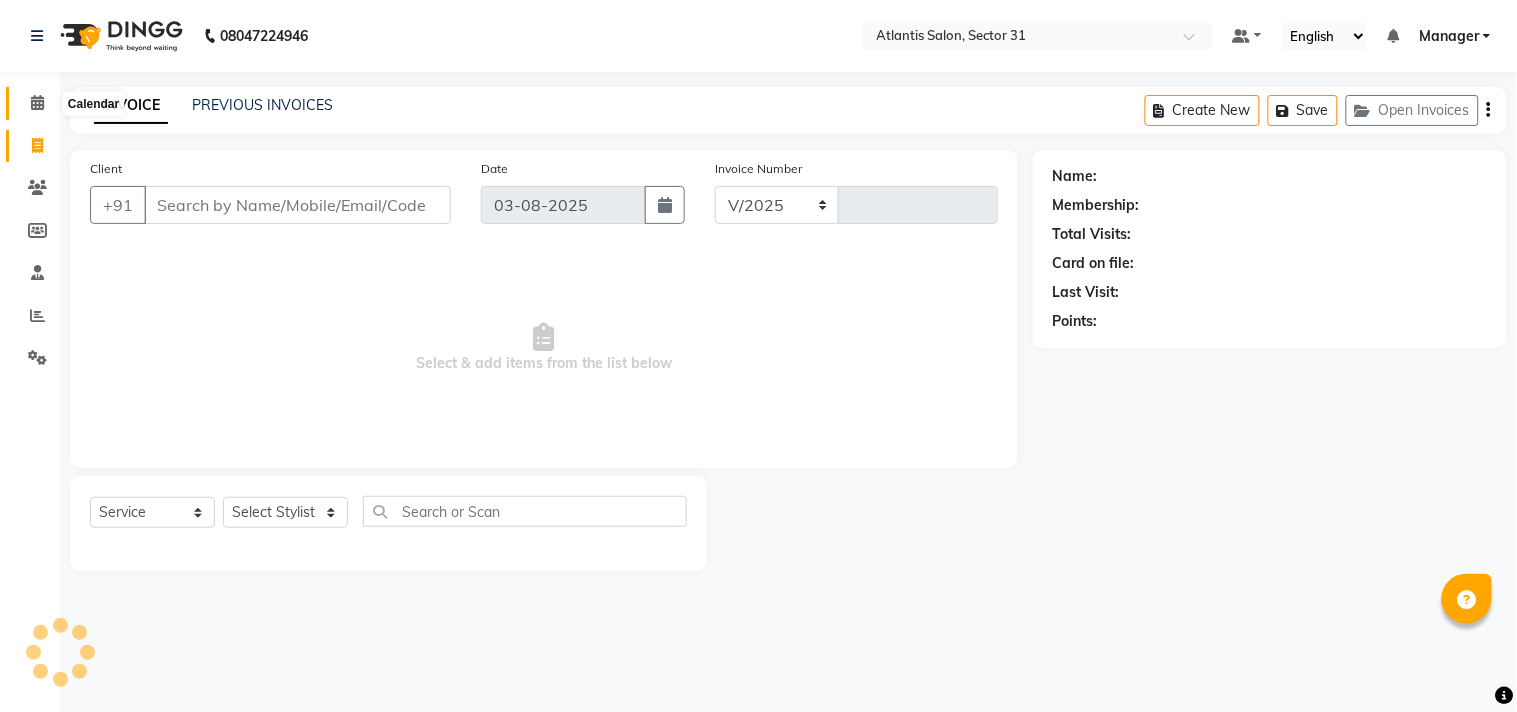 type on "1860" 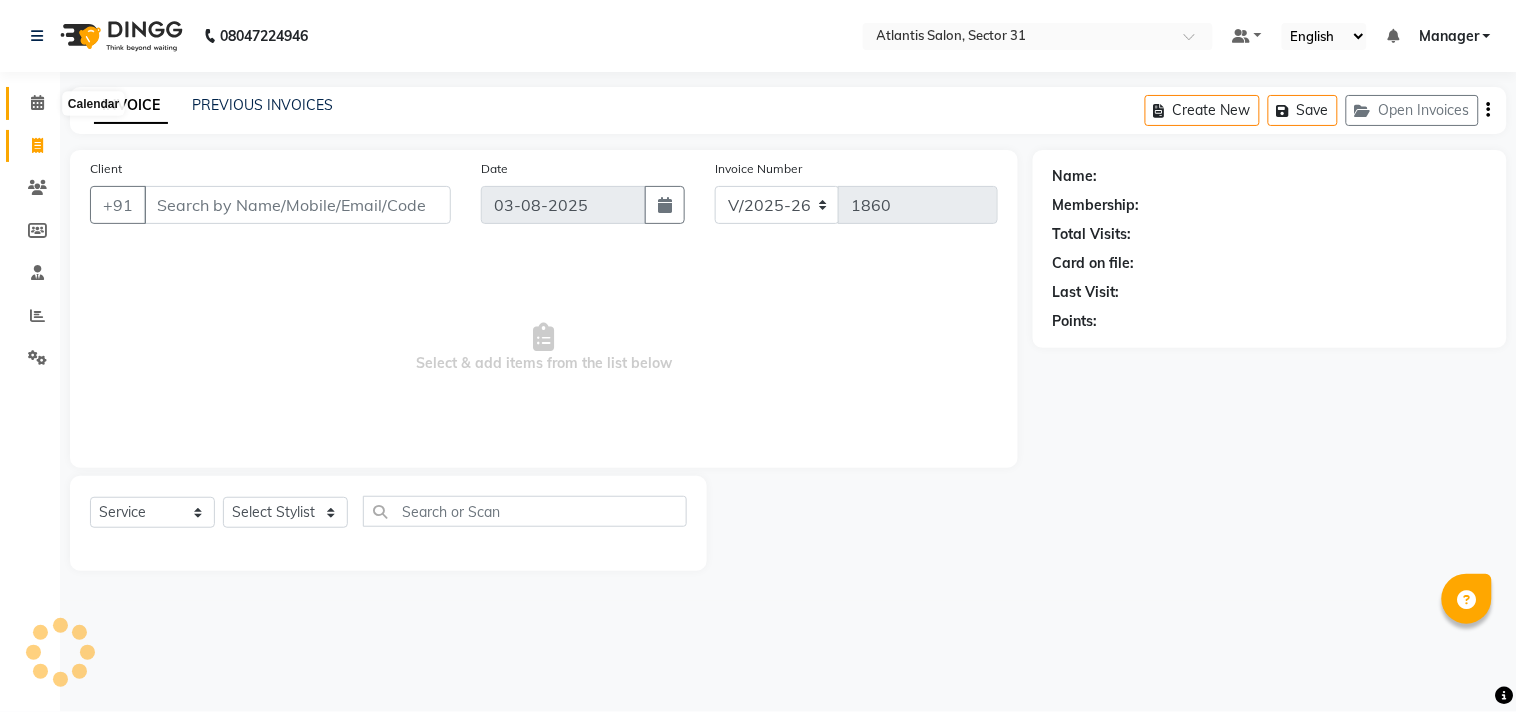 click 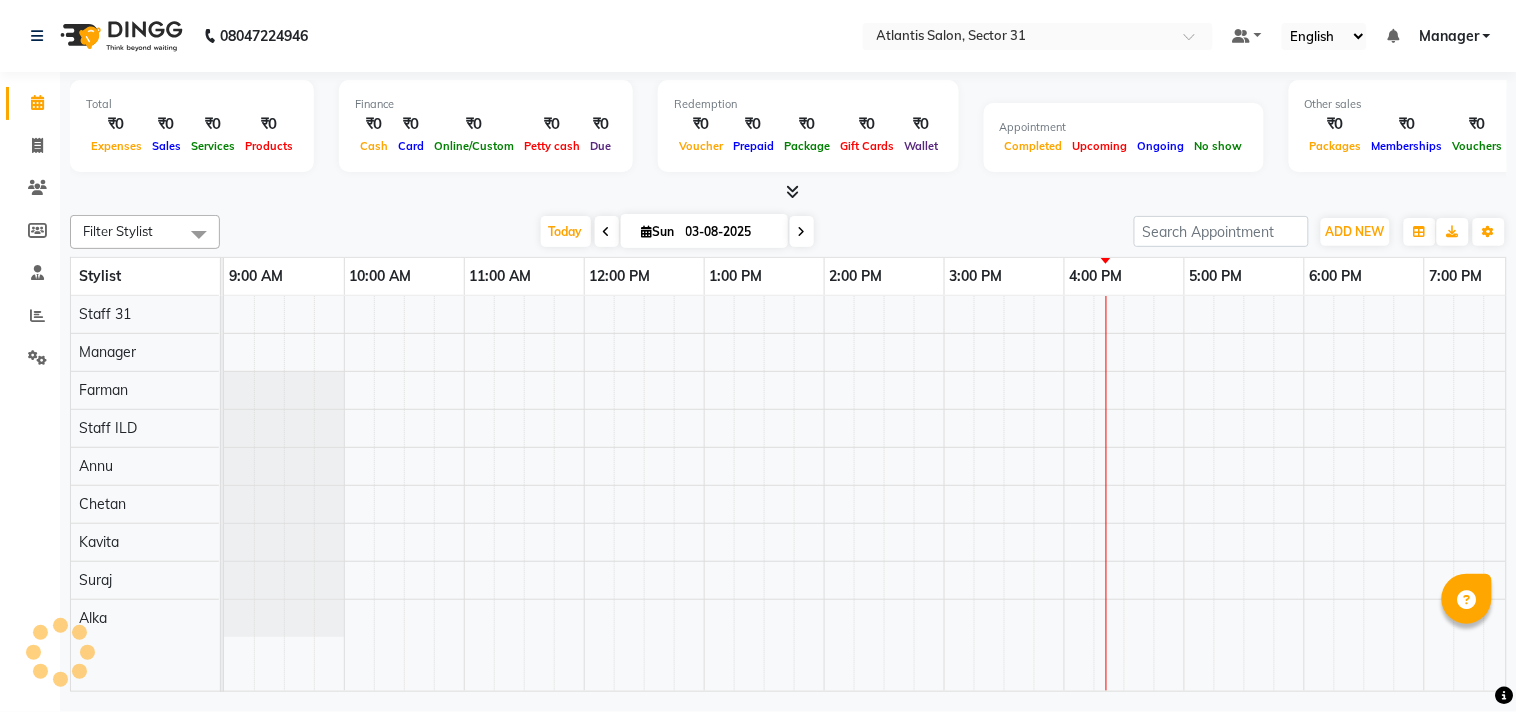 scroll, scrollTop: 0, scrollLeft: 0, axis: both 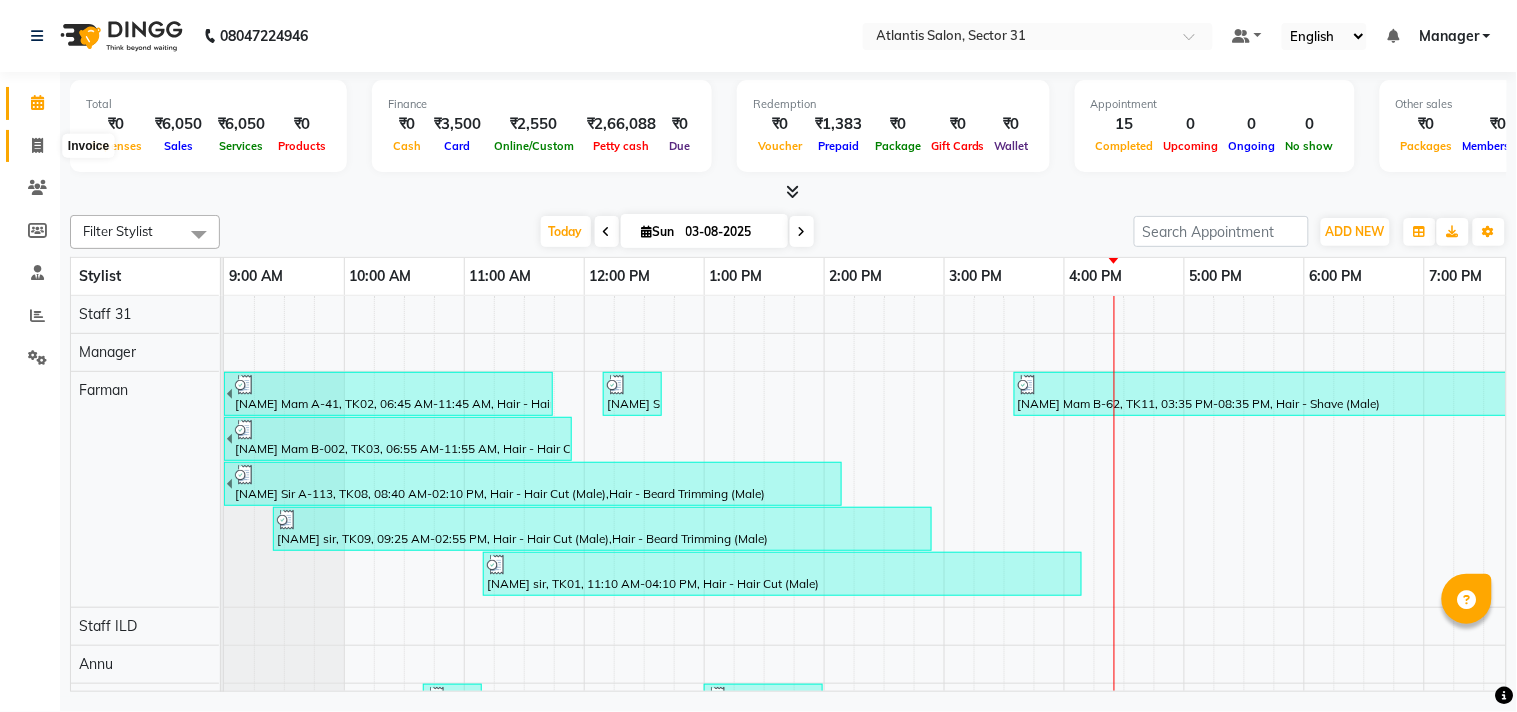 click 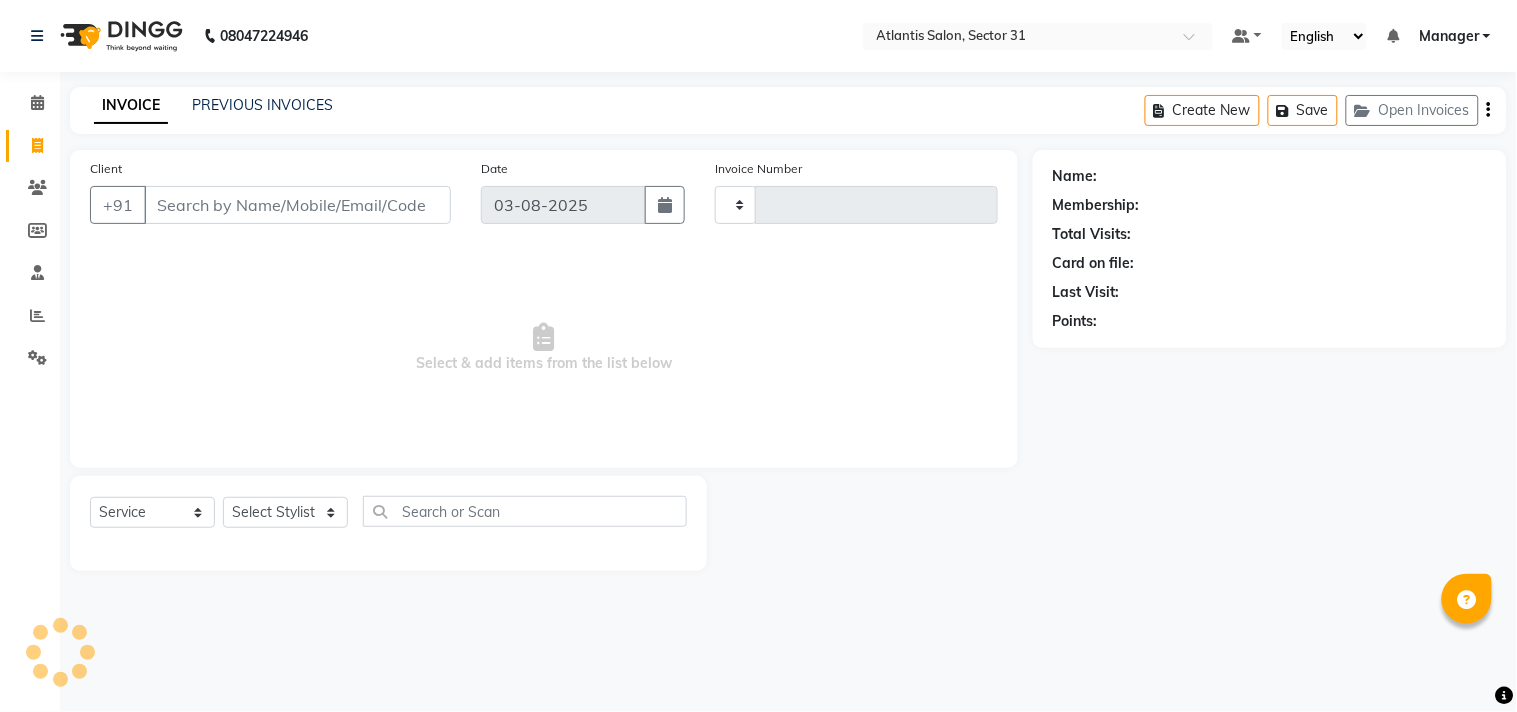 type on "1860" 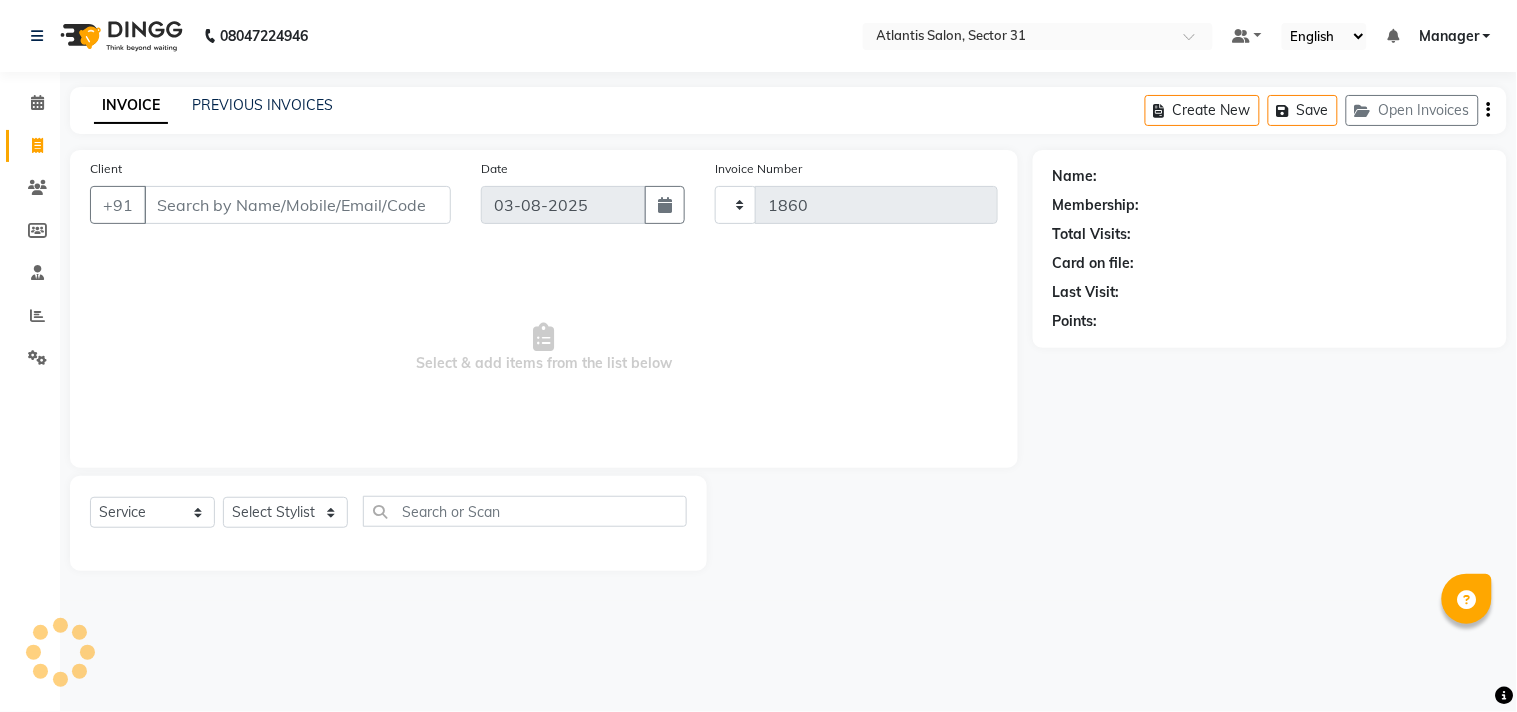select on "4391" 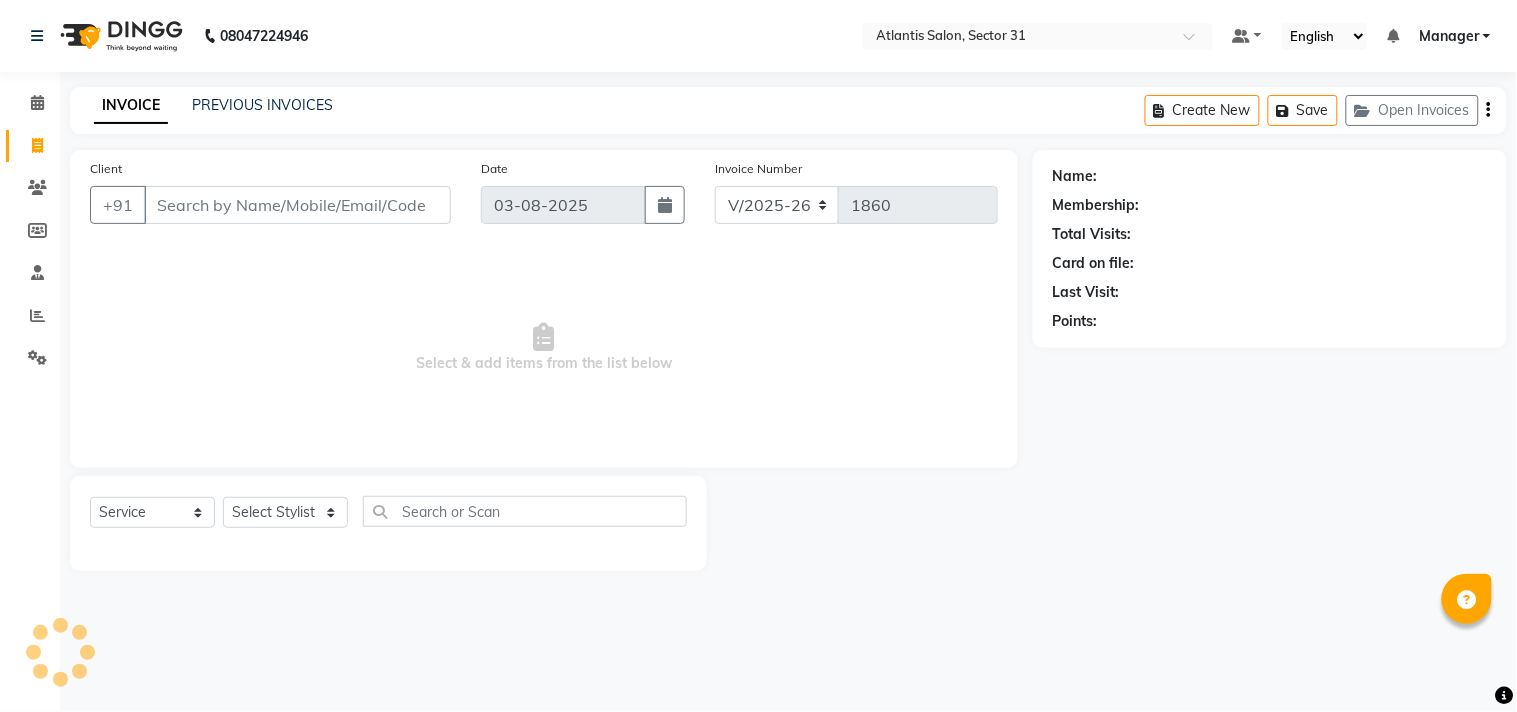 click on "Client +91" 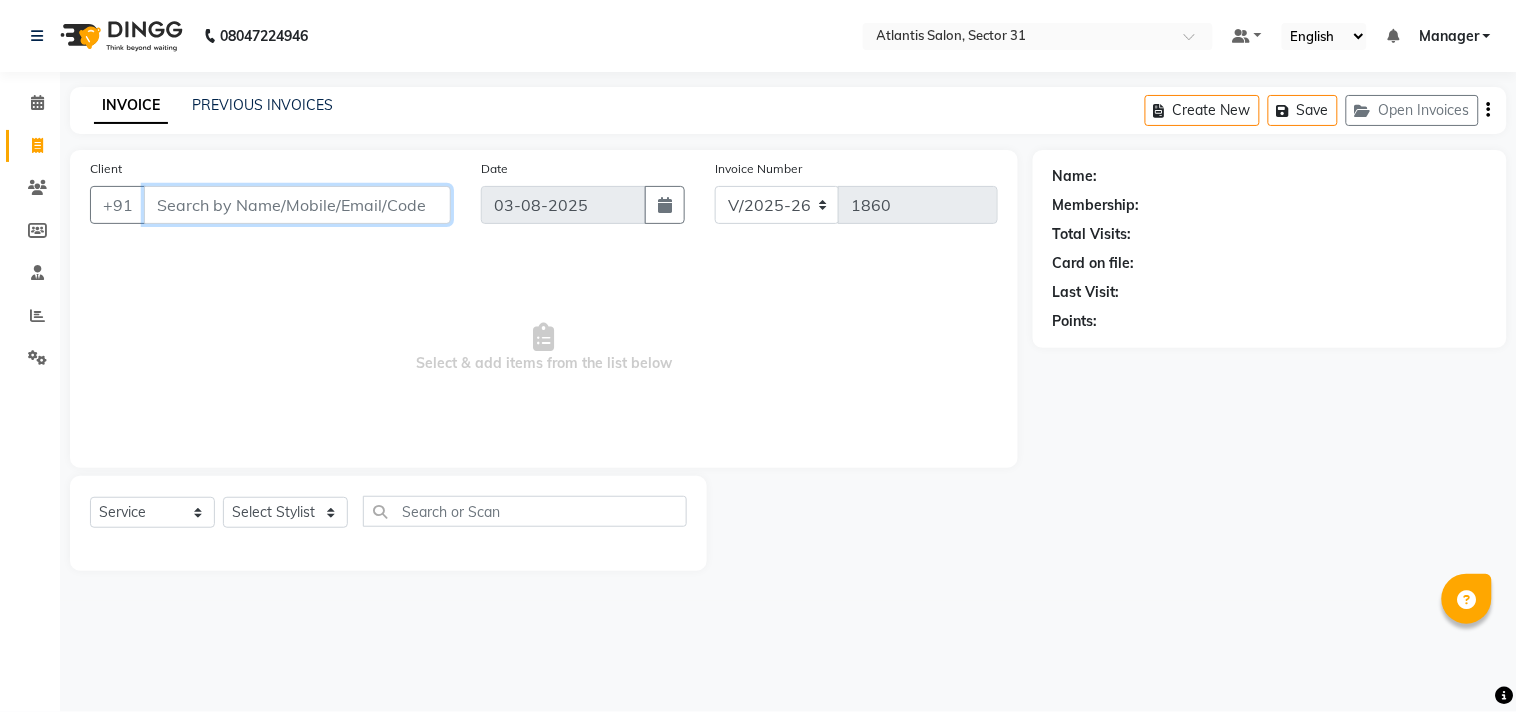 click on "Client" at bounding box center [297, 205] 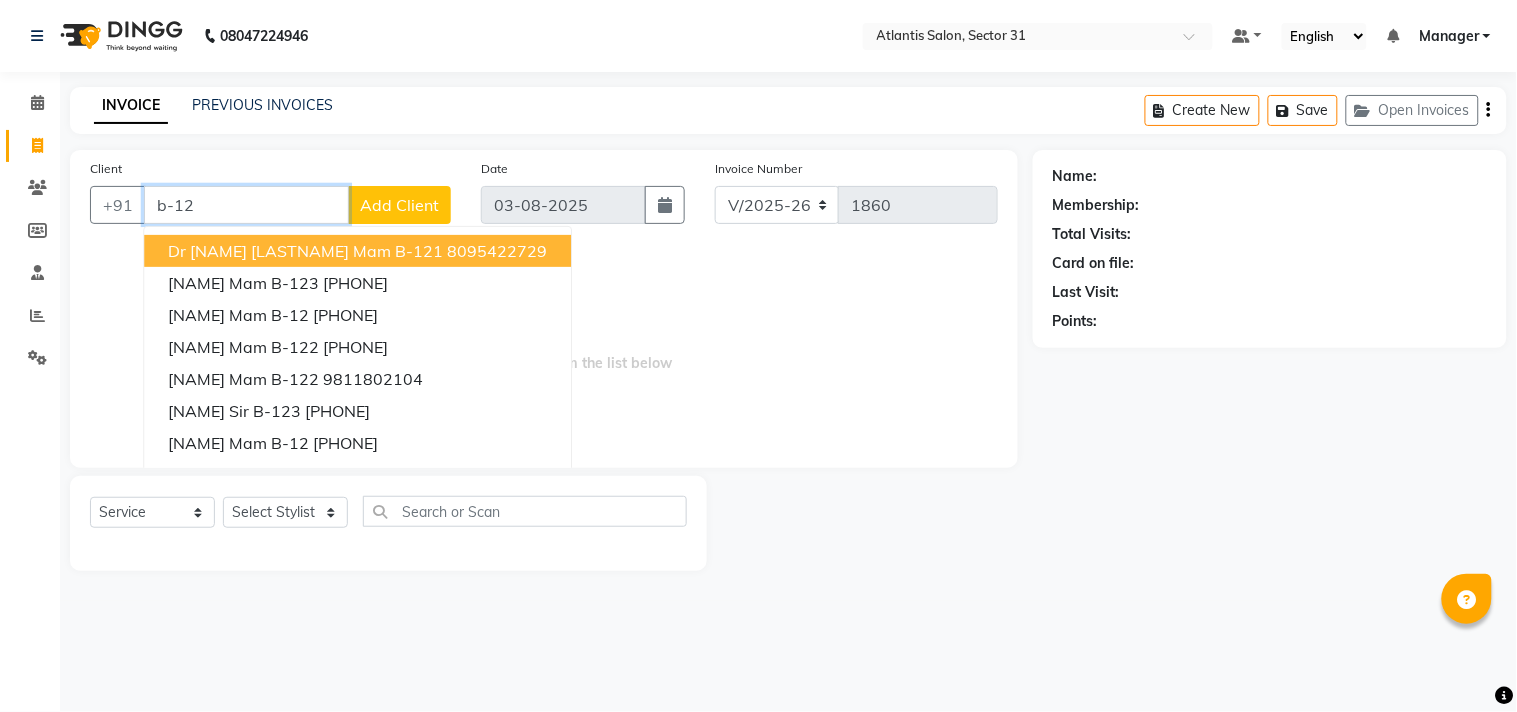 click on "b-12" at bounding box center [246, 205] 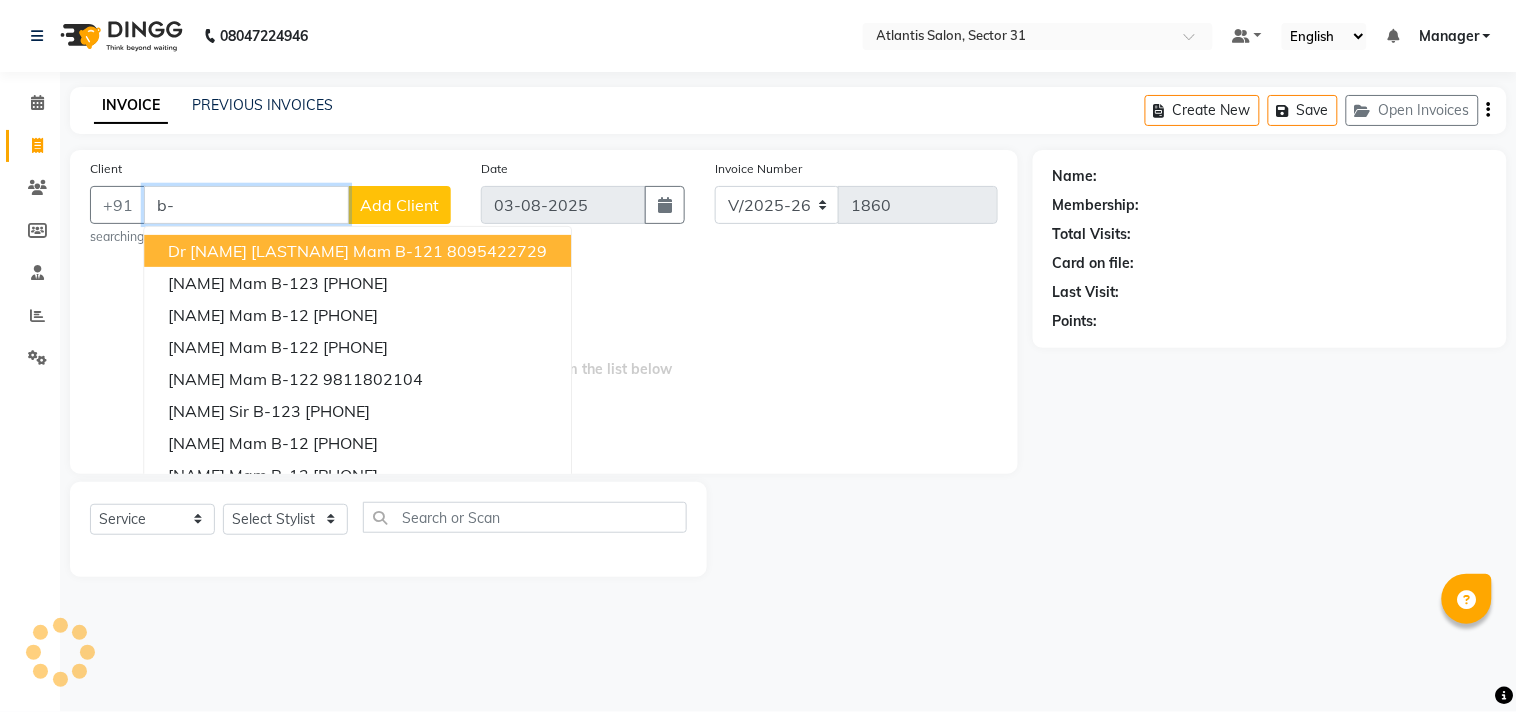 type on "b" 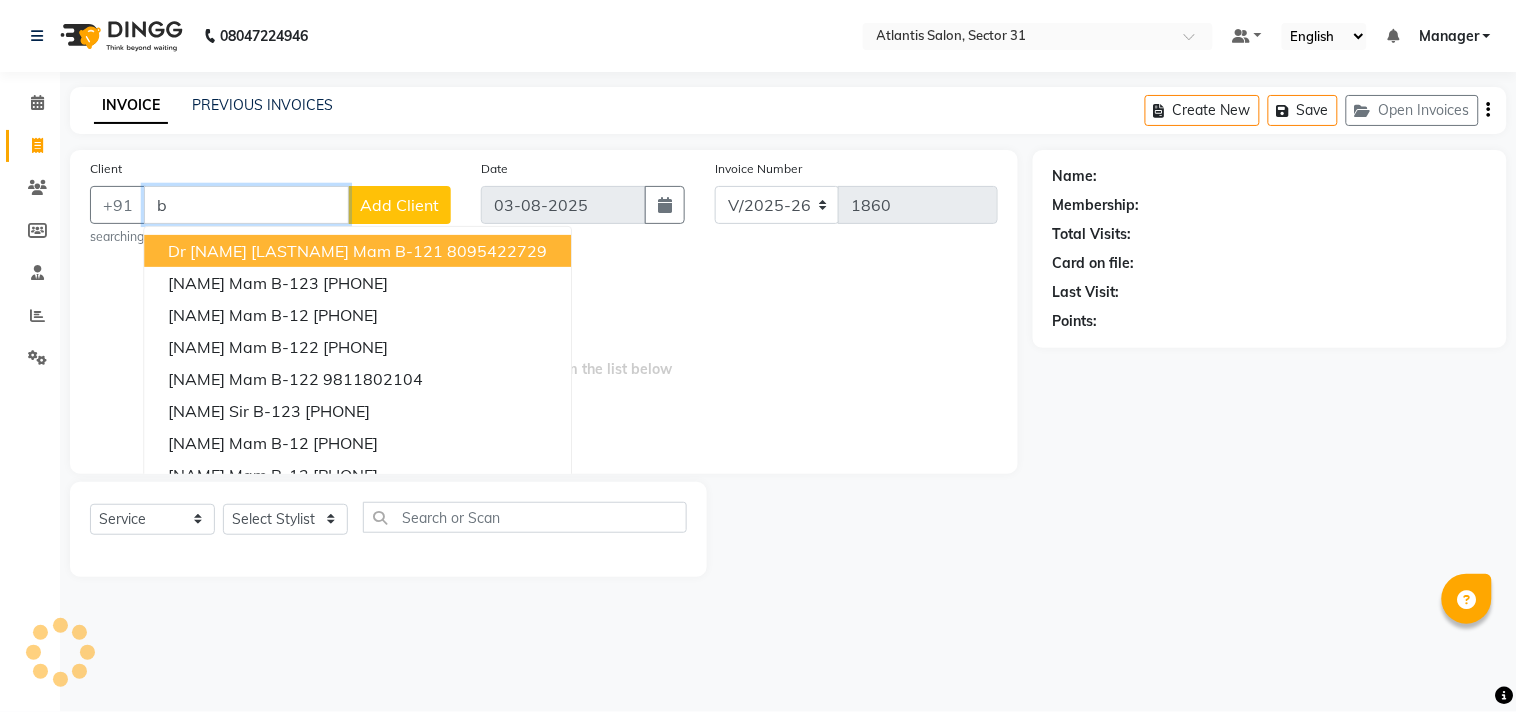type 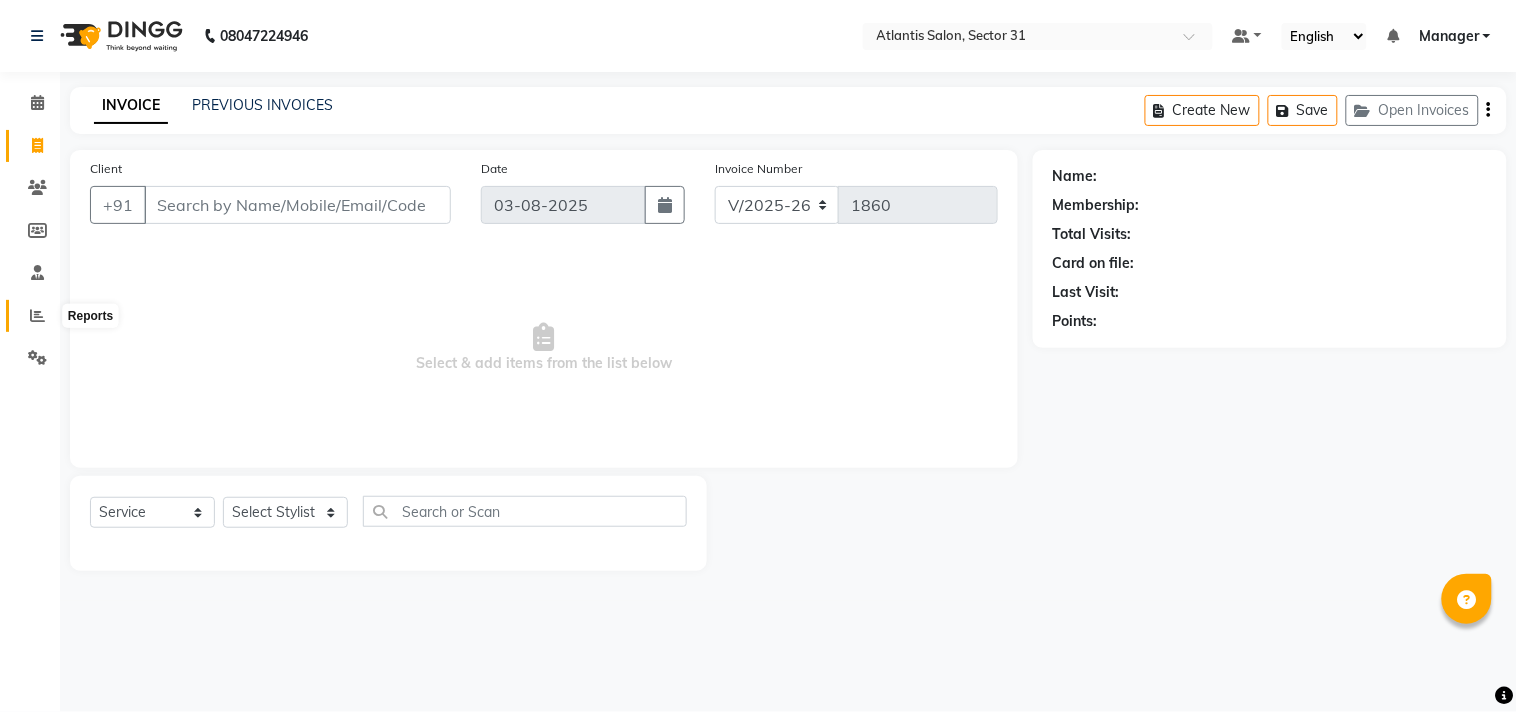 click 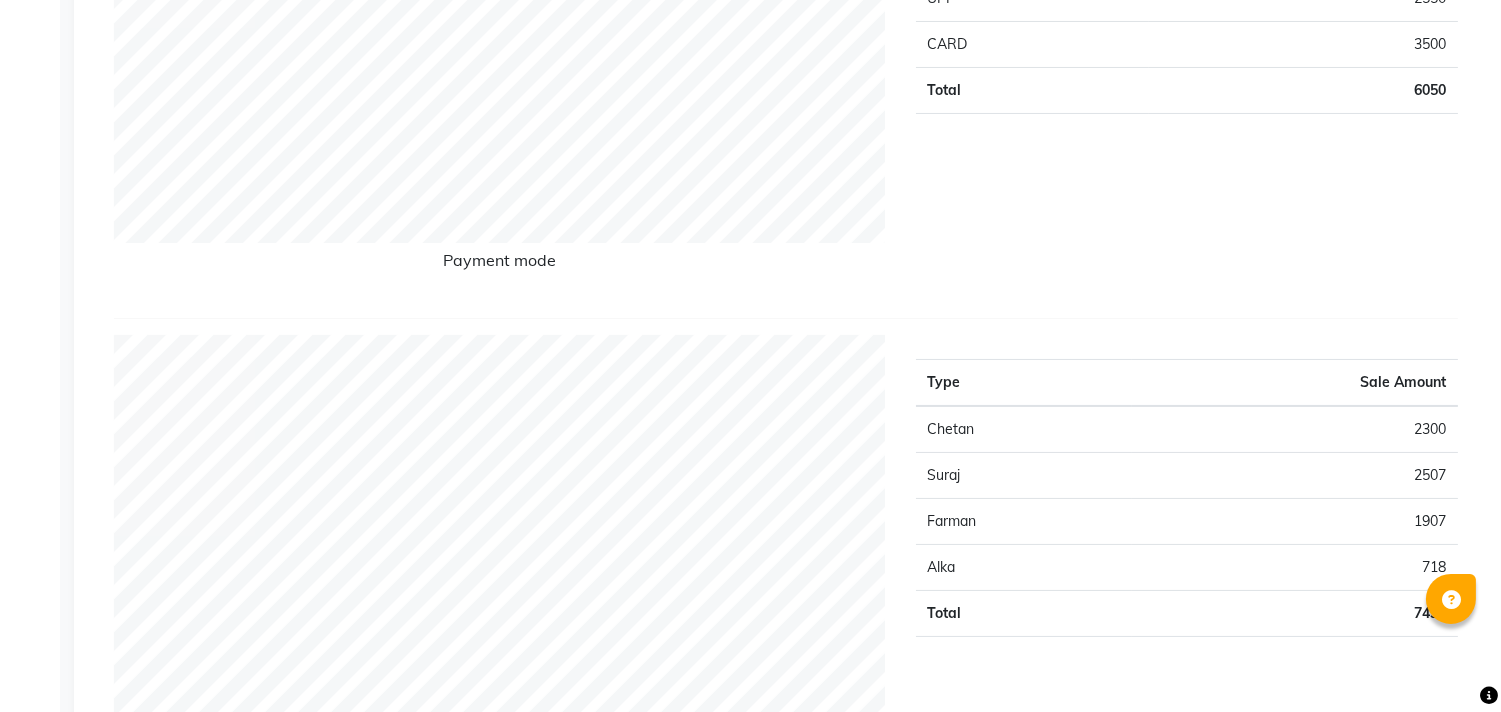 scroll, scrollTop: 0, scrollLeft: 0, axis: both 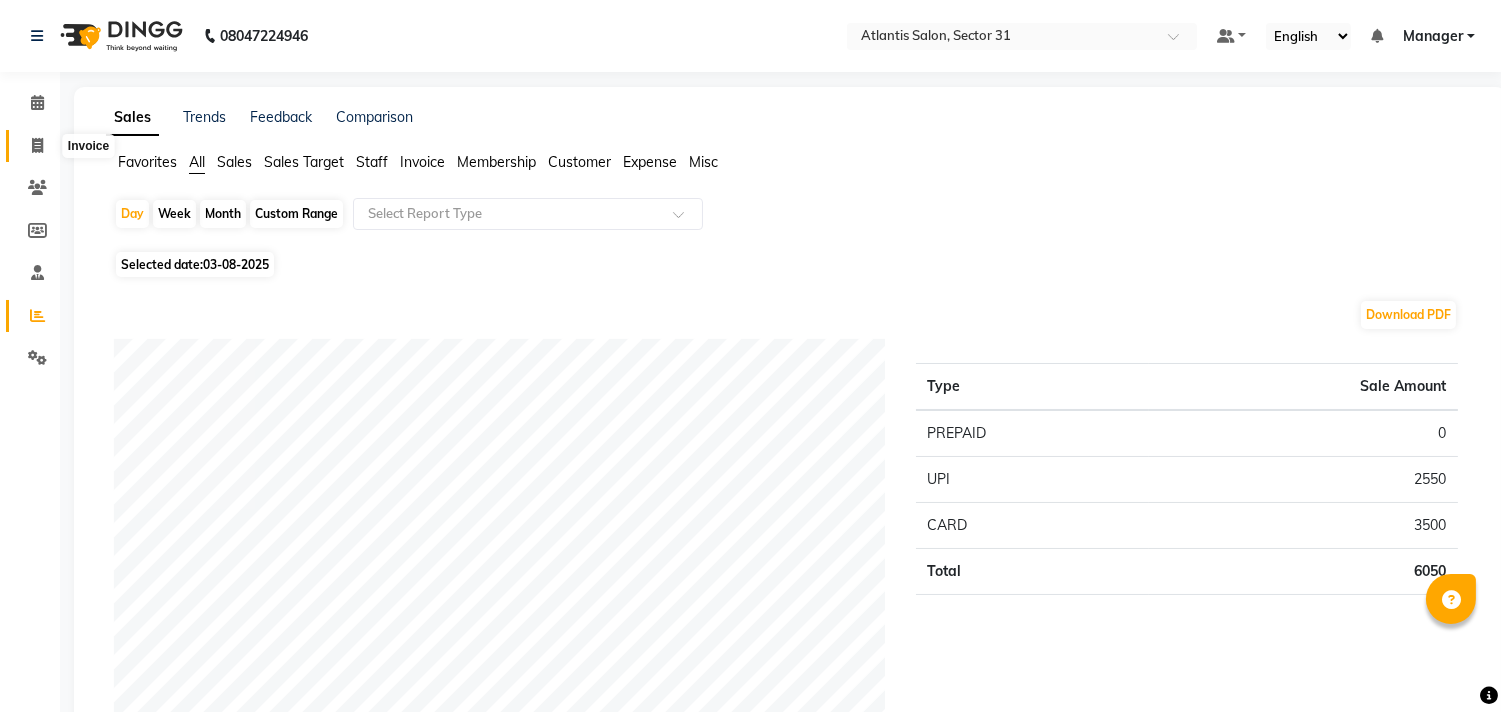 click 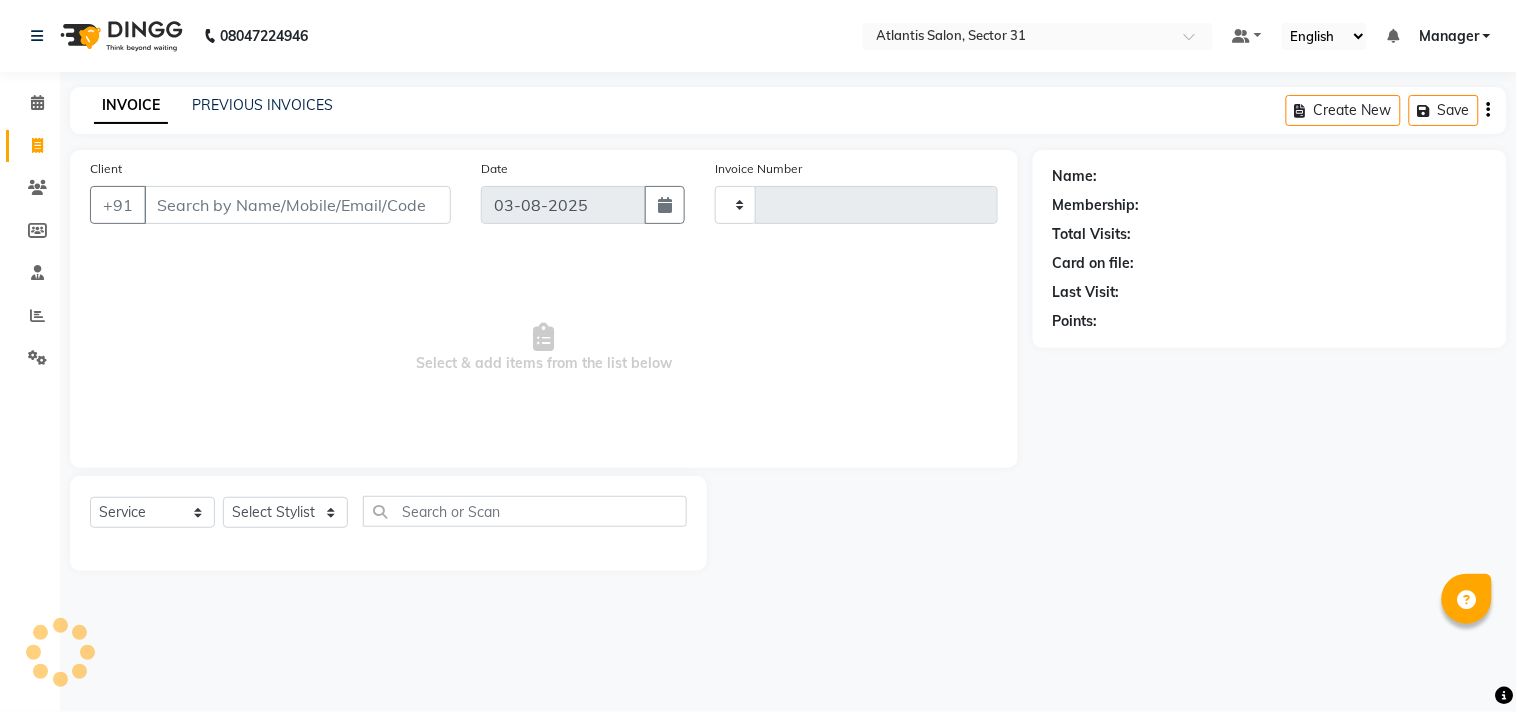 type on "1860" 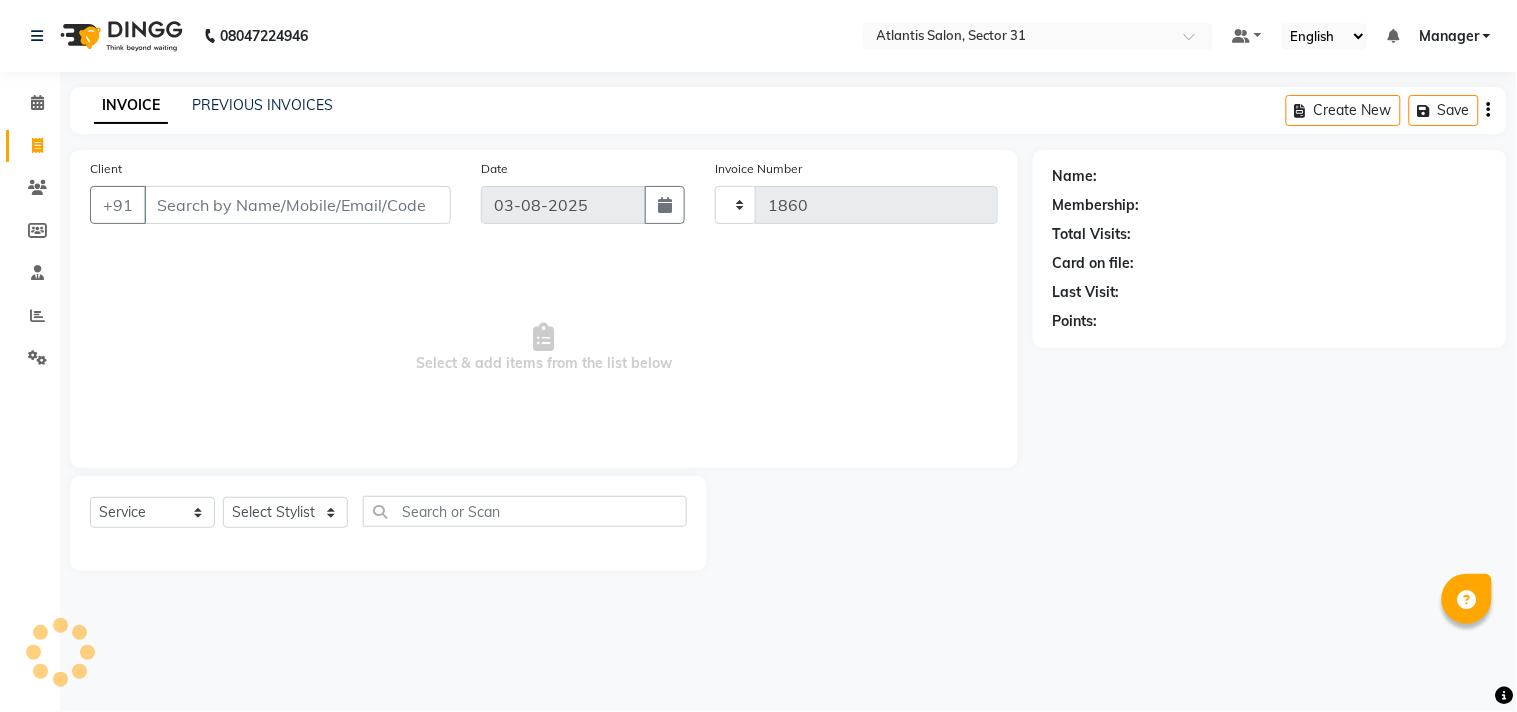 select on "4391" 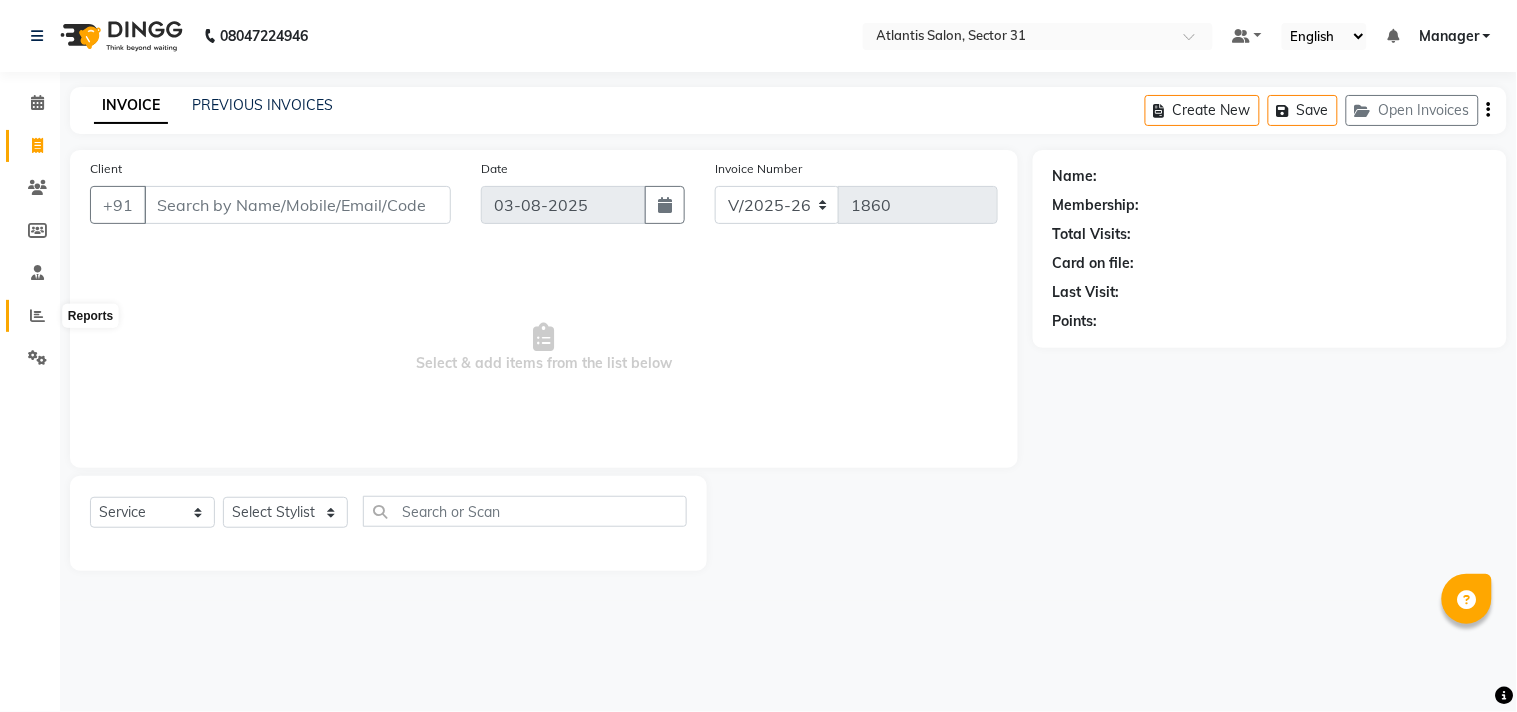 click 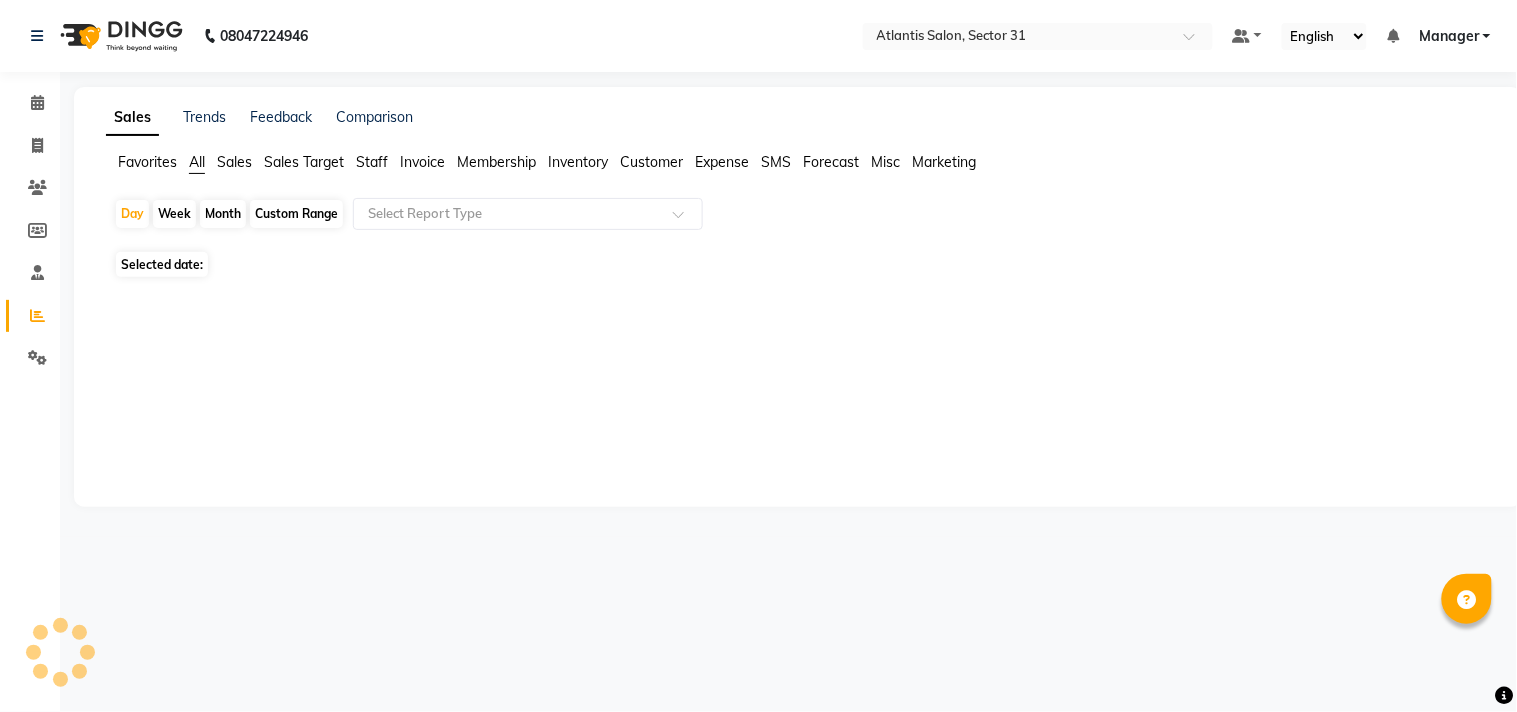click 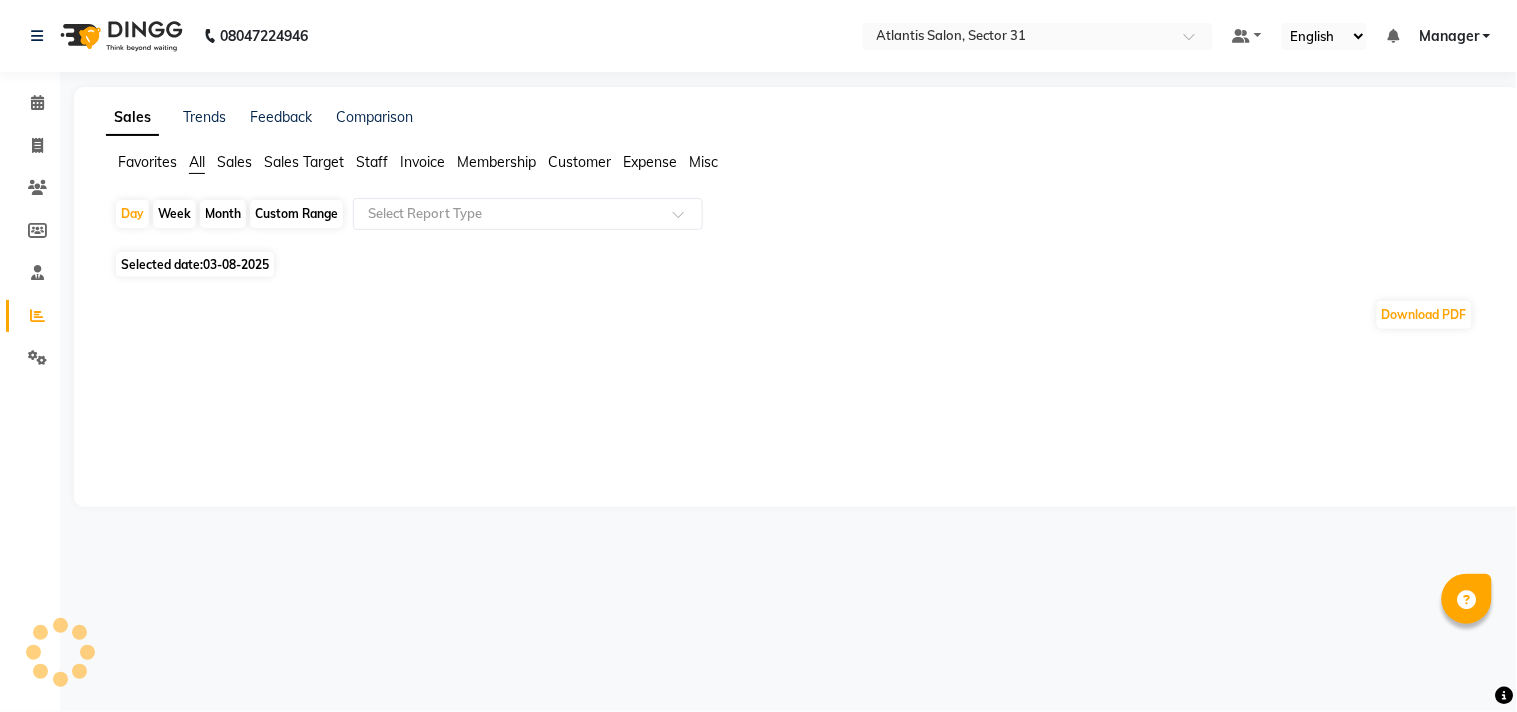 click on "Staff" 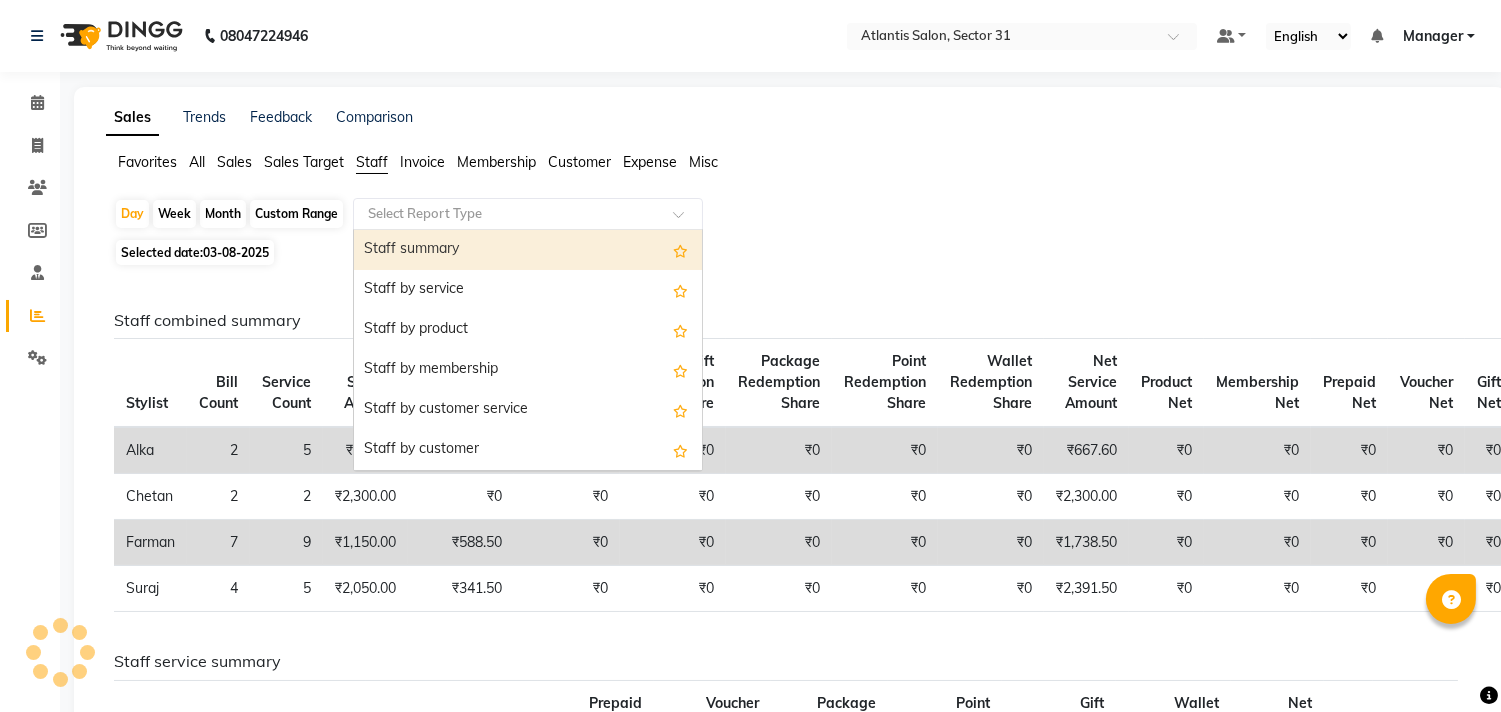 click on "Select Report Type  Staff summary   Staff by service   Staff by product   Staff by membership   Staff by customer service   Staff by customer   Staff attendance   Staff attendance logs   Staff performance   Staff performance service   Staff performance product   Staff combined summary   Staff service summary   Staff product summary   Staff membership summary   Staff prepaid summary   Staff voucher summary   Staff package summary   Staff transfer   Staff performance summary   Staff Gift card Summary   Staff Tip Summary" 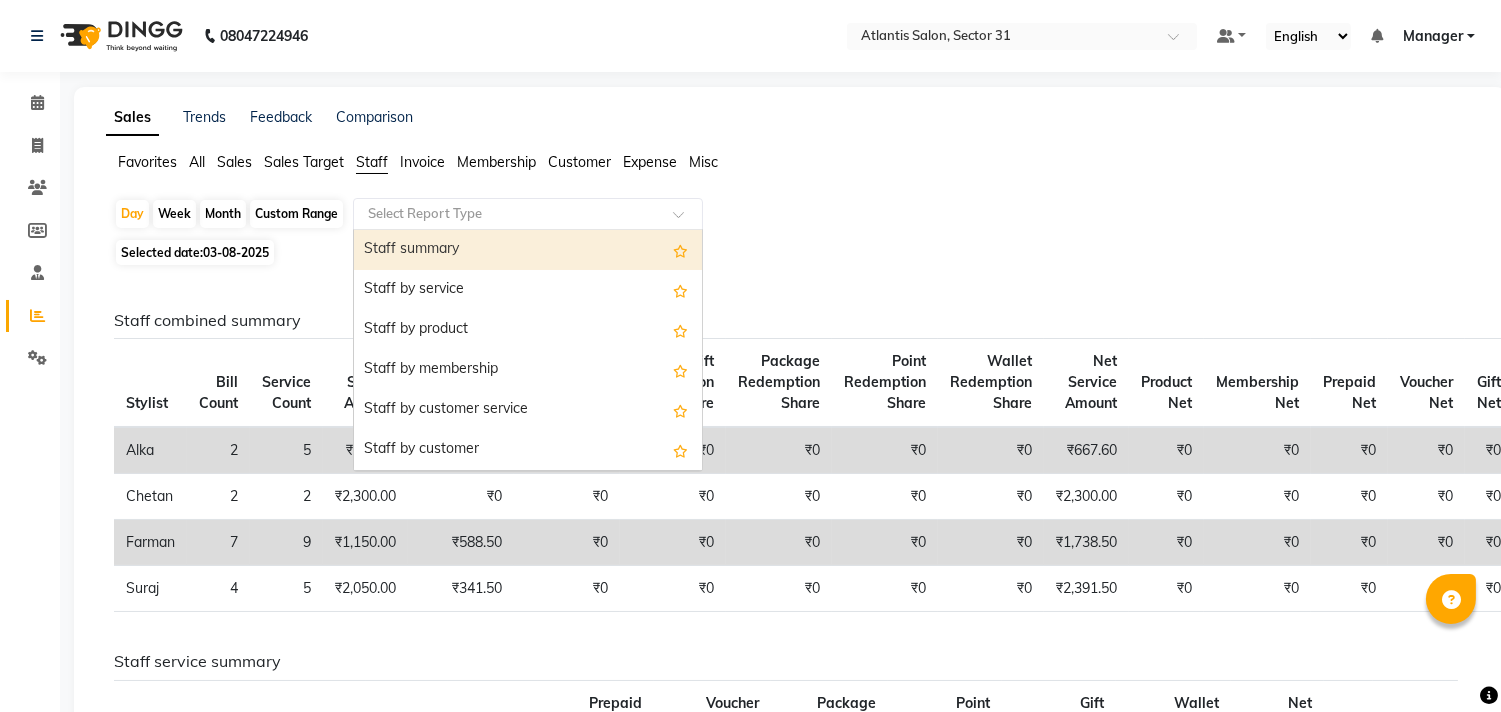 click on "Staff summary" at bounding box center [528, 250] 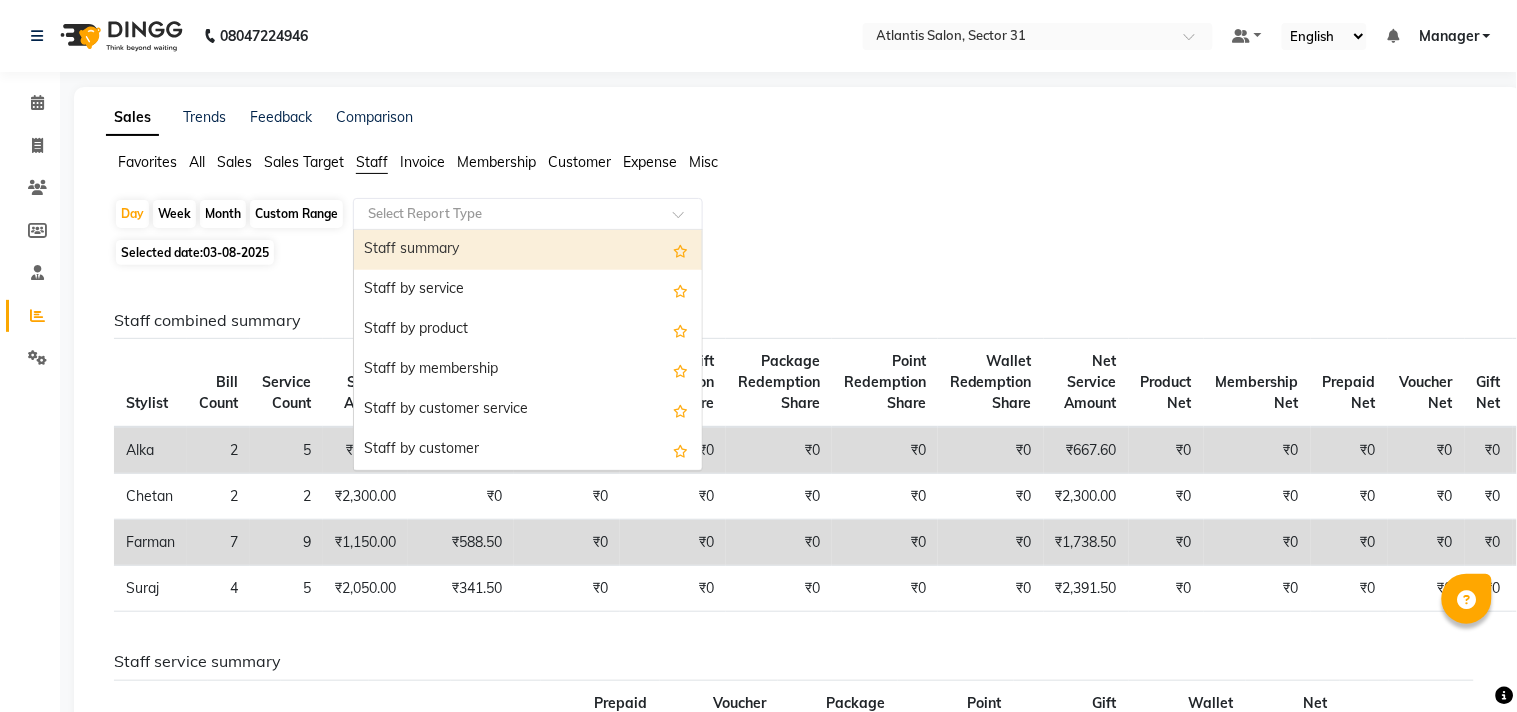select on "full_report" 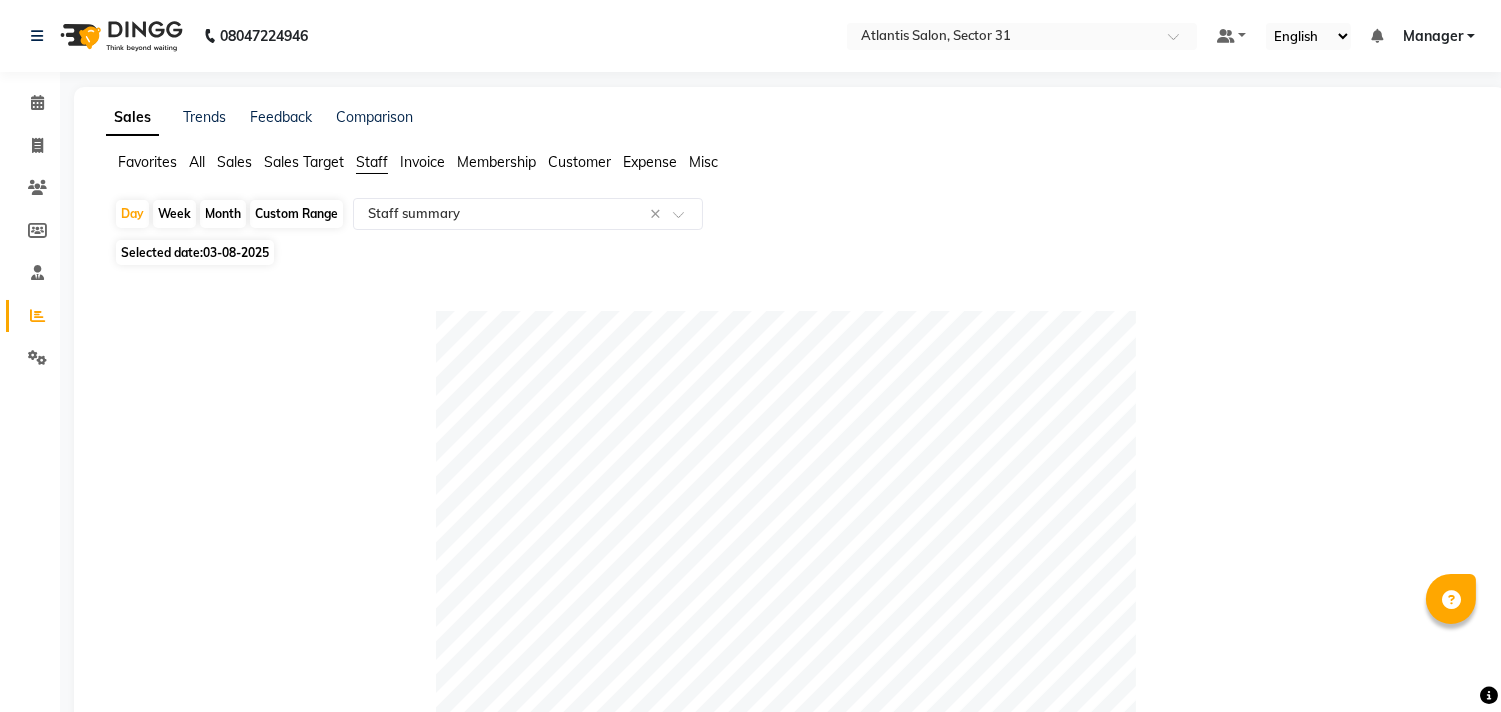 click on "Month" 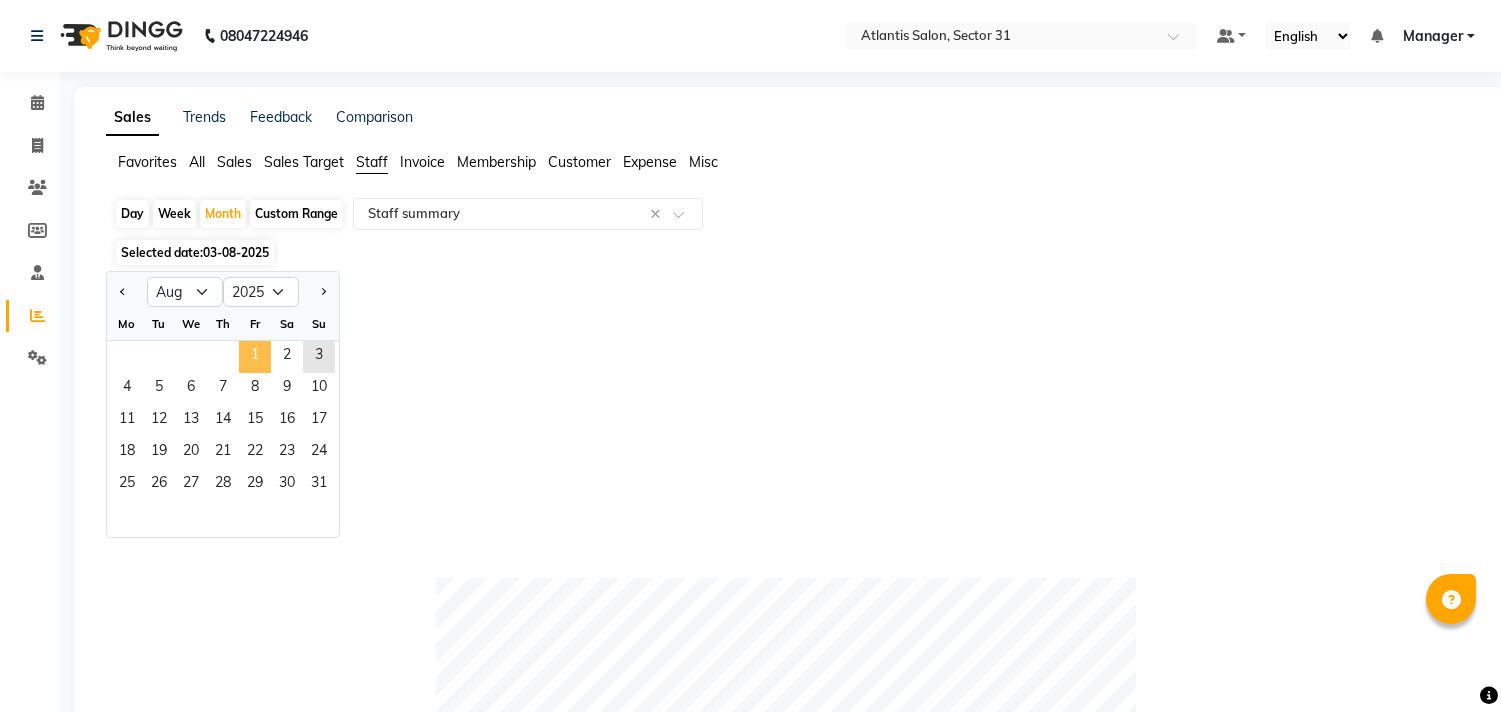 click on "1" 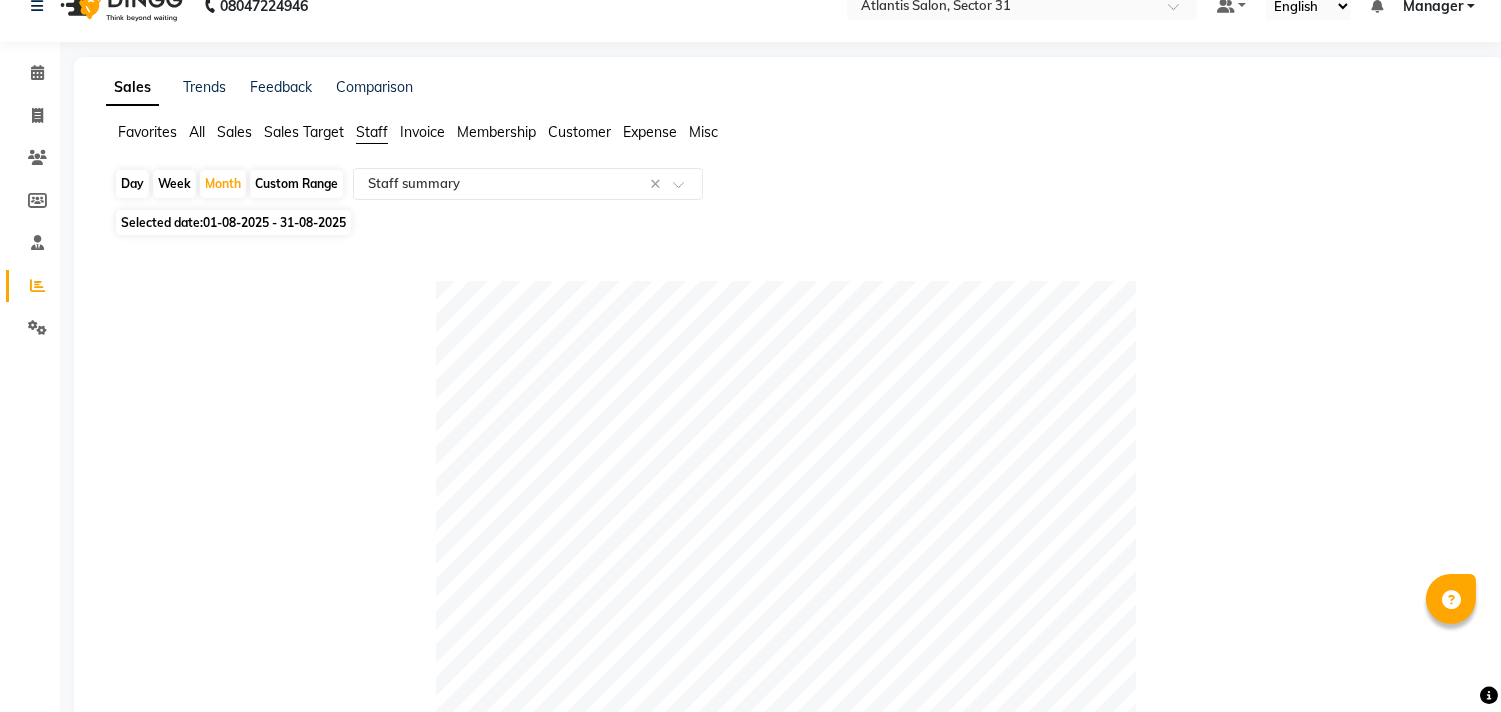 scroll, scrollTop: 0, scrollLeft: 0, axis: both 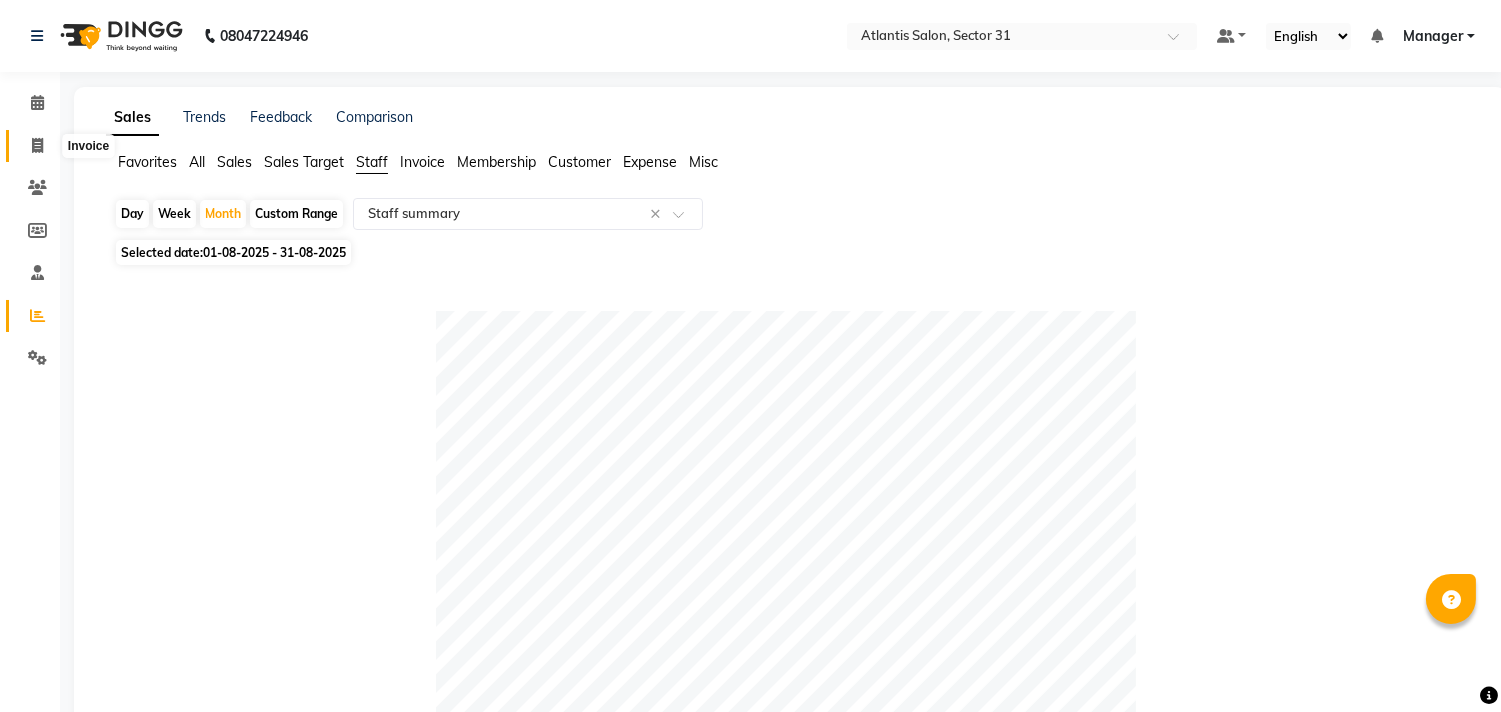 click 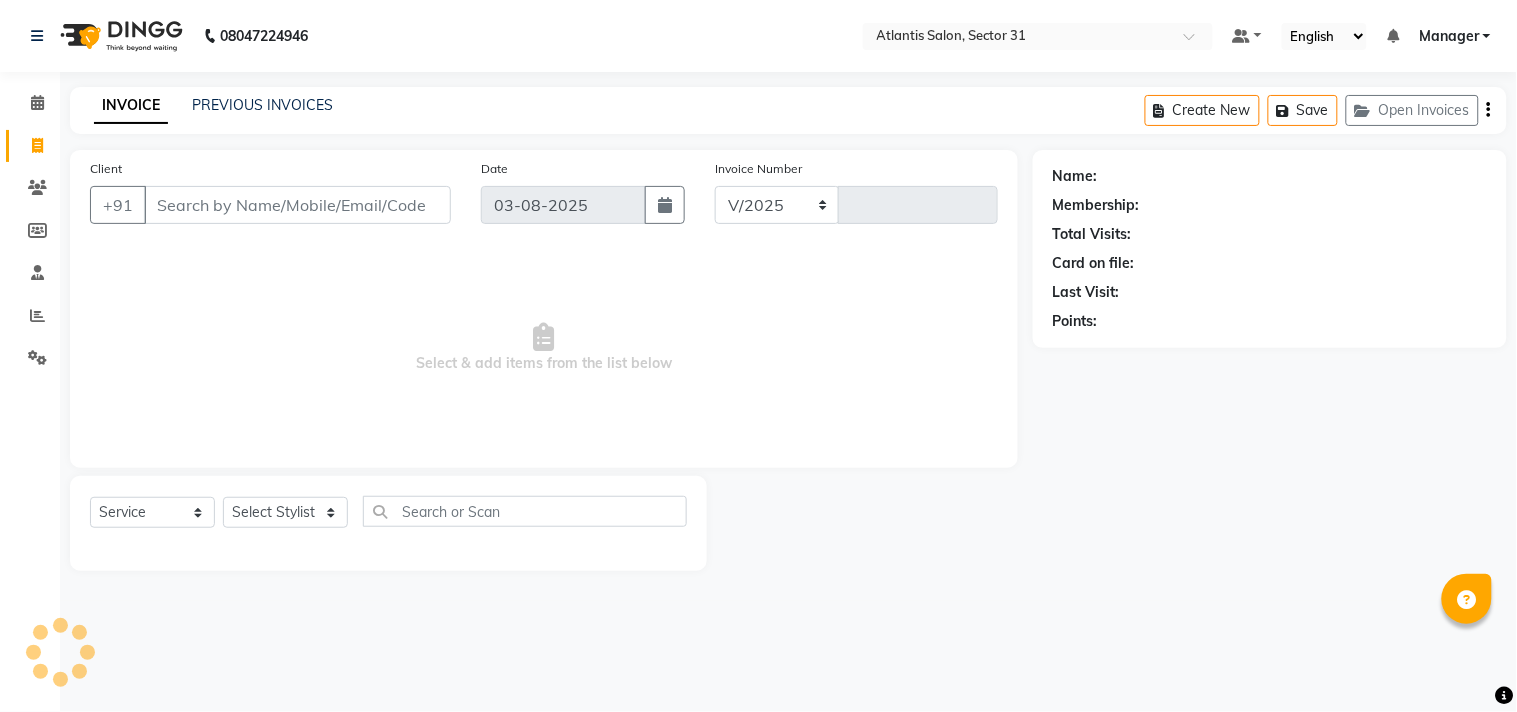 select on "4391" 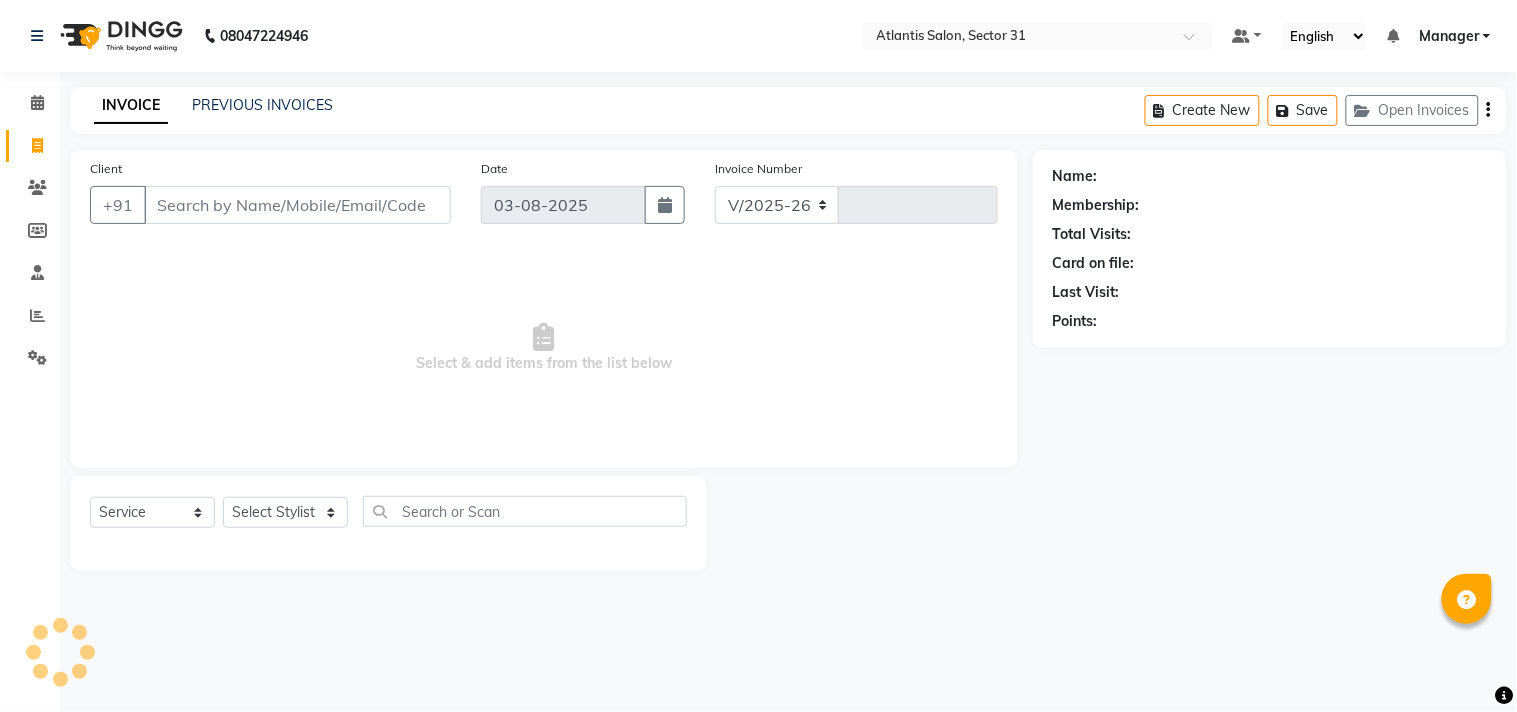 type on "1860" 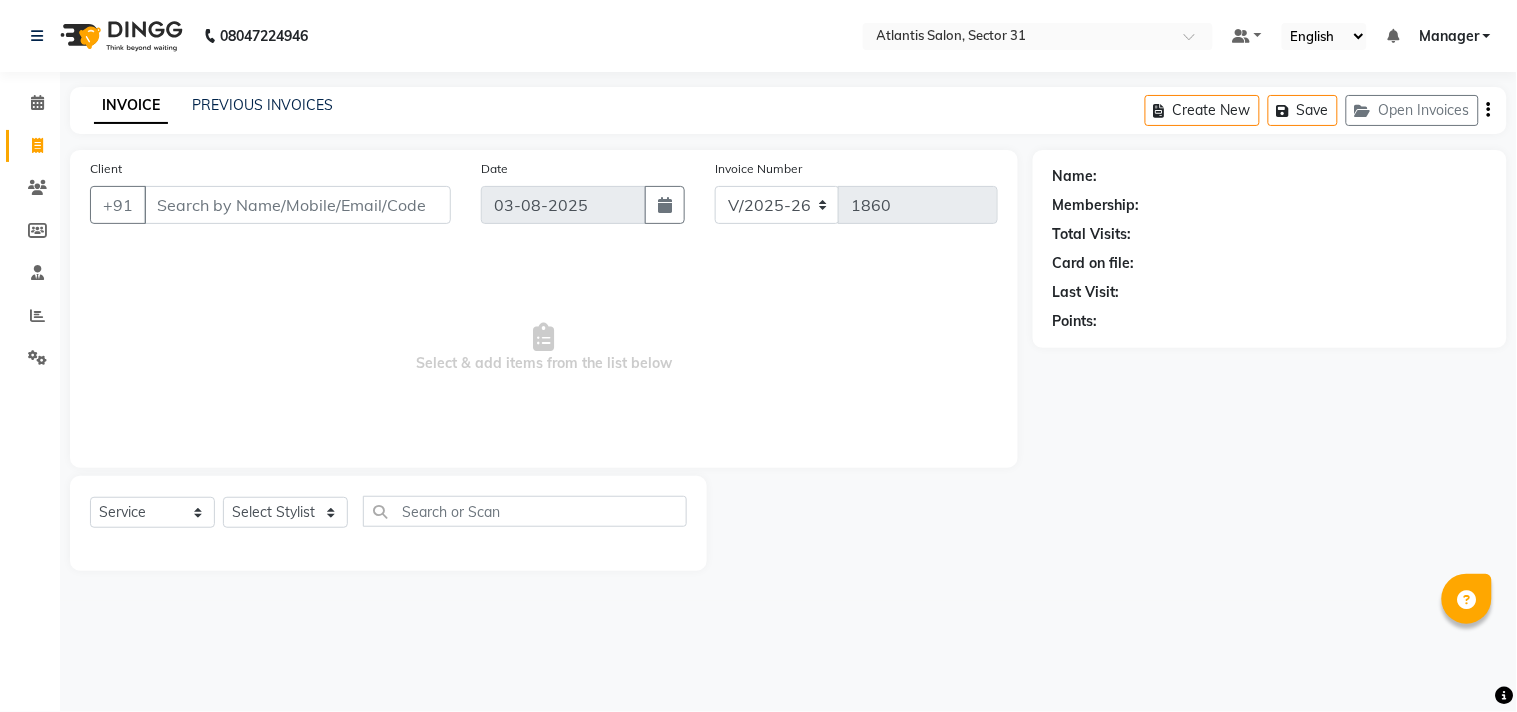click on "Select & add items from the list below" at bounding box center (544, 348) 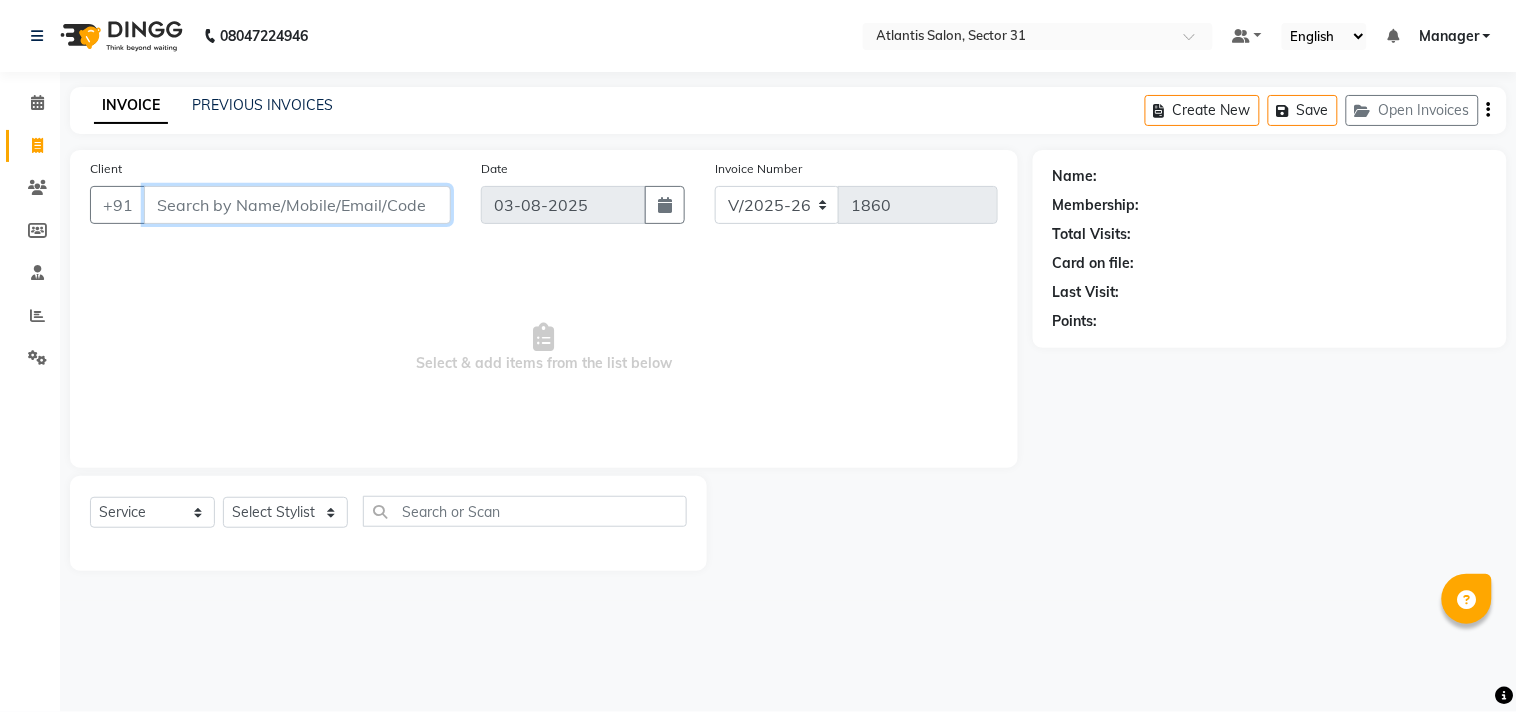 click on "Client" at bounding box center (297, 205) 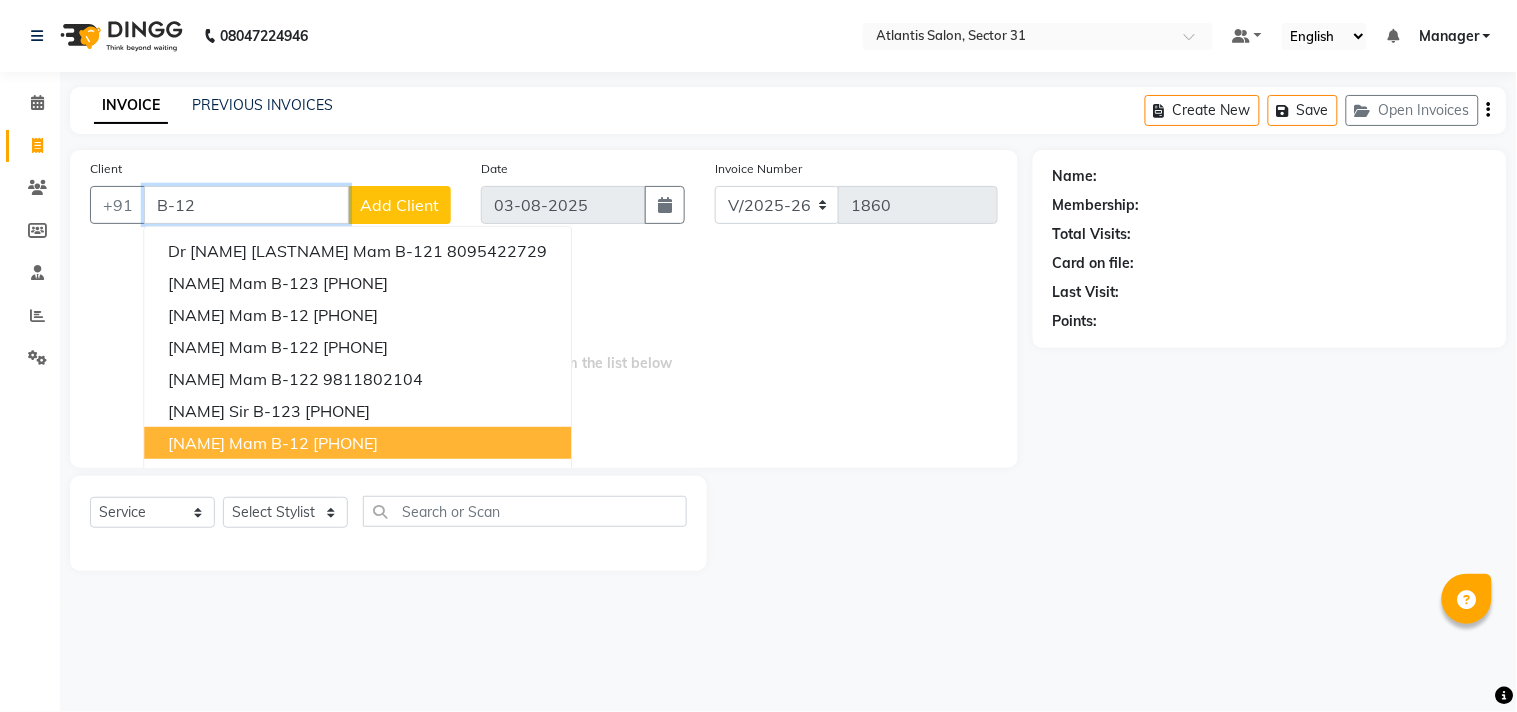 click on "[NAME] mam B-12" at bounding box center (238, 443) 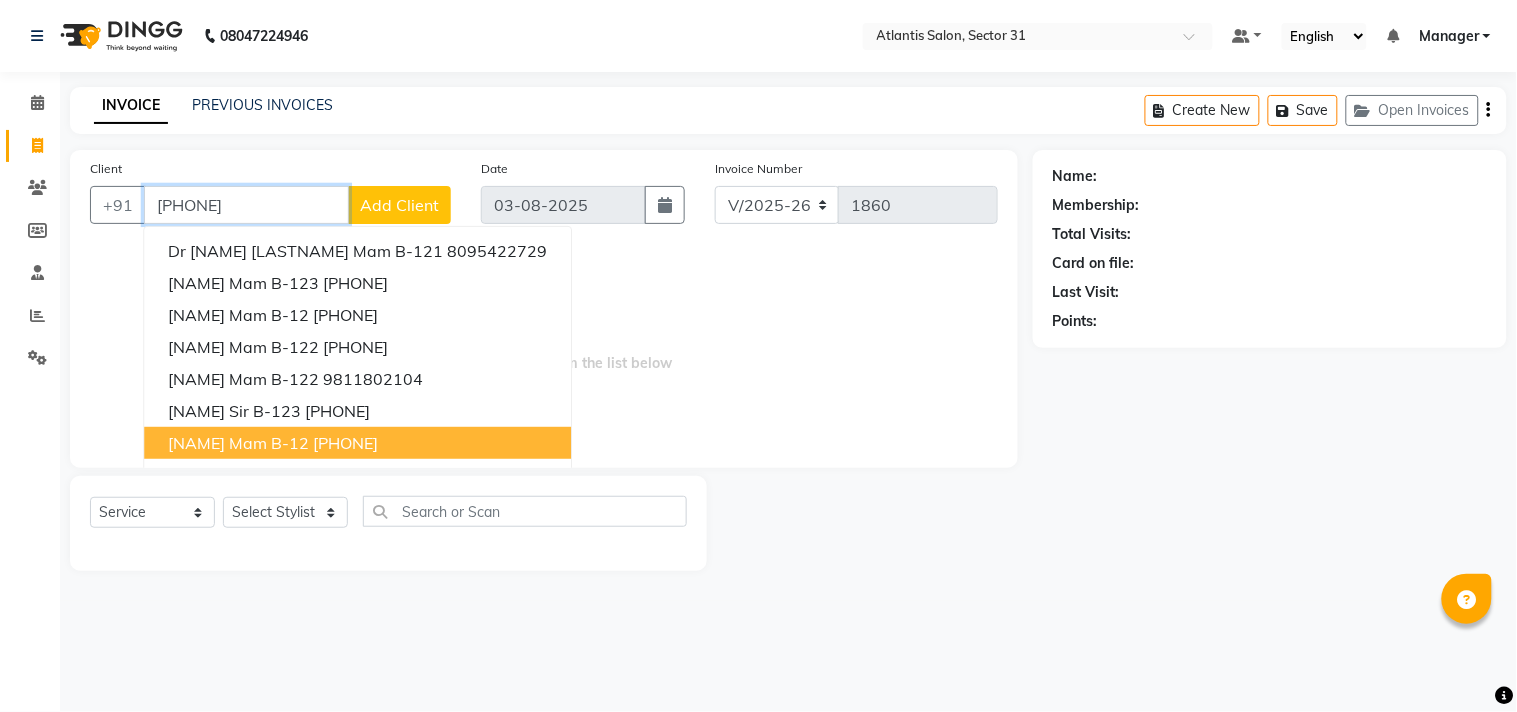 type on "[PHONE]" 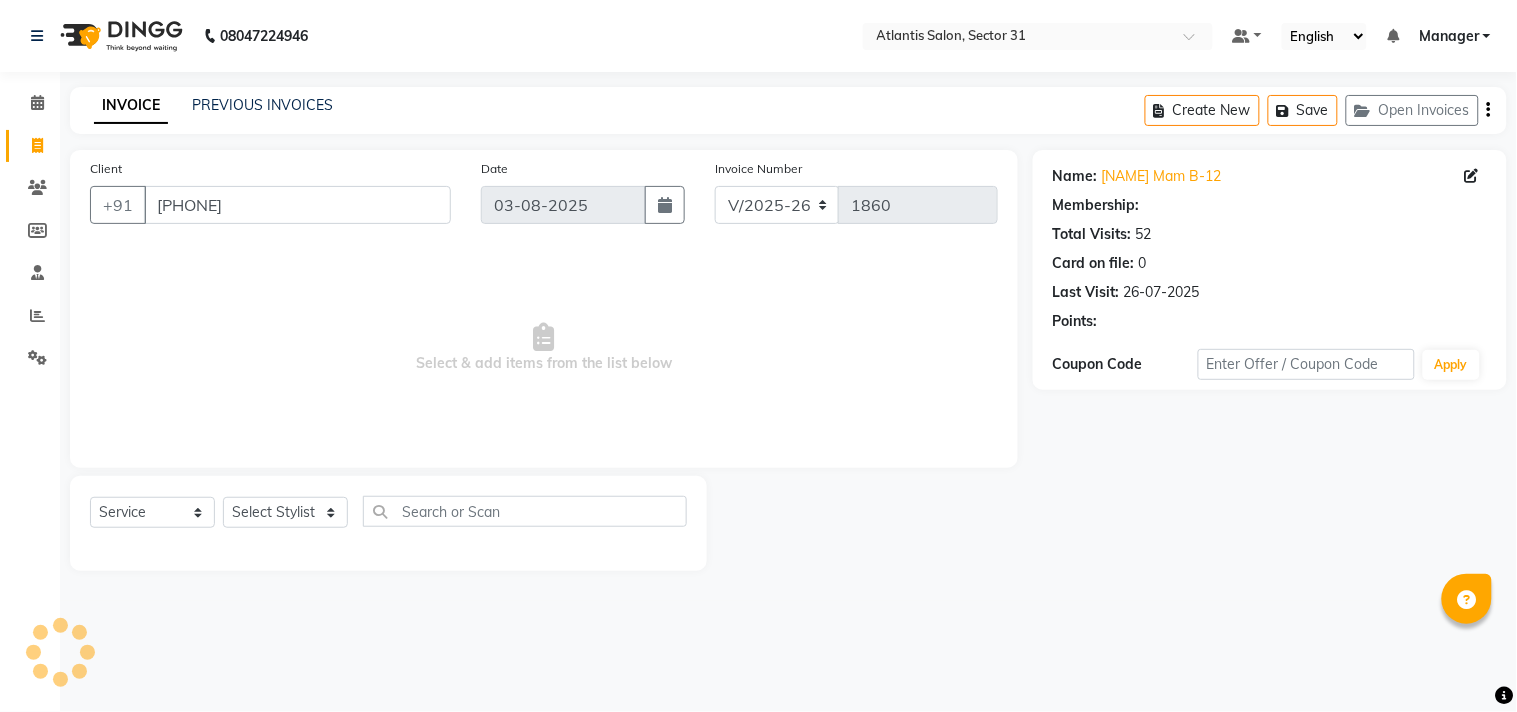 select on "1: Object" 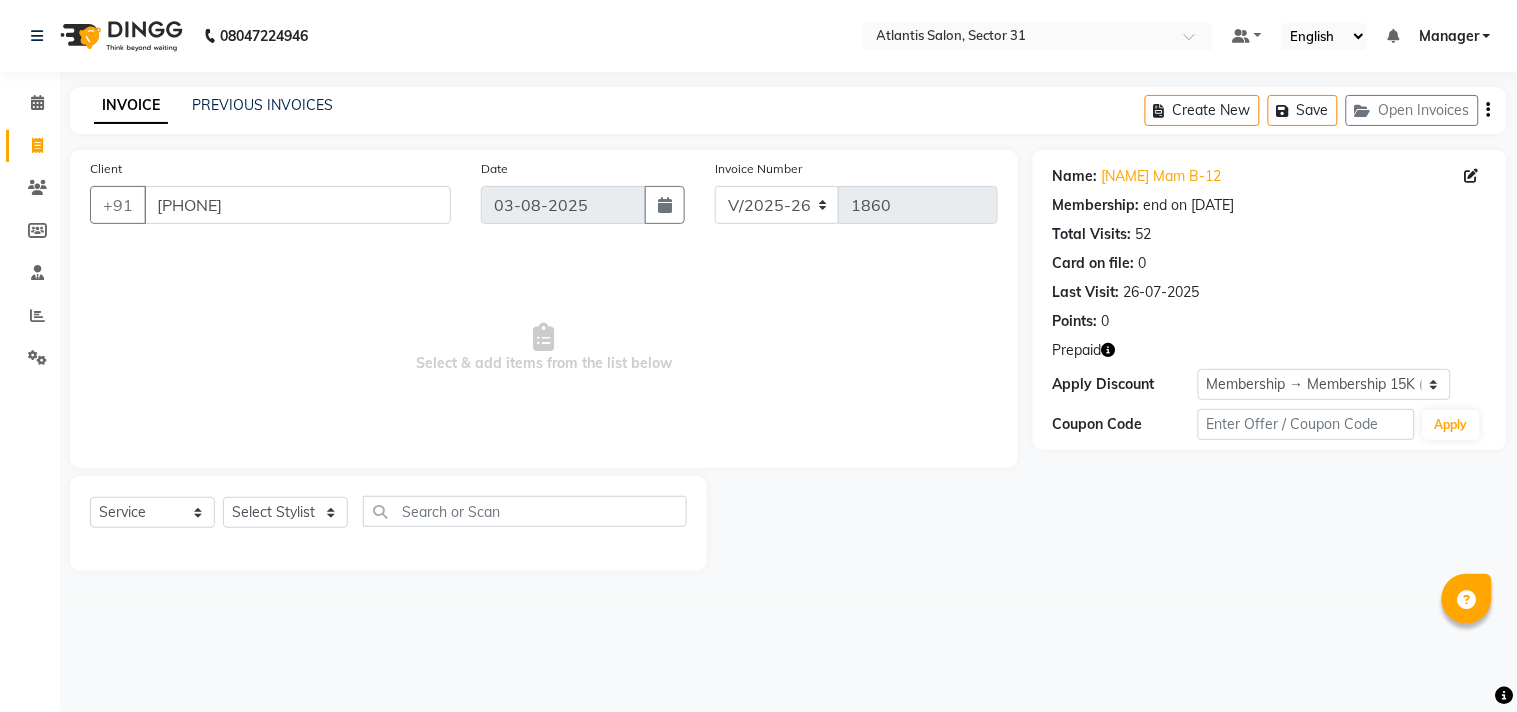 click 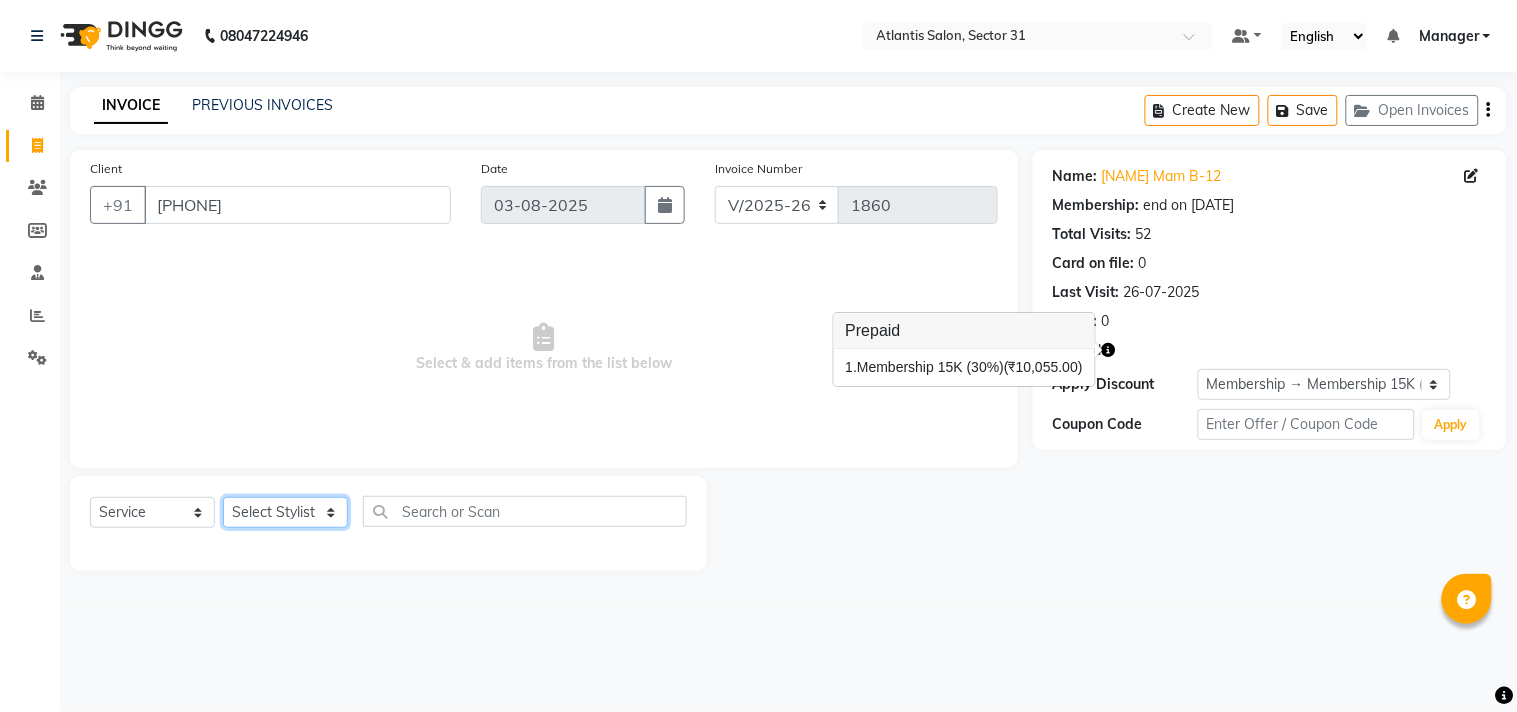 click on "Select Stylist [NAME]  [NAME] [NAME] [NAME] [NAME] Manager Staff 31 Staff ILD [NAME]" 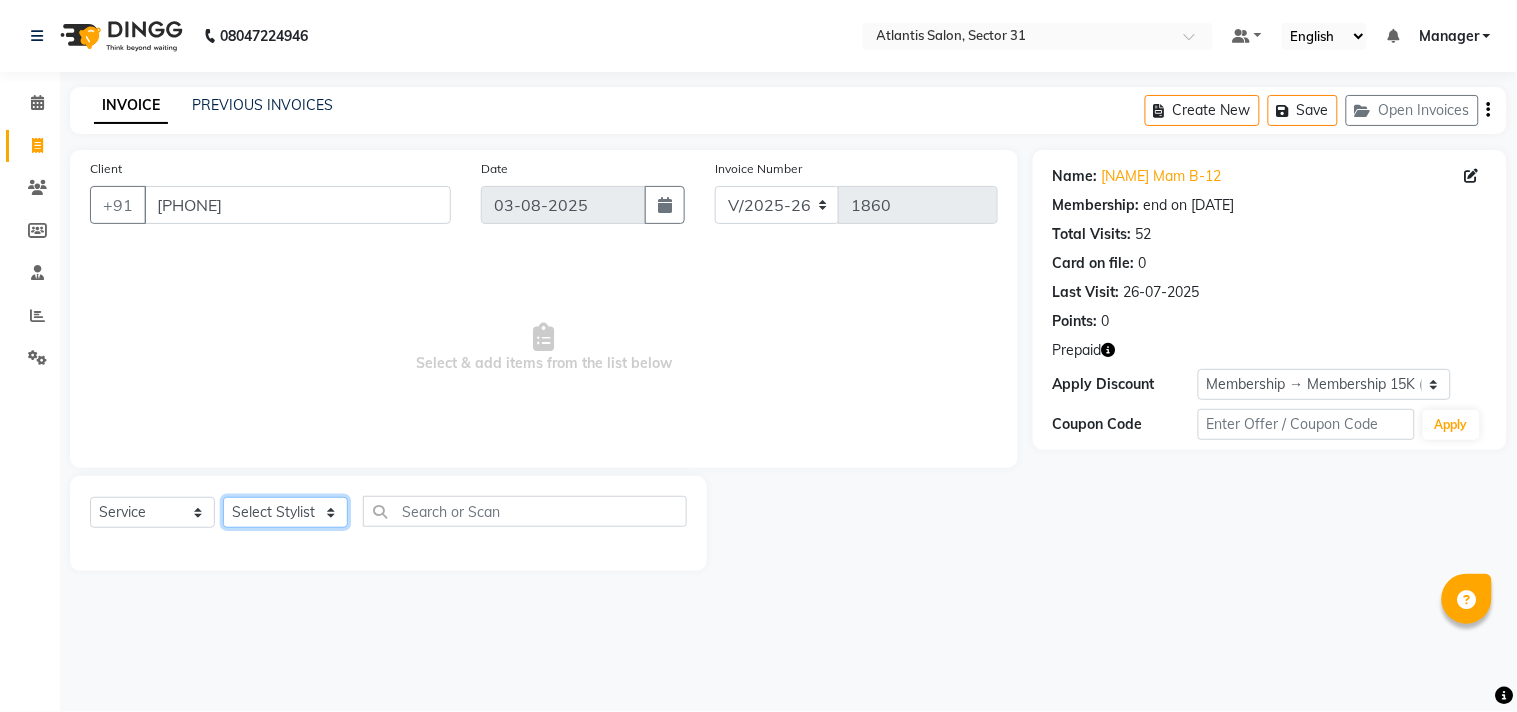 select on "50009" 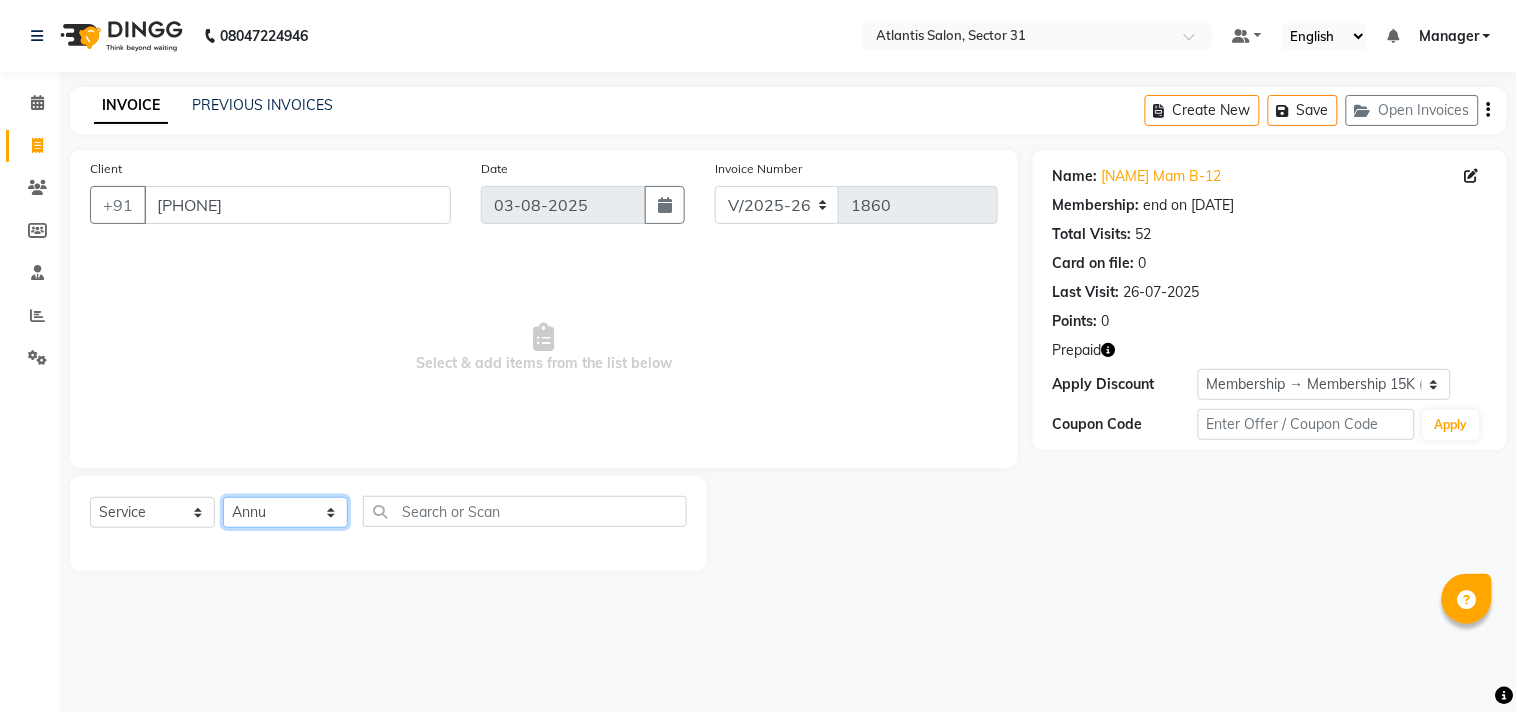 click on "Select Stylist [NAME]  [NAME] [NAME] [NAME] [NAME] Manager Staff 31 Staff ILD [NAME]" 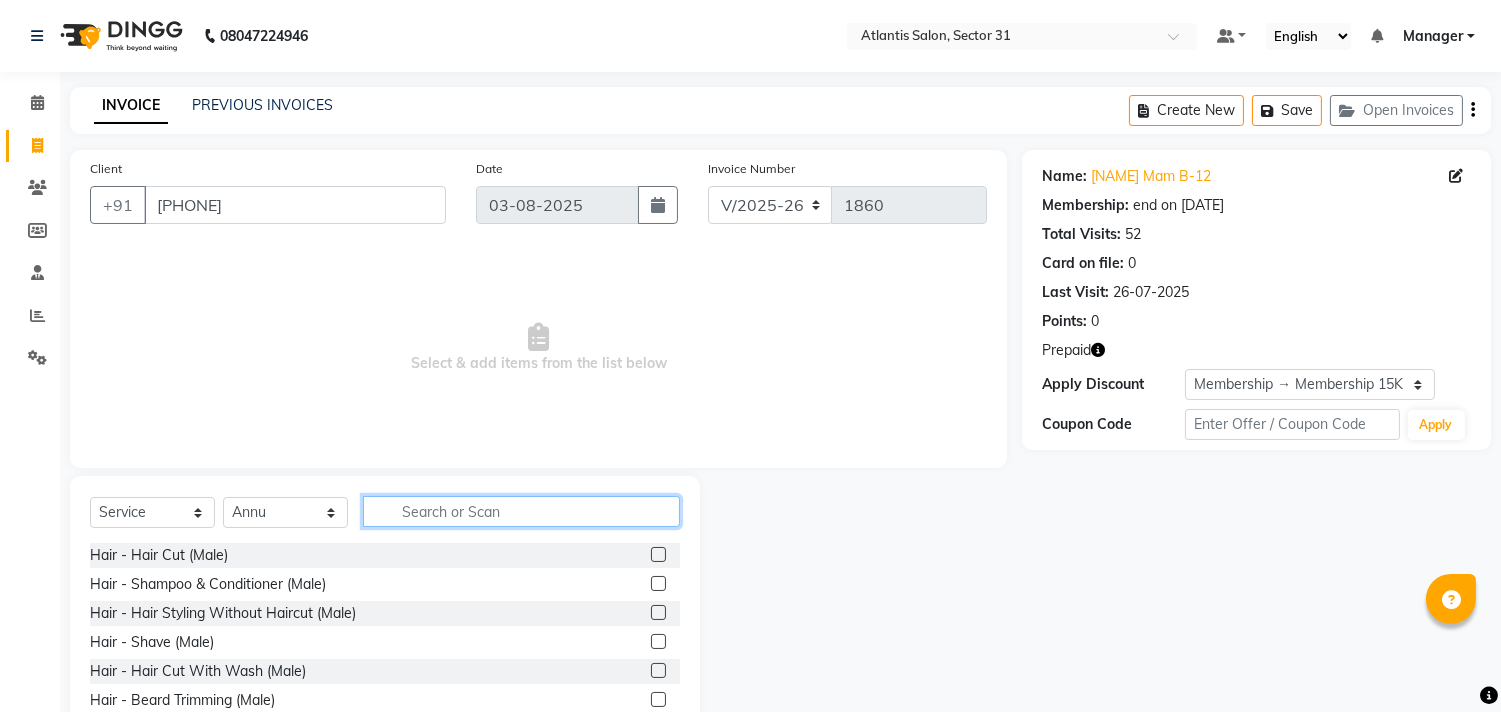 click 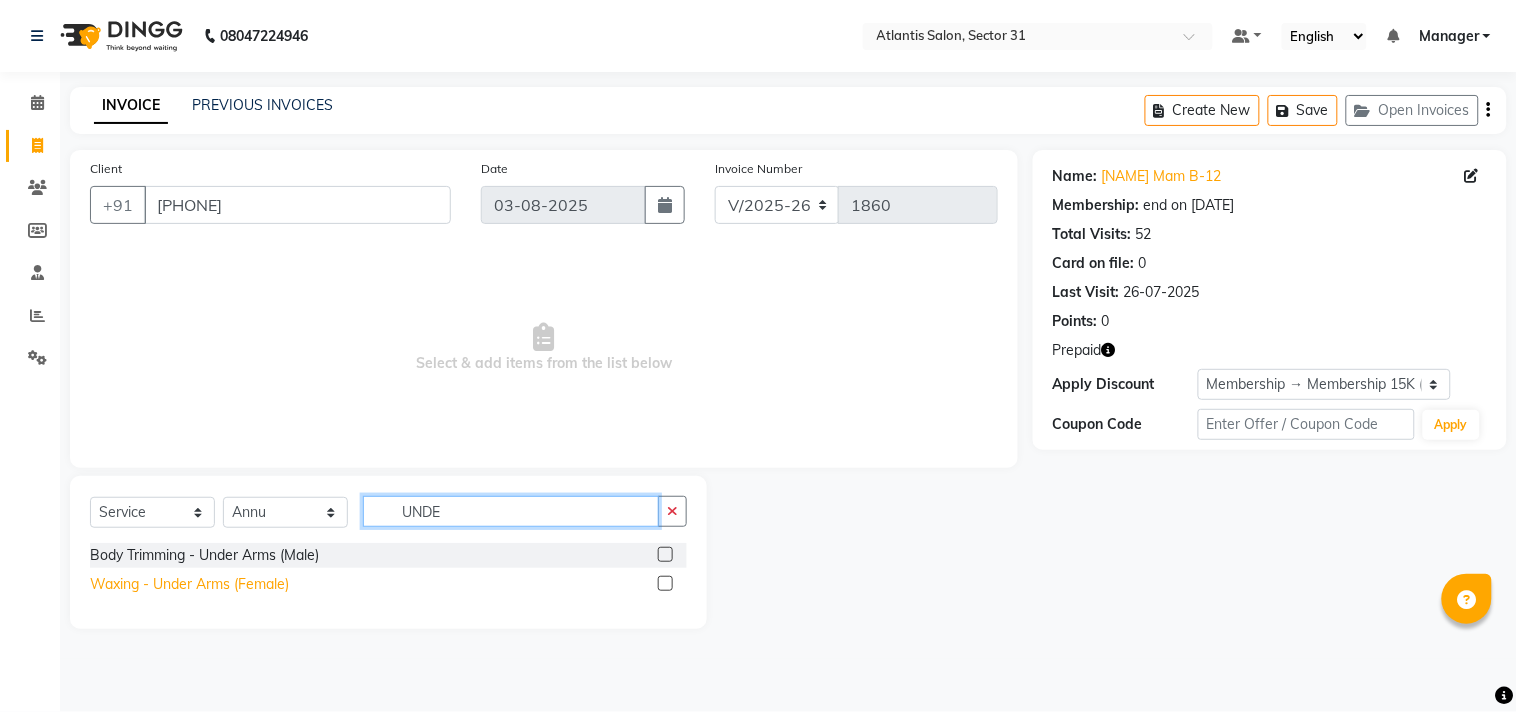type on "UNDE" 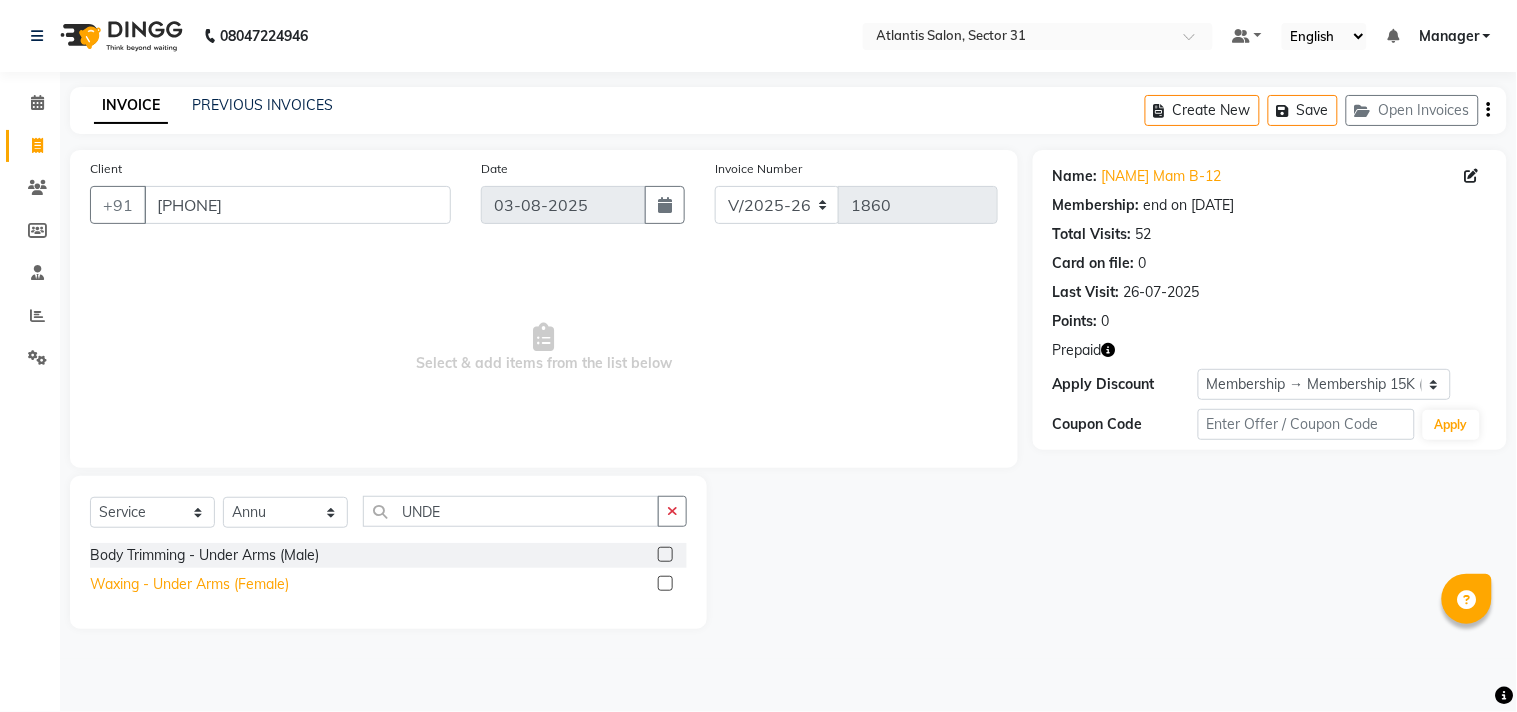 click on "Waxing - Under Arms (Female)" 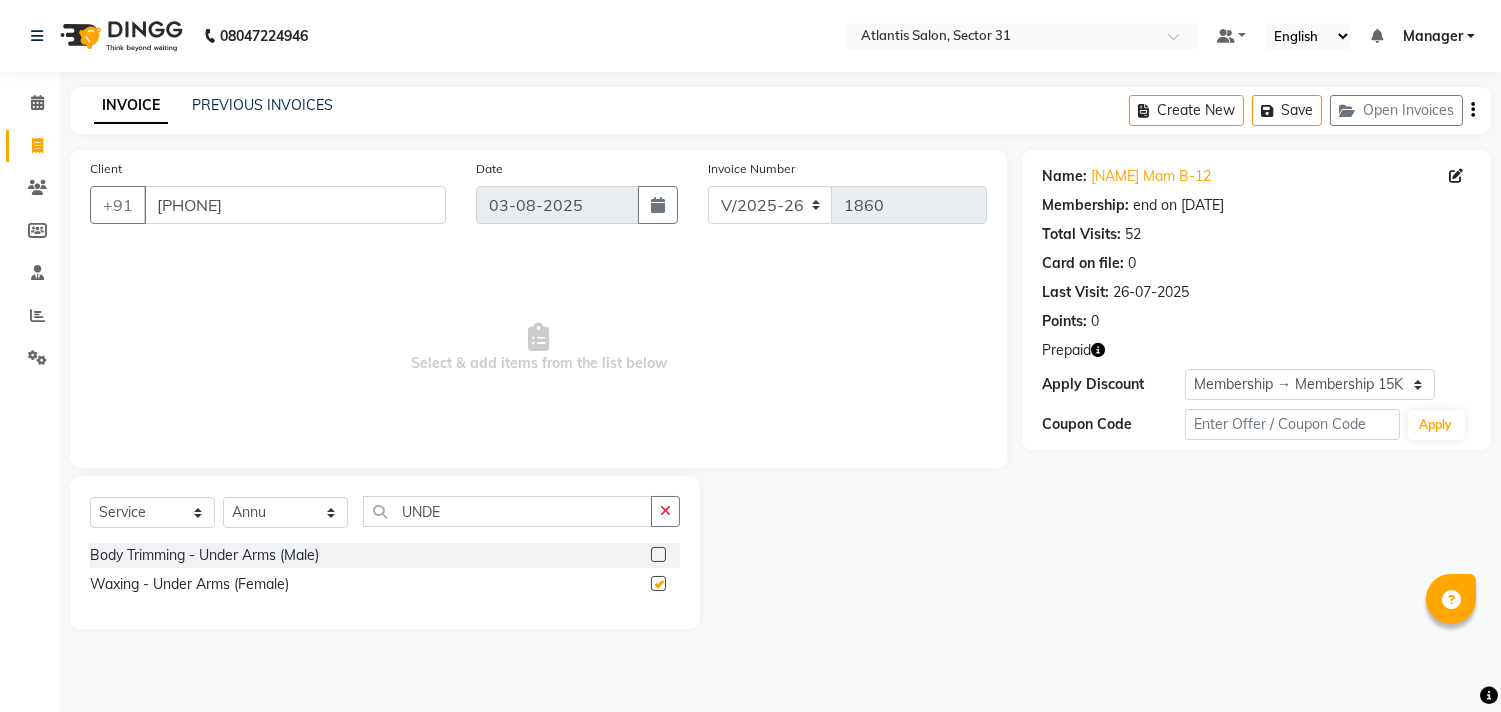 checkbox on "false" 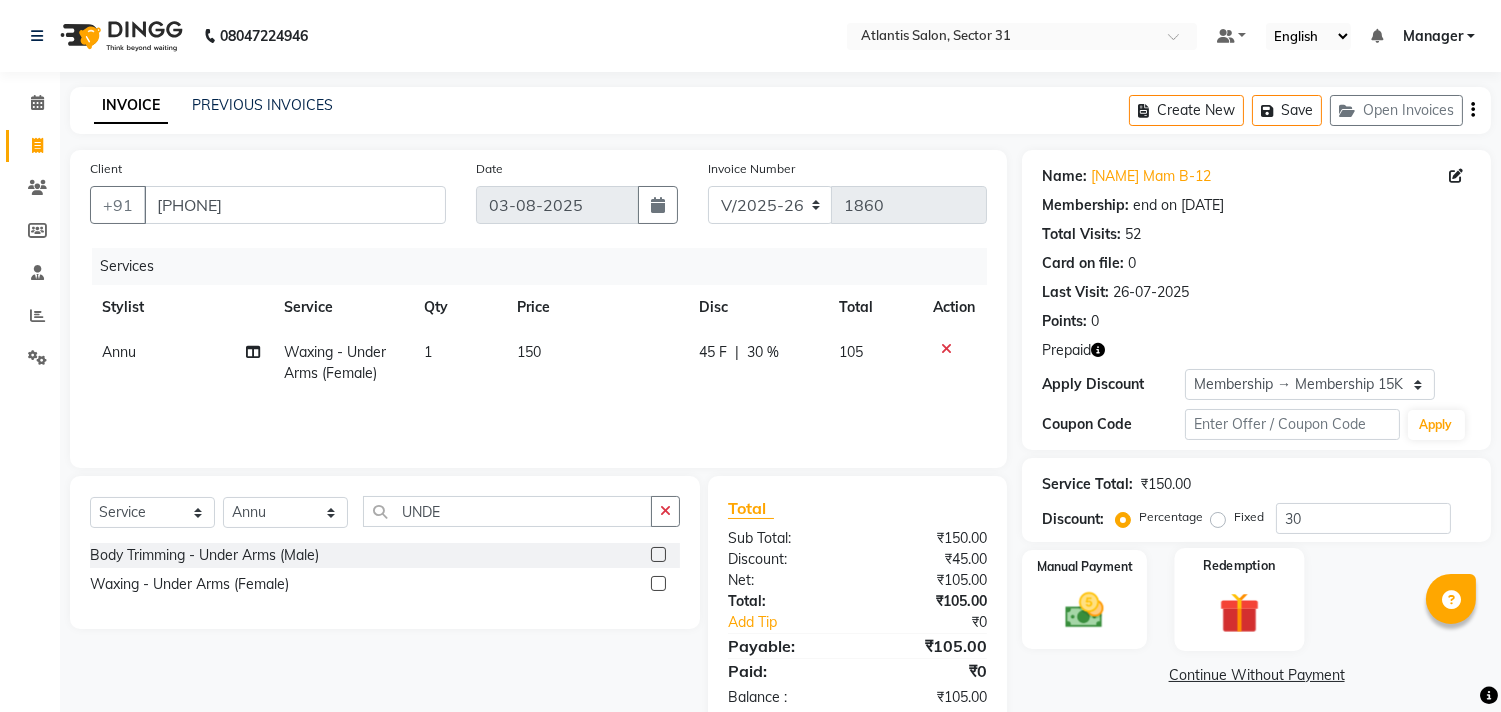 click on "Redemption" 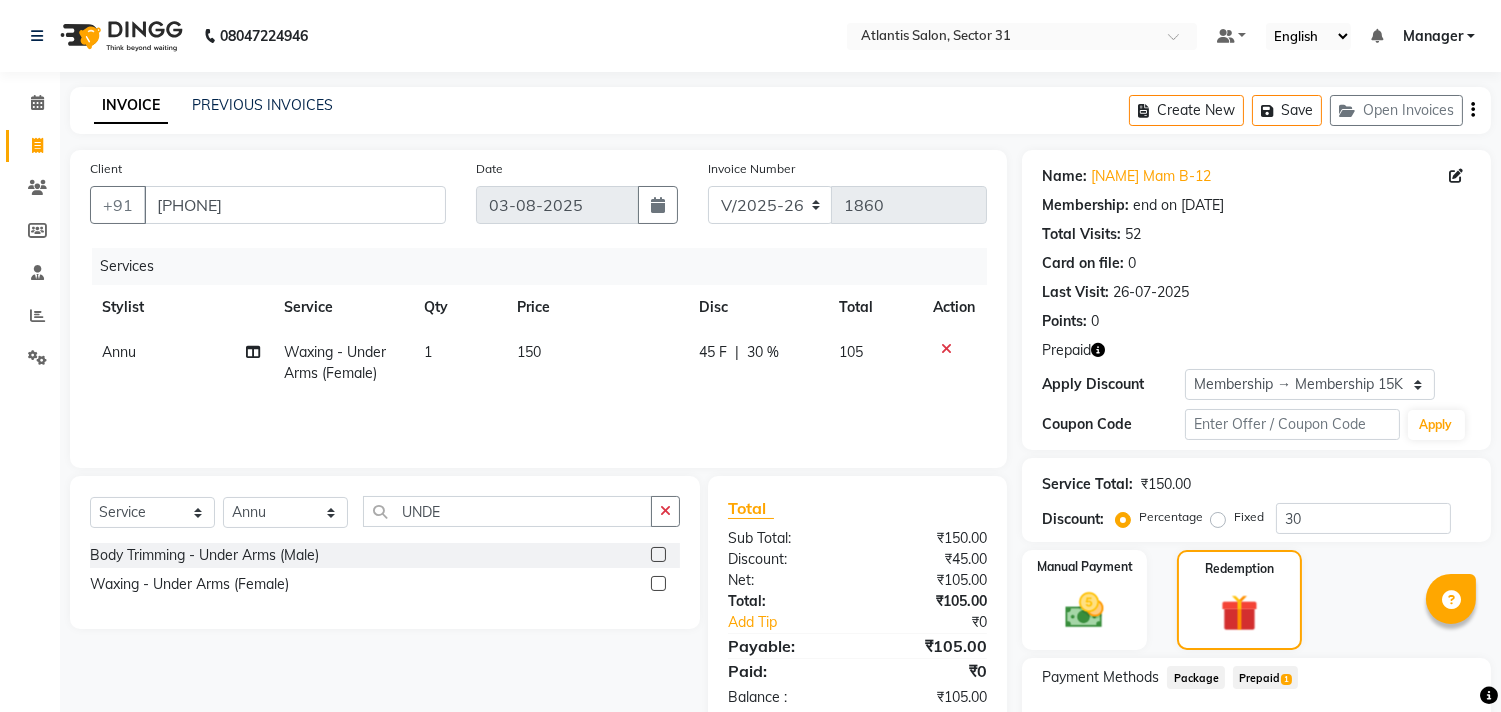 click on "Prepaid  1" 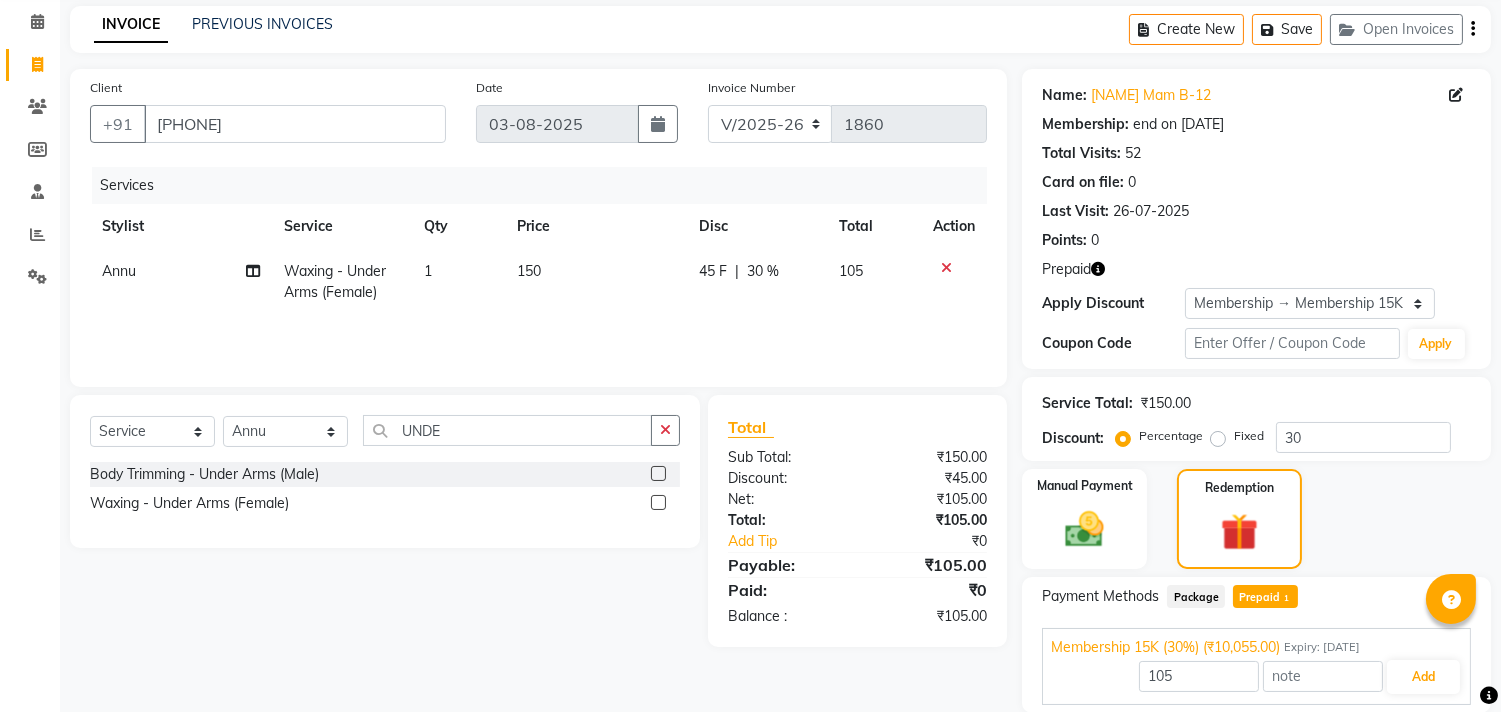 scroll, scrollTop: 152, scrollLeft: 0, axis: vertical 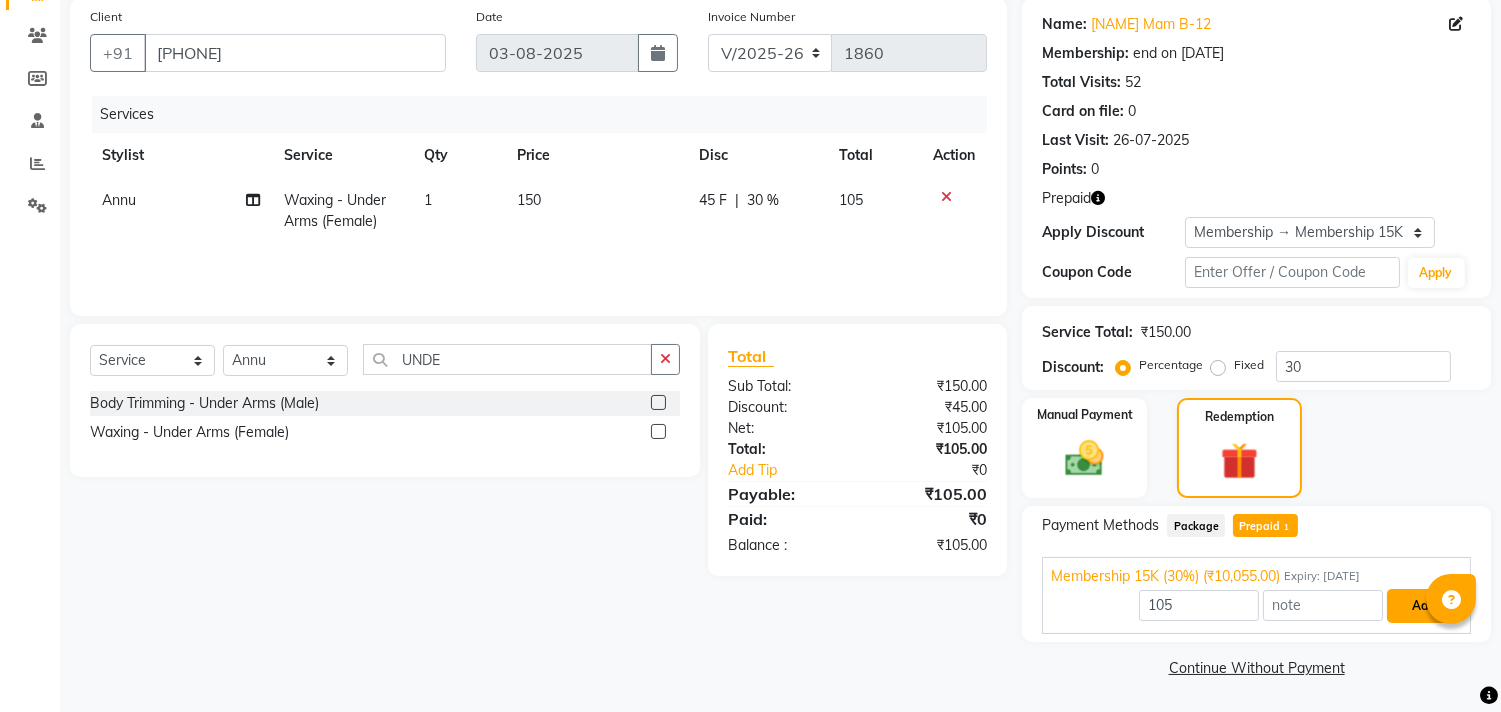 click on "Add" at bounding box center (1423, 606) 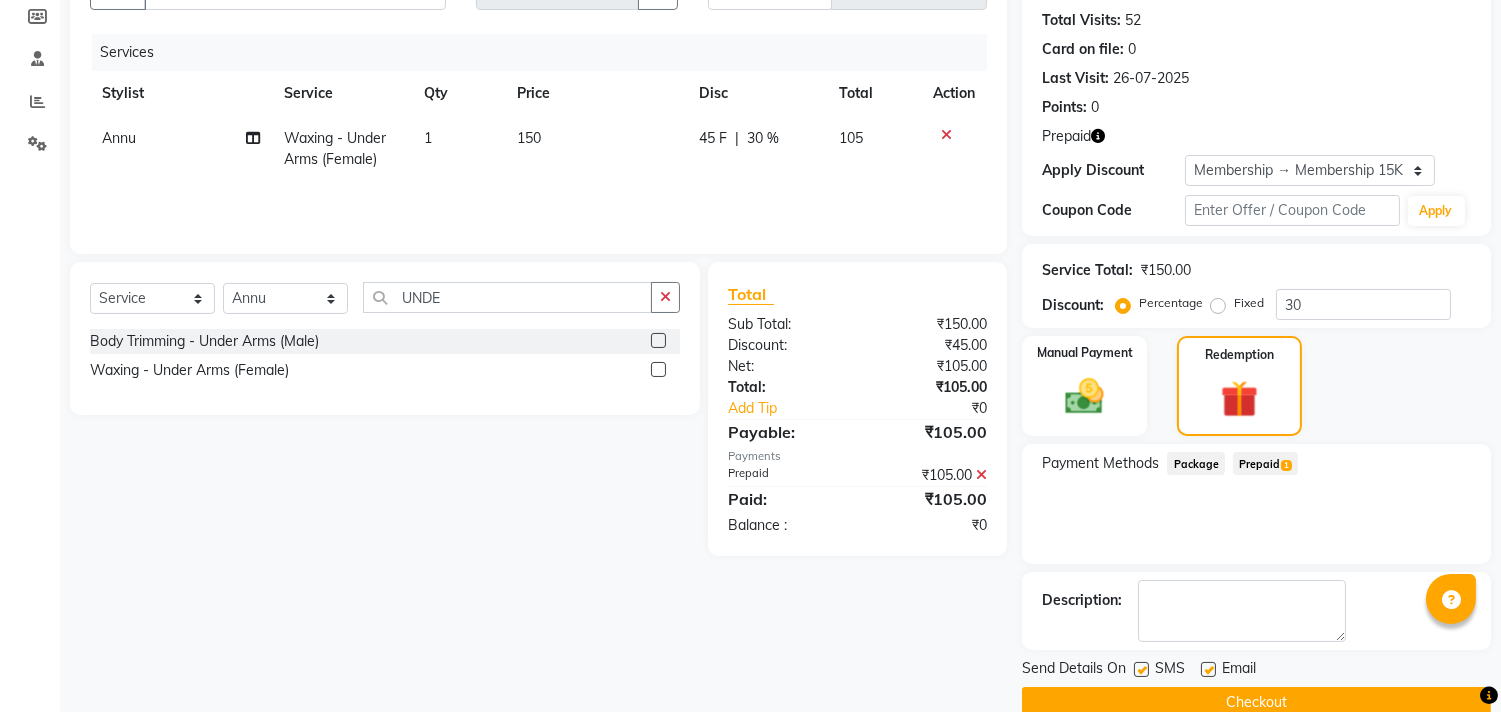 scroll, scrollTop: 248, scrollLeft: 0, axis: vertical 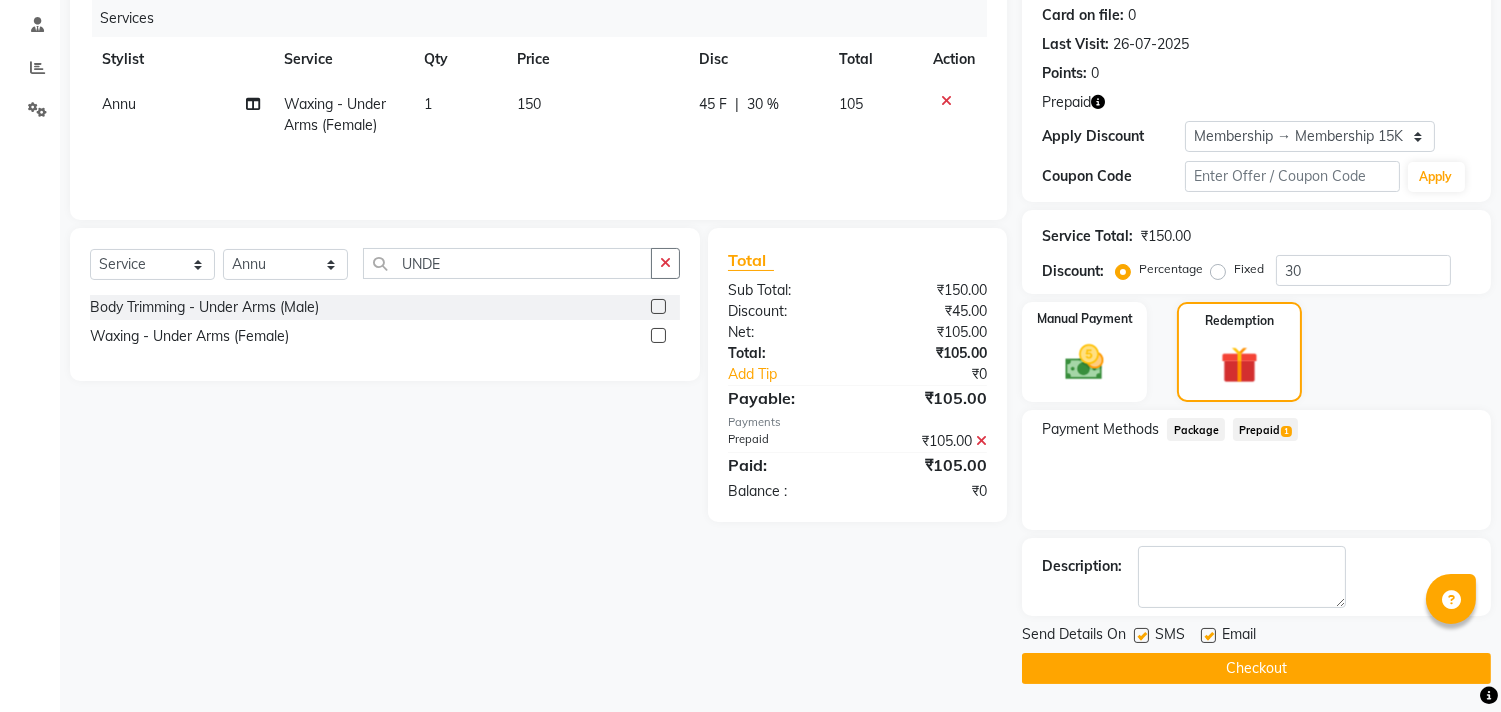 click on "Checkout" 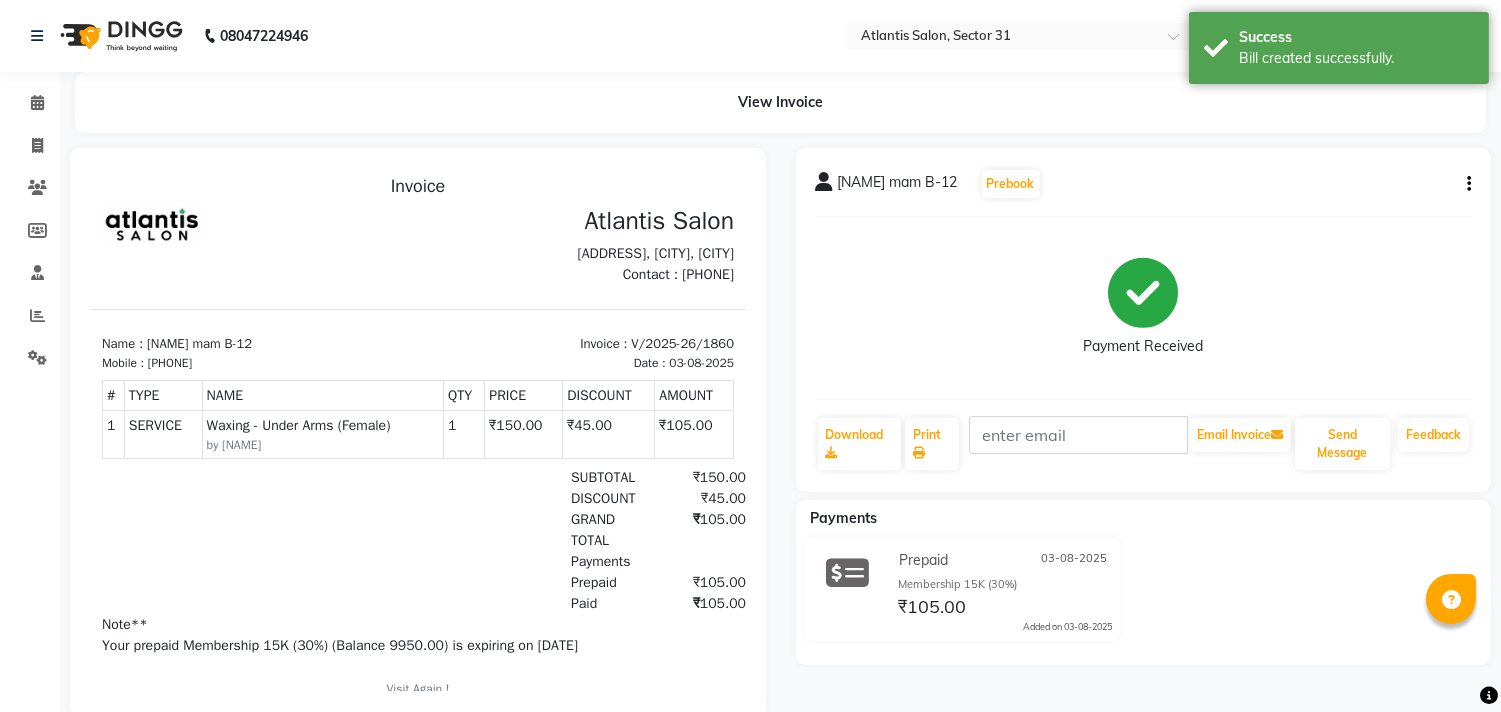 scroll, scrollTop: 0, scrollLeft: 0, axis: both 